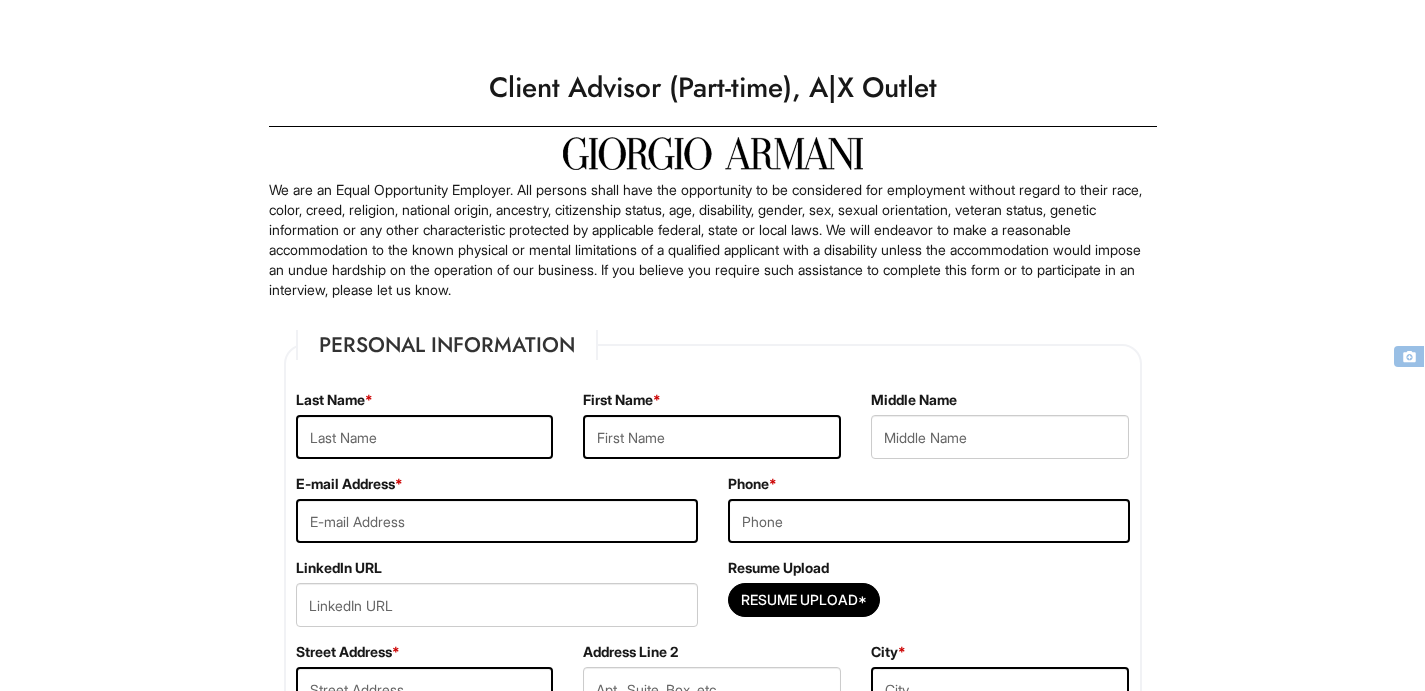 scroll, scrollTop: 0, scrollLeft: 0, axis: both 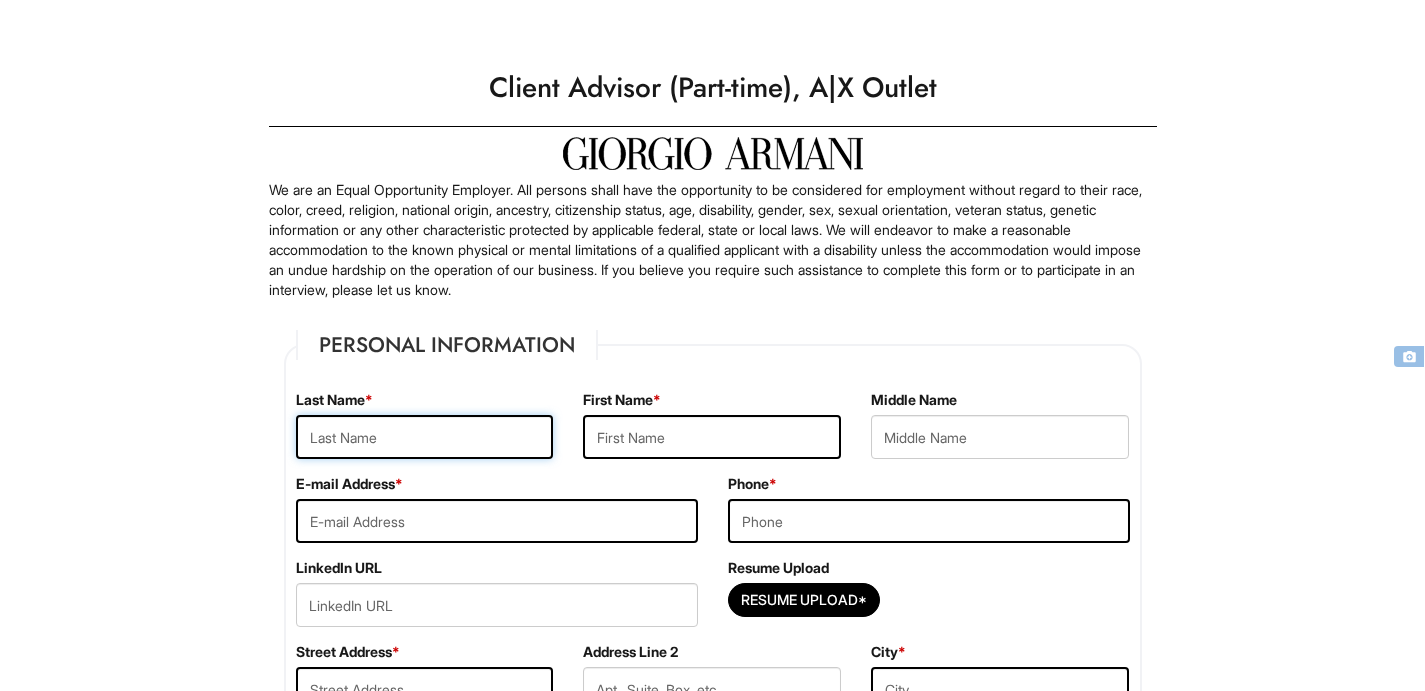click at bounding box center (425, 437) 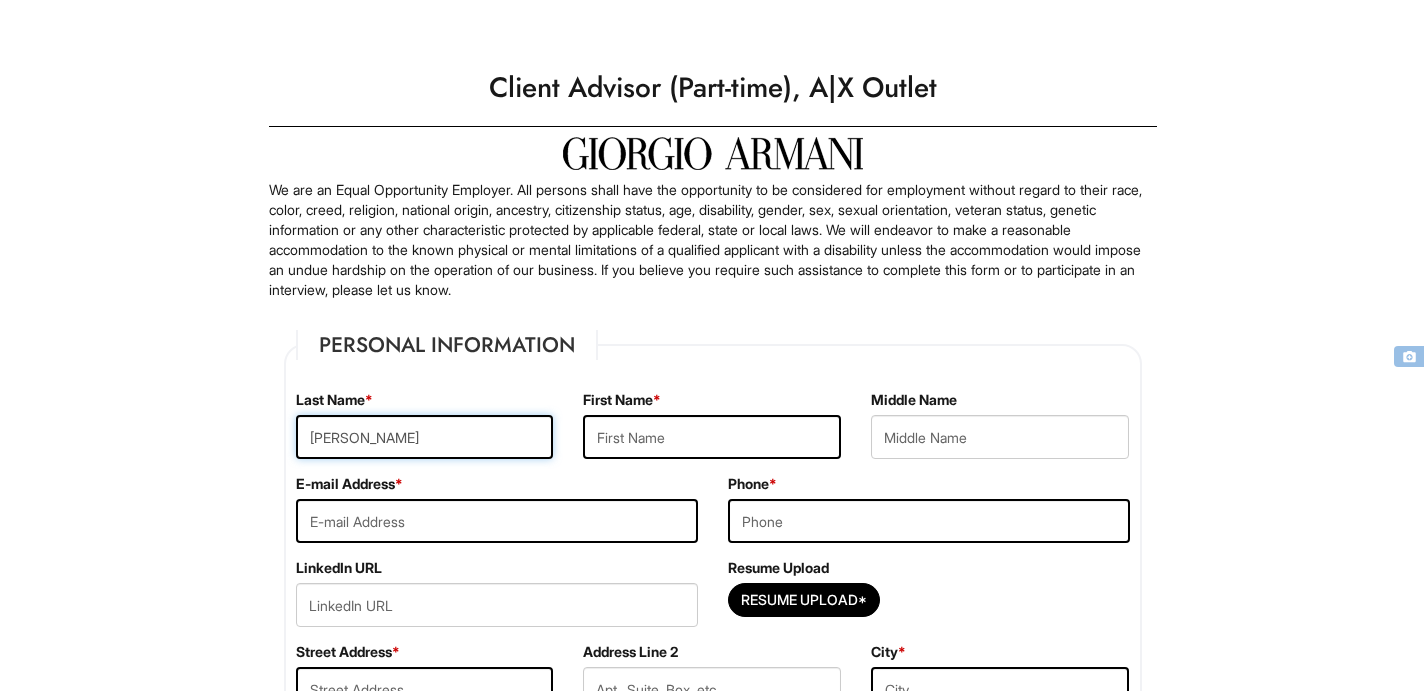 type on "[PERSON_NAME]" 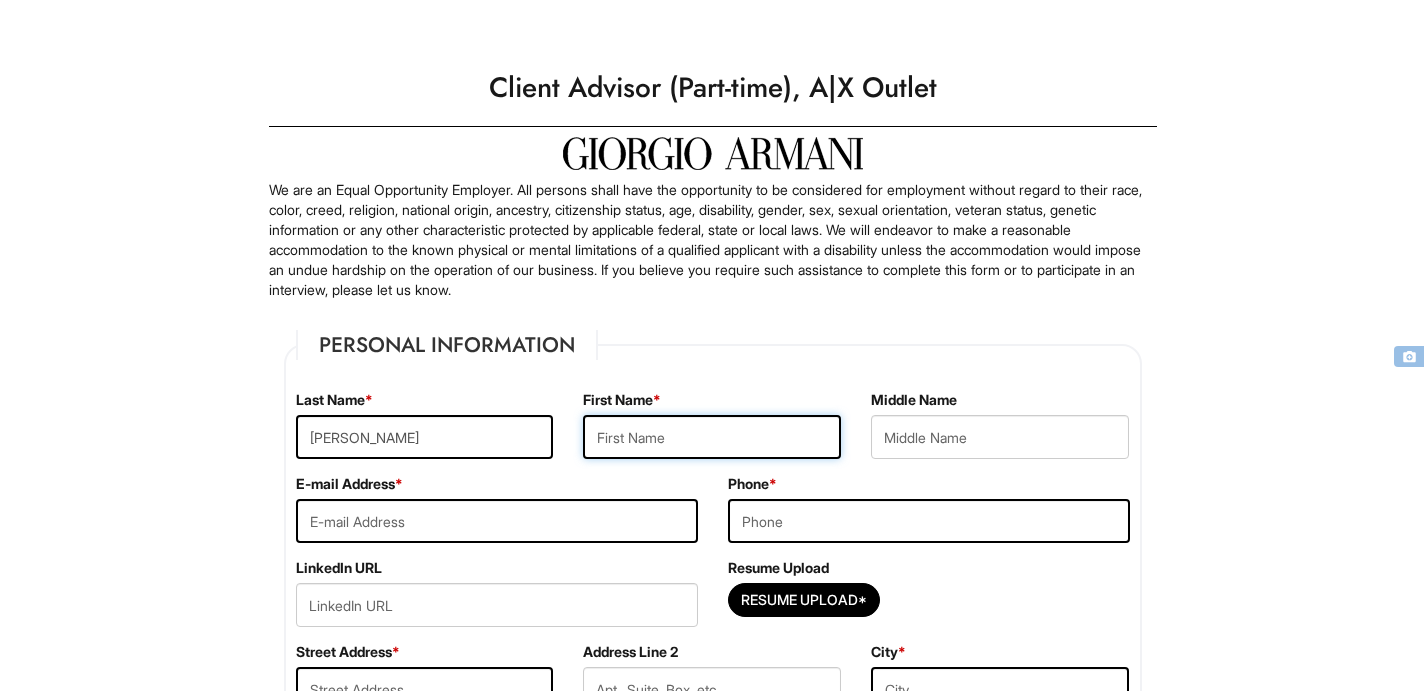 click at bounding box center [712, 437] 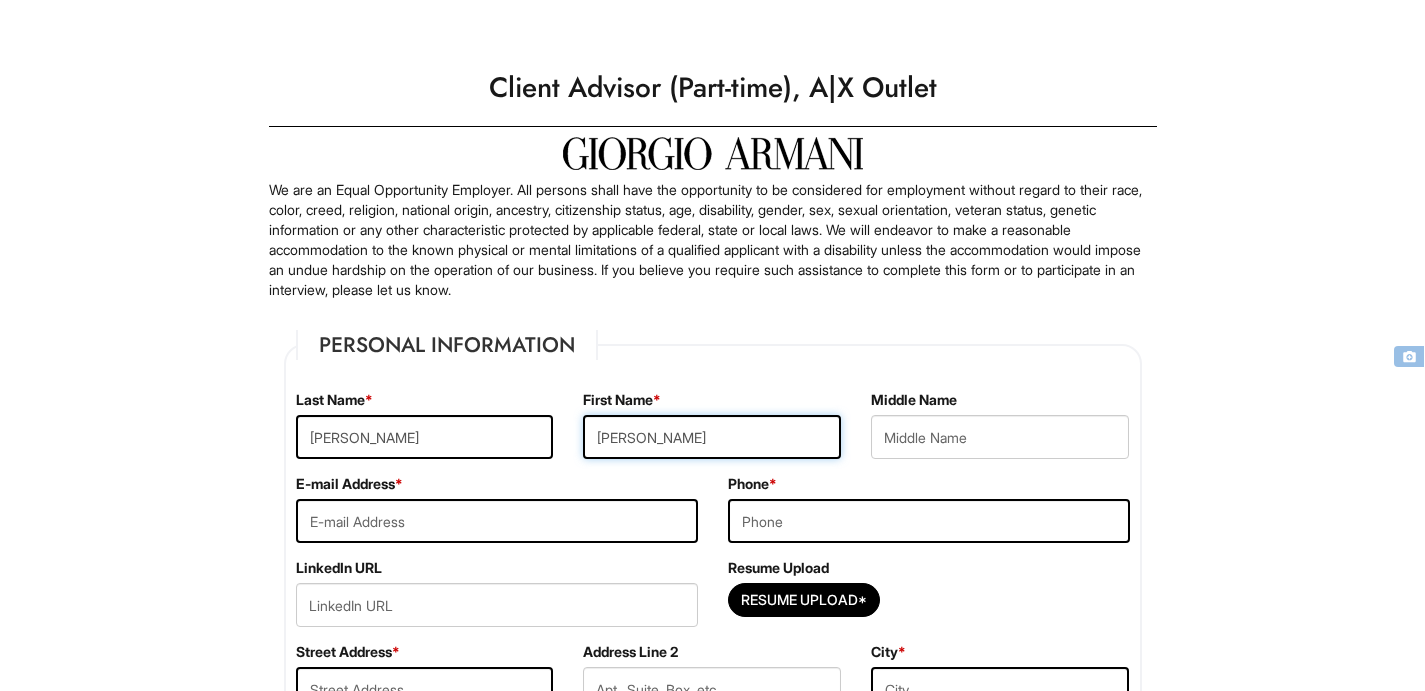 type on "[PERSON_NAME]" 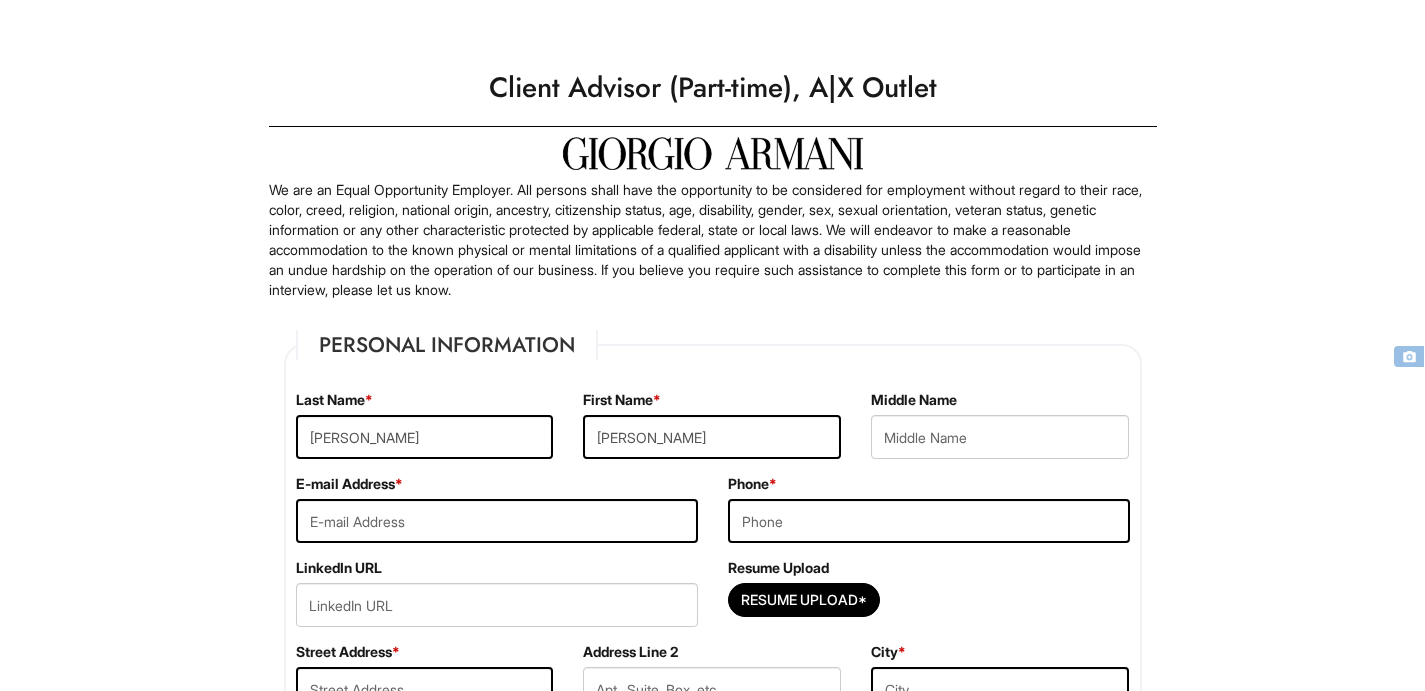 click on "E-mail Address  *" at bounding box center (497, 516) 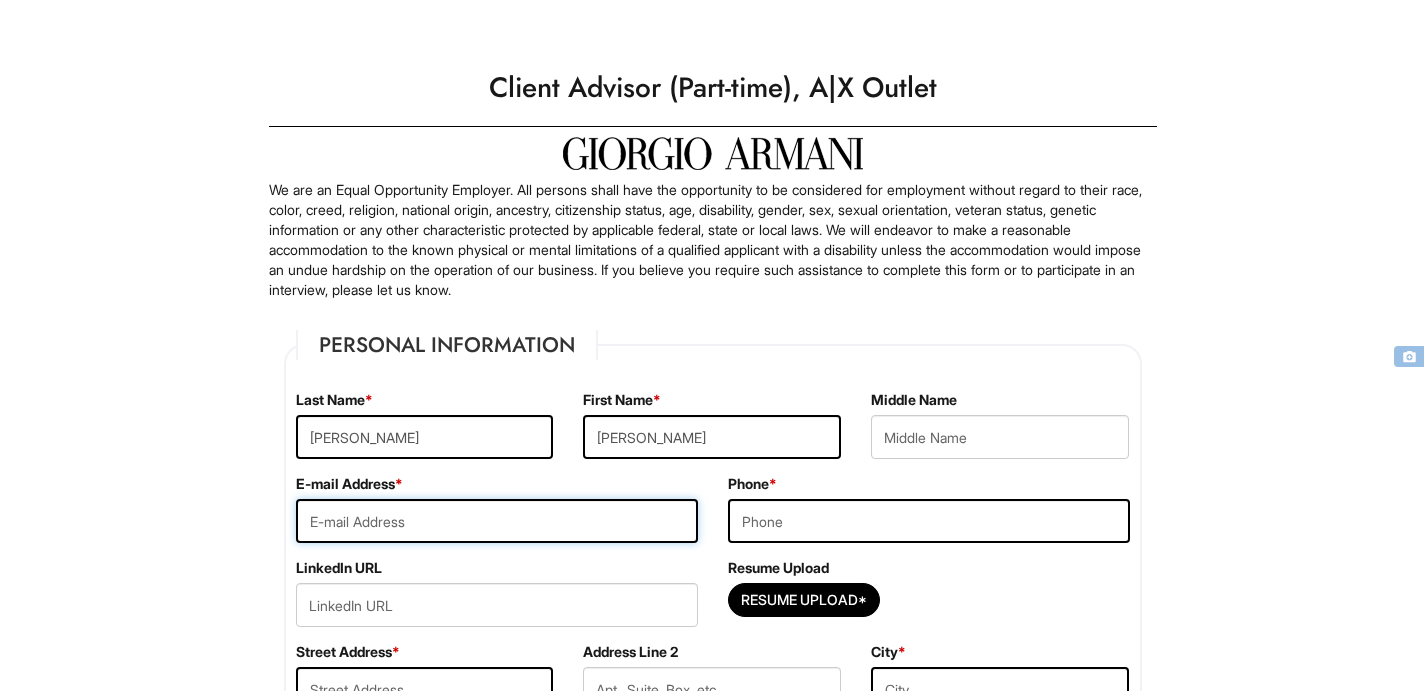click at bounding box center [497, 521] 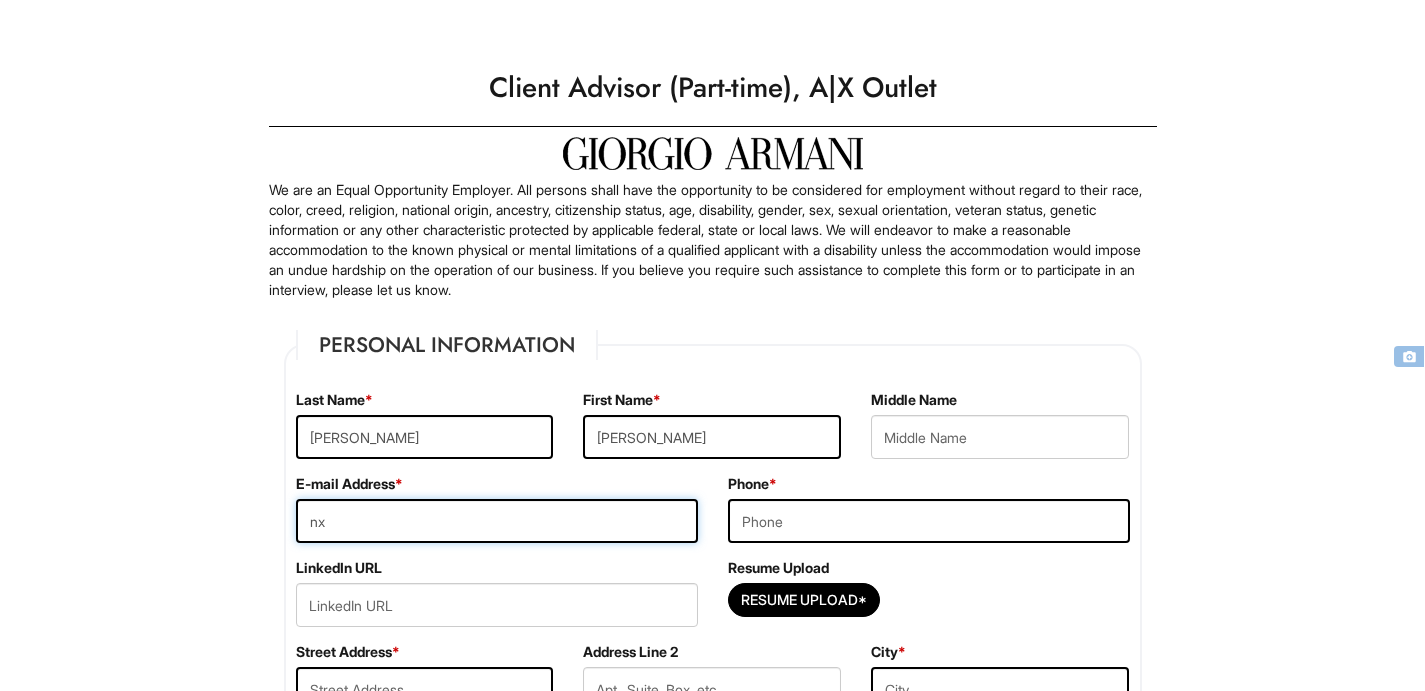 type on "n" 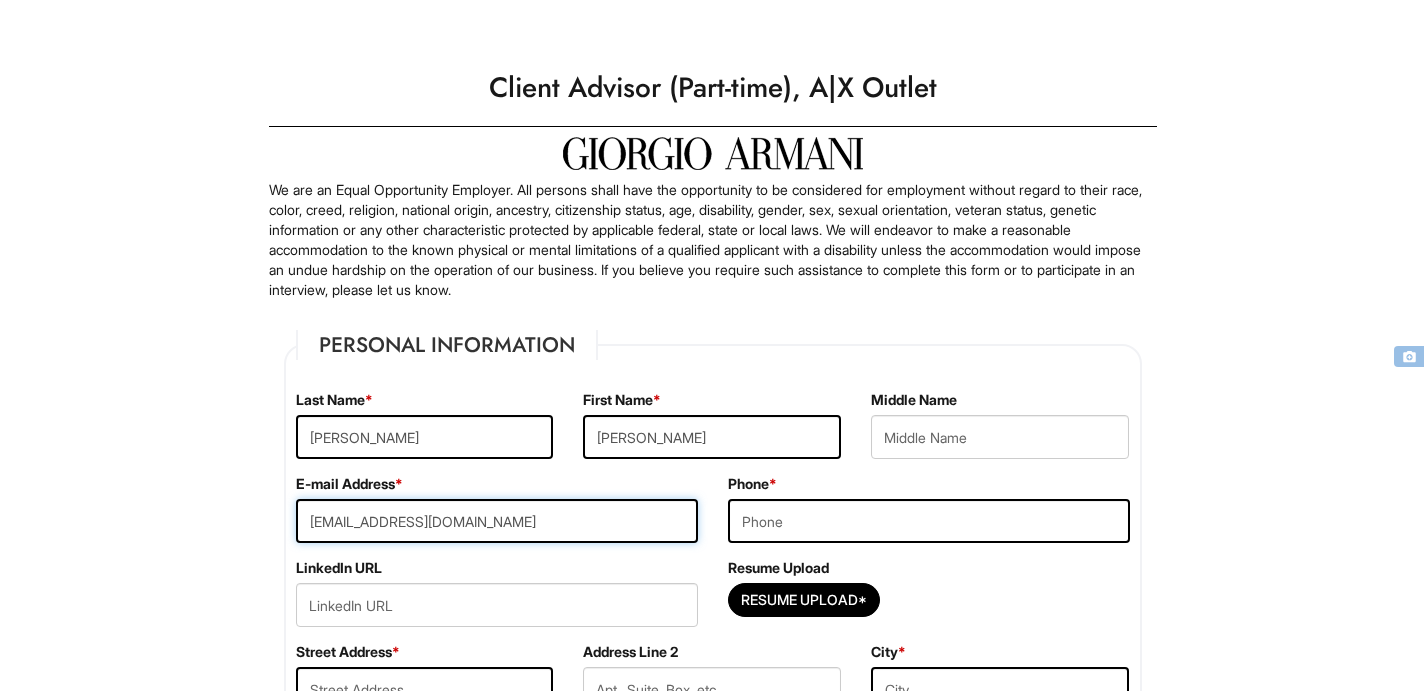 type on "[EMAIL_ADDRESS][DOMAIN_NAME]" 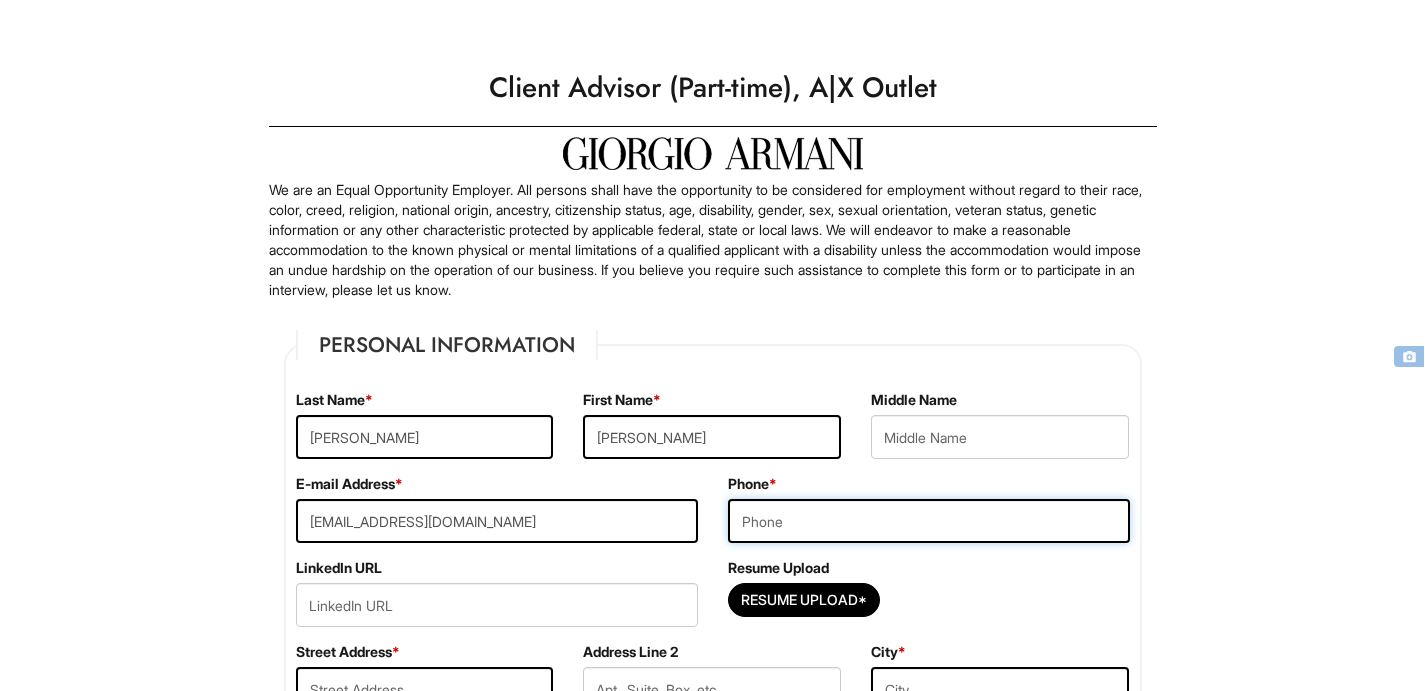 click at bounding box center (929, 521) 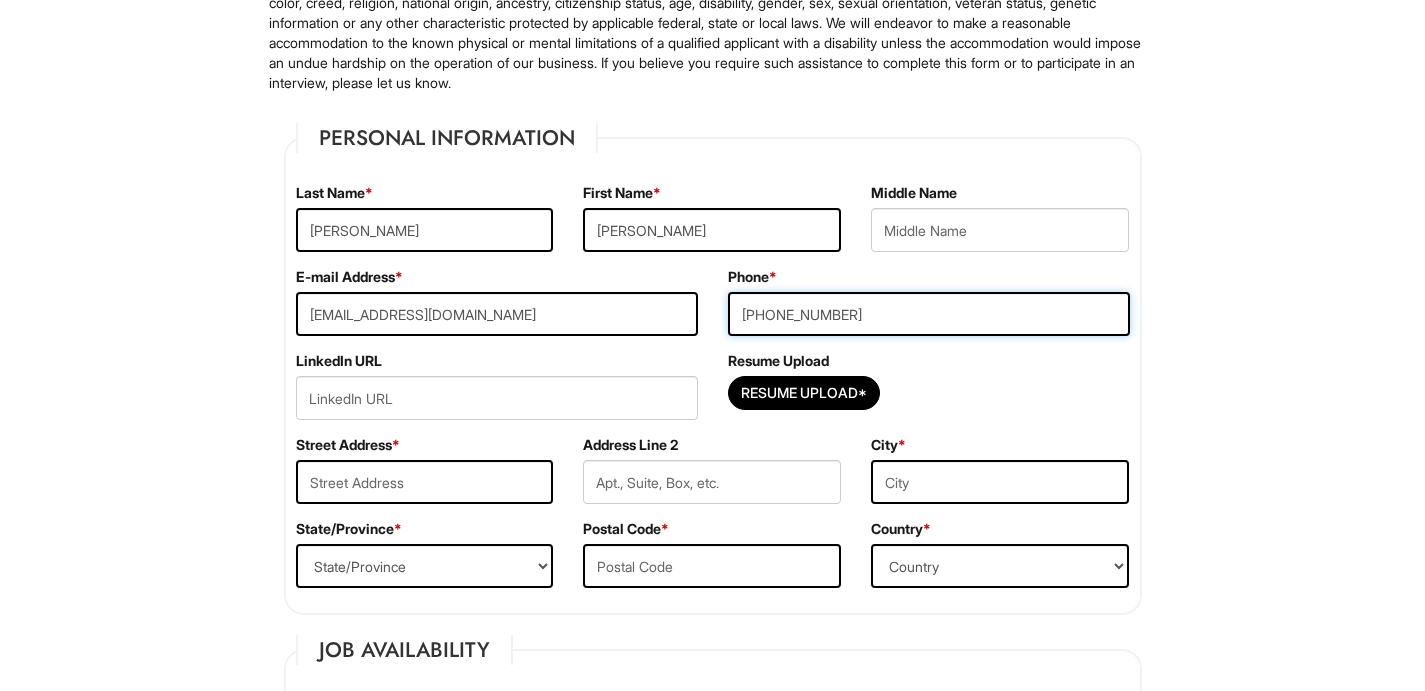 scroll, scrollTop: 234, scrollLeft: 0, axis: vertical 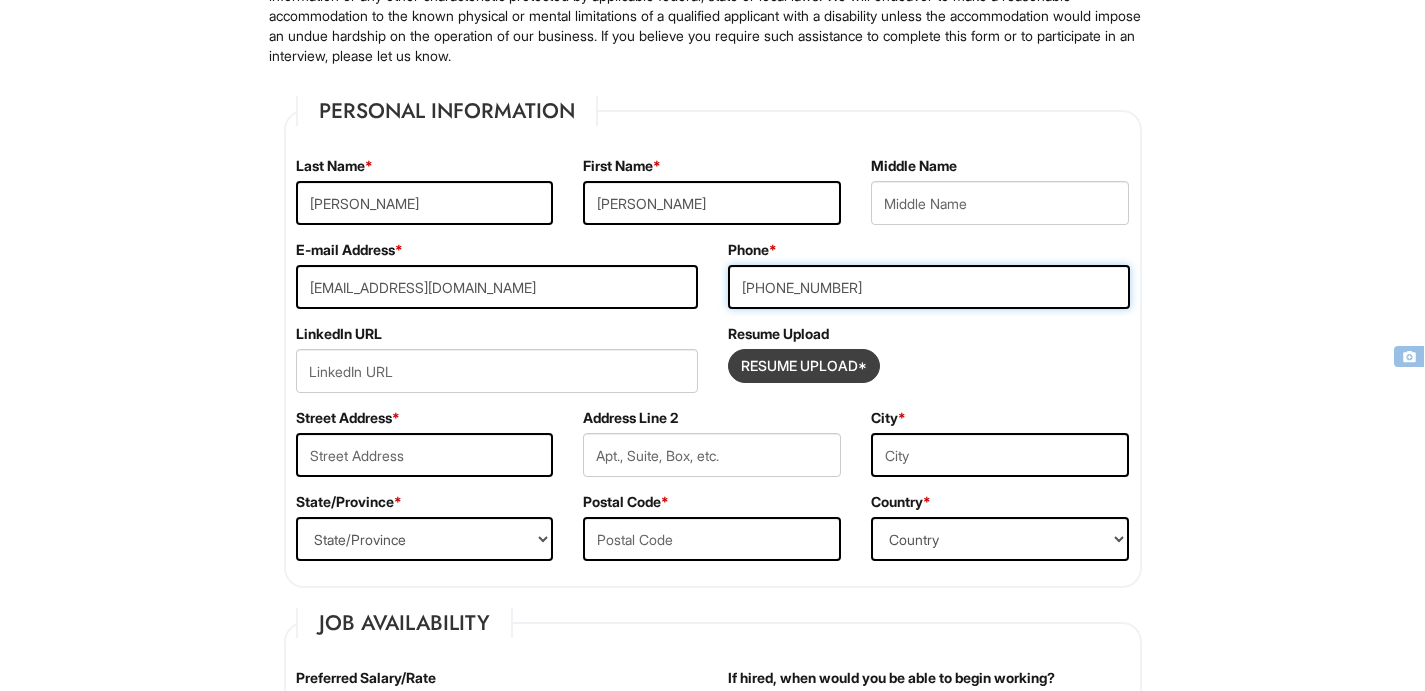 type on "[PHONE_NUMBER]" 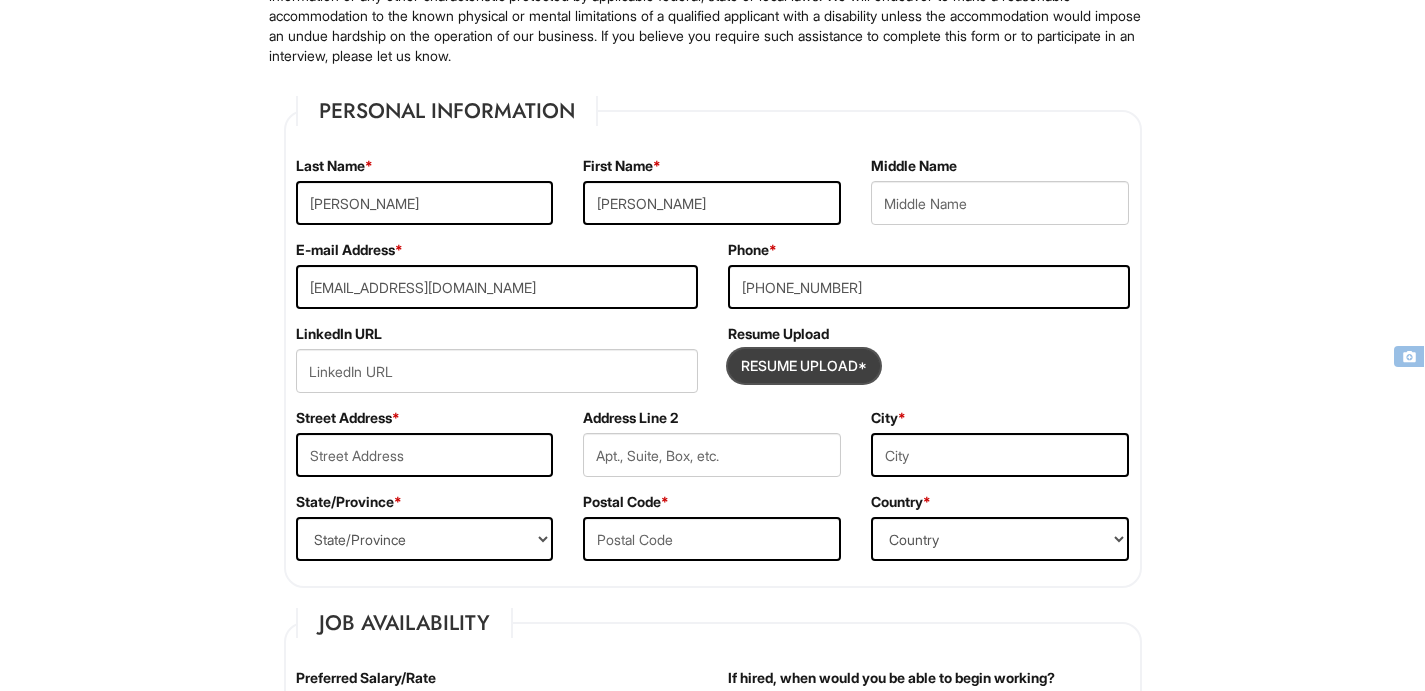 click at bounding box center (804, 366) 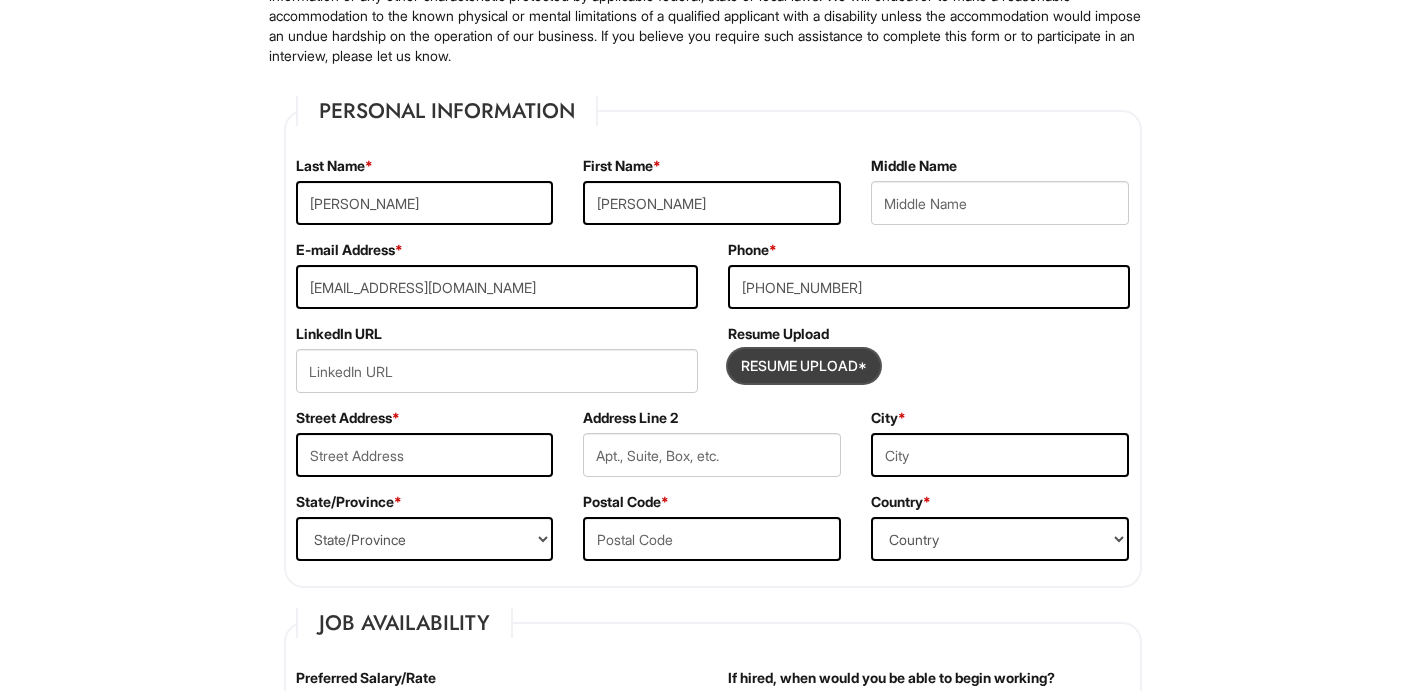 type on "C:\fakepath\Final resume .pdf" 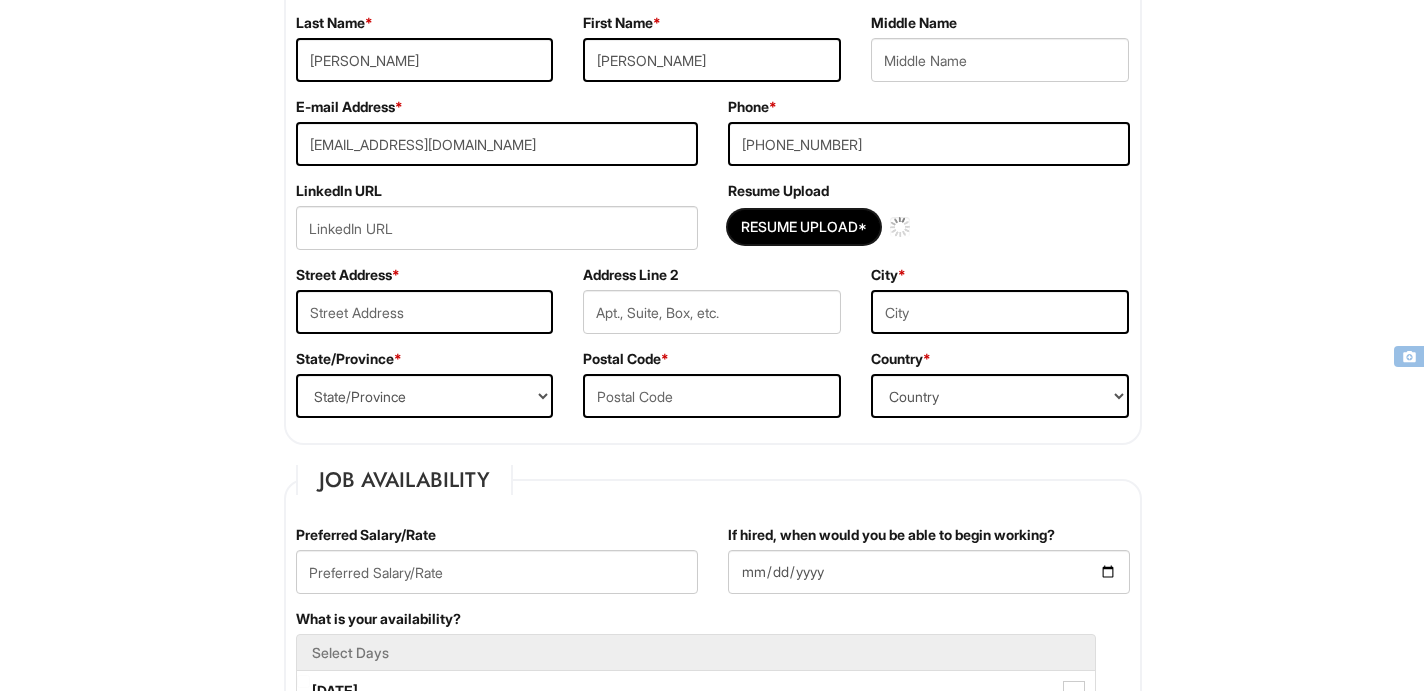 scroll, scrollTop: 404, scrollLeft: 0, axis: vertical 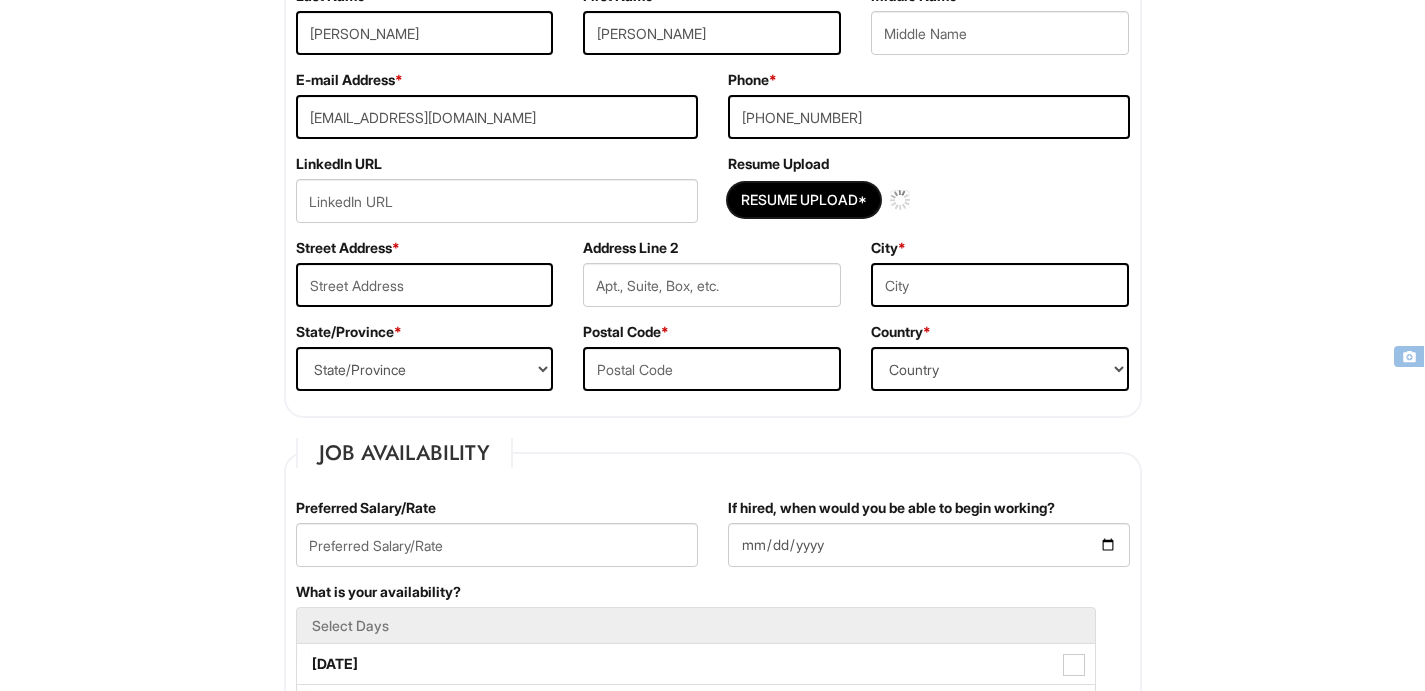 type 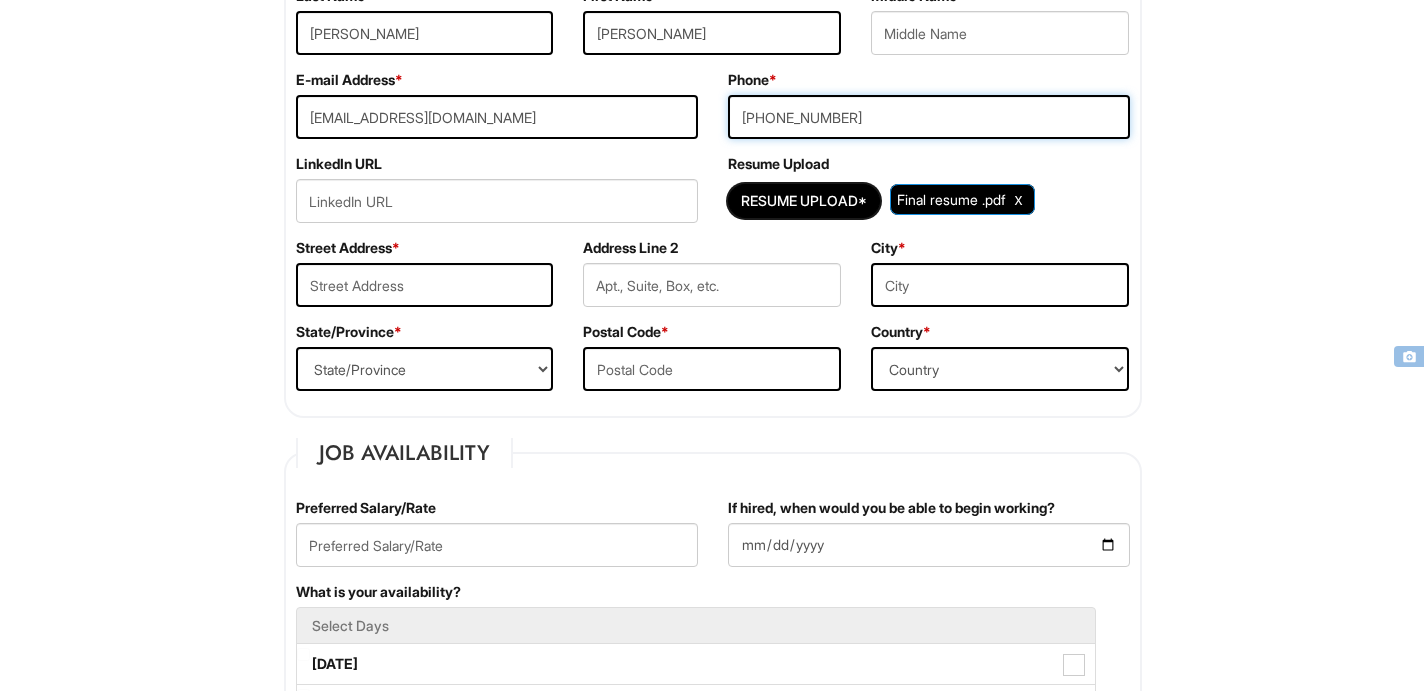 click on "[PHONE_NUMBER]" at bounding box center (929, 117) 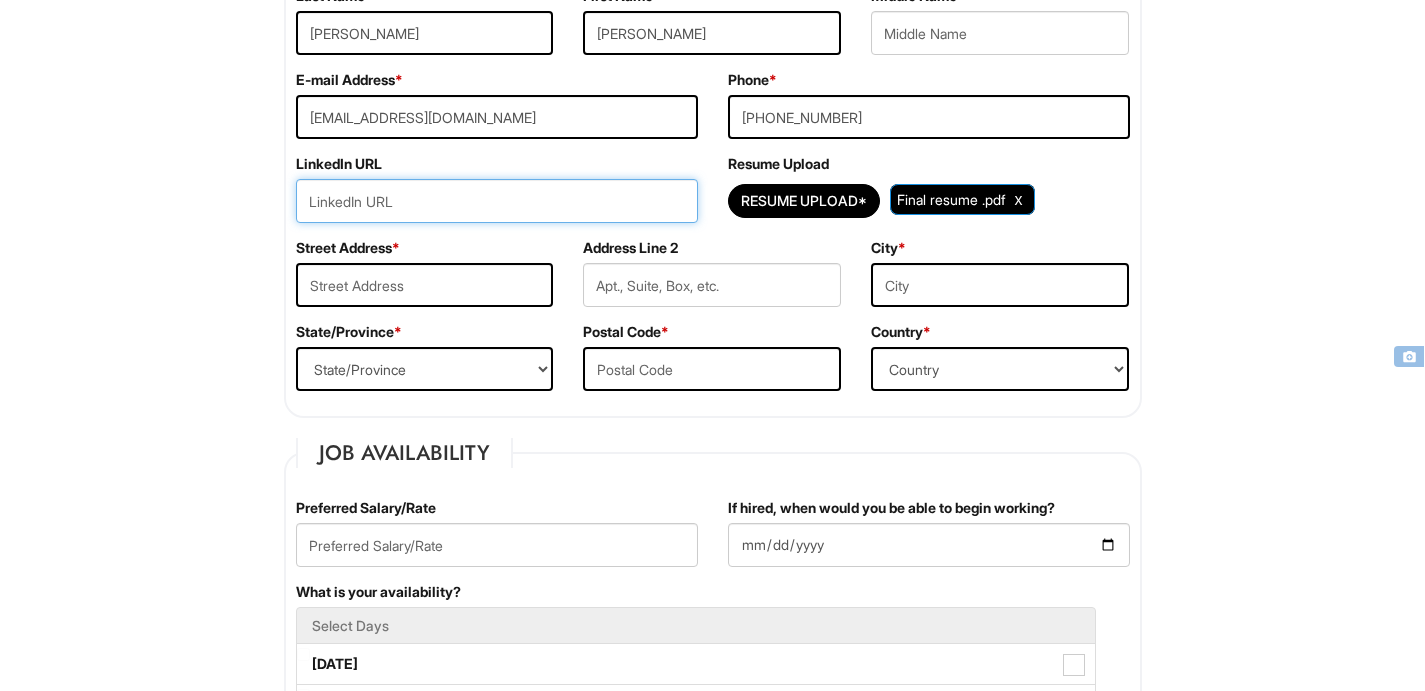 click at bounding box center [497, 201] 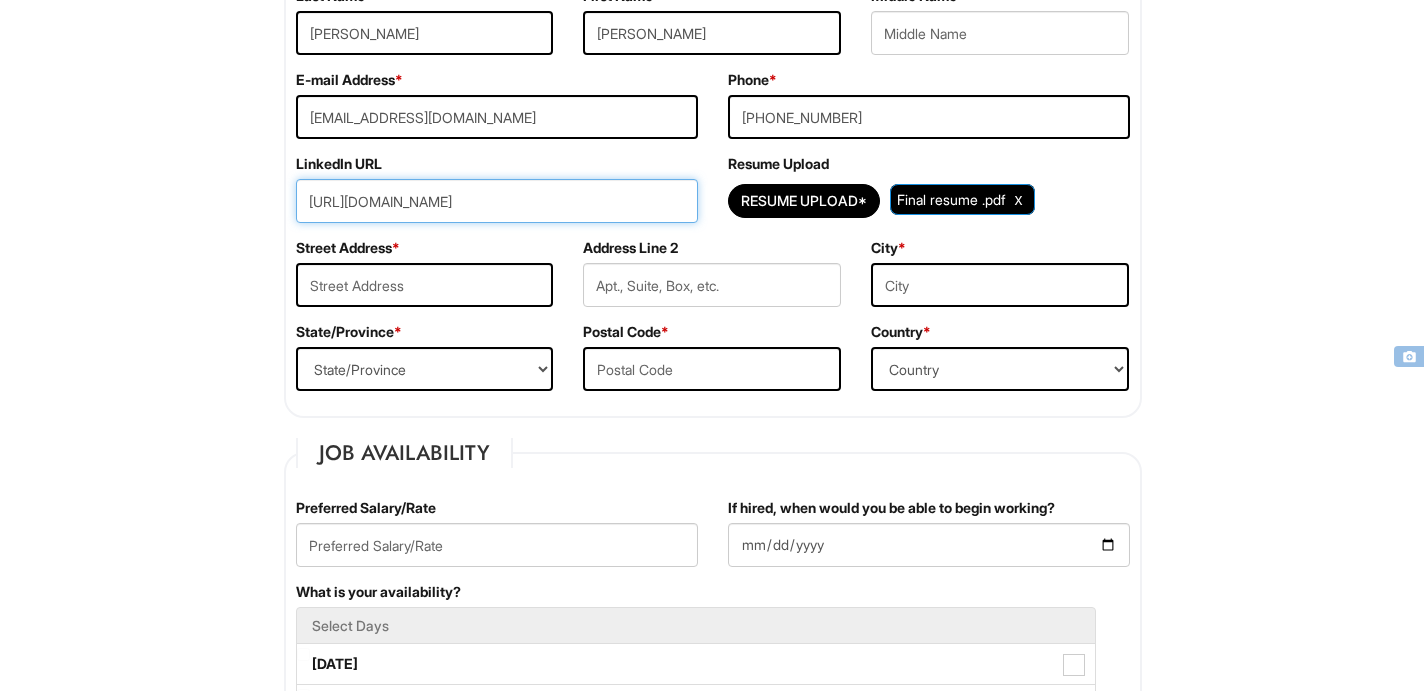 scroll, scrollTop: 478, scrollLeft: 0, axis: vertical 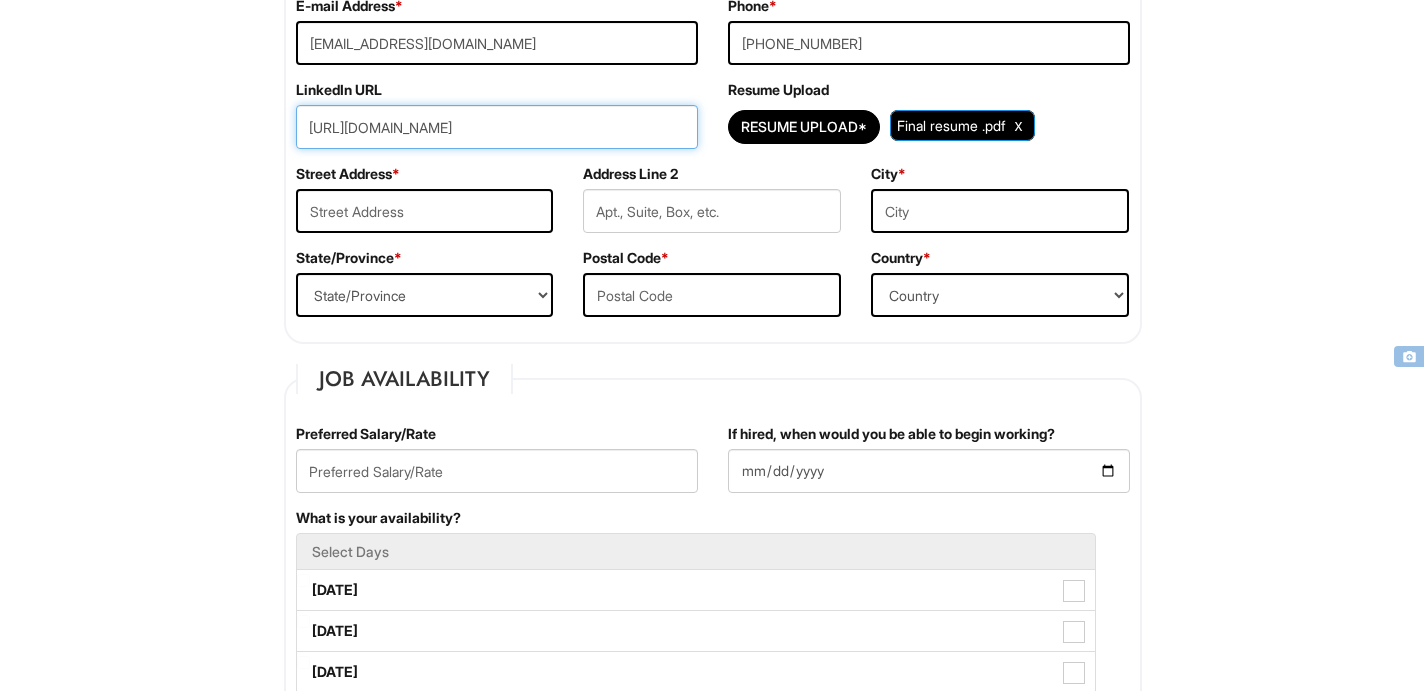 type on "[URL][DOMAIN_NAME]" 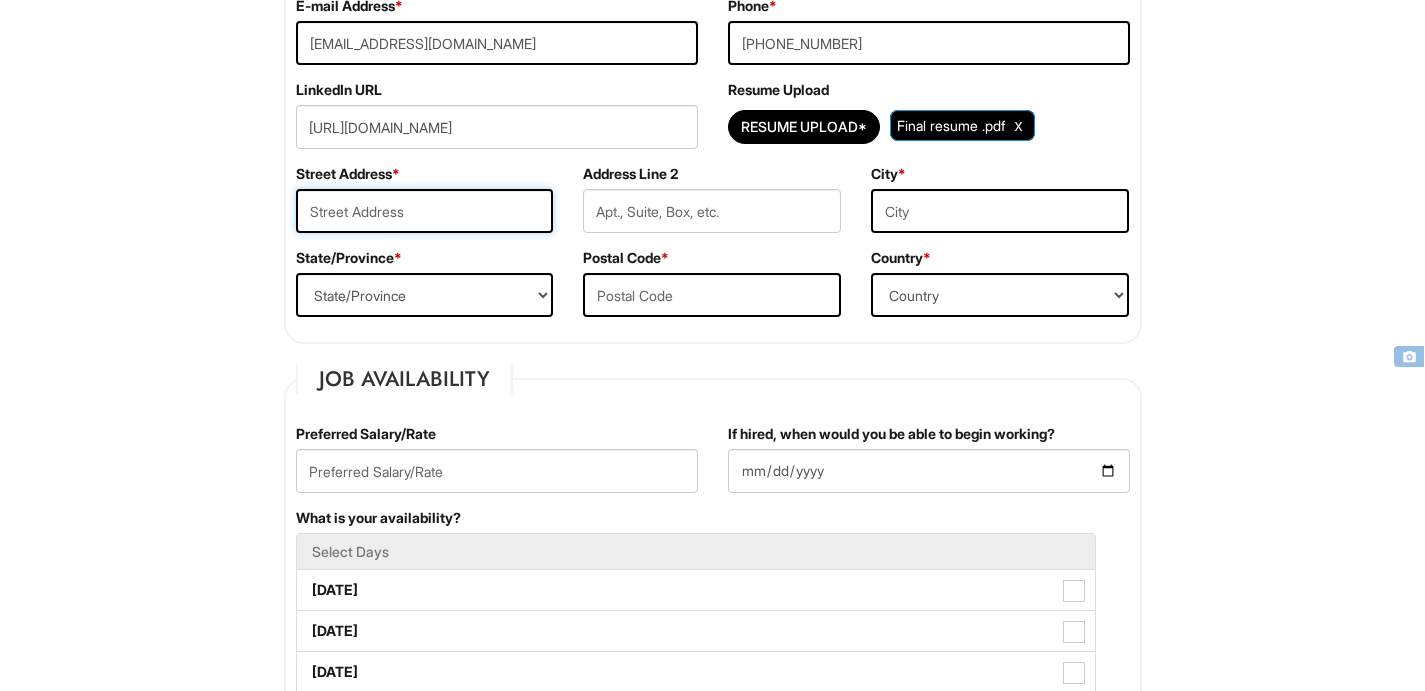 click at bounding box center (425, 211) 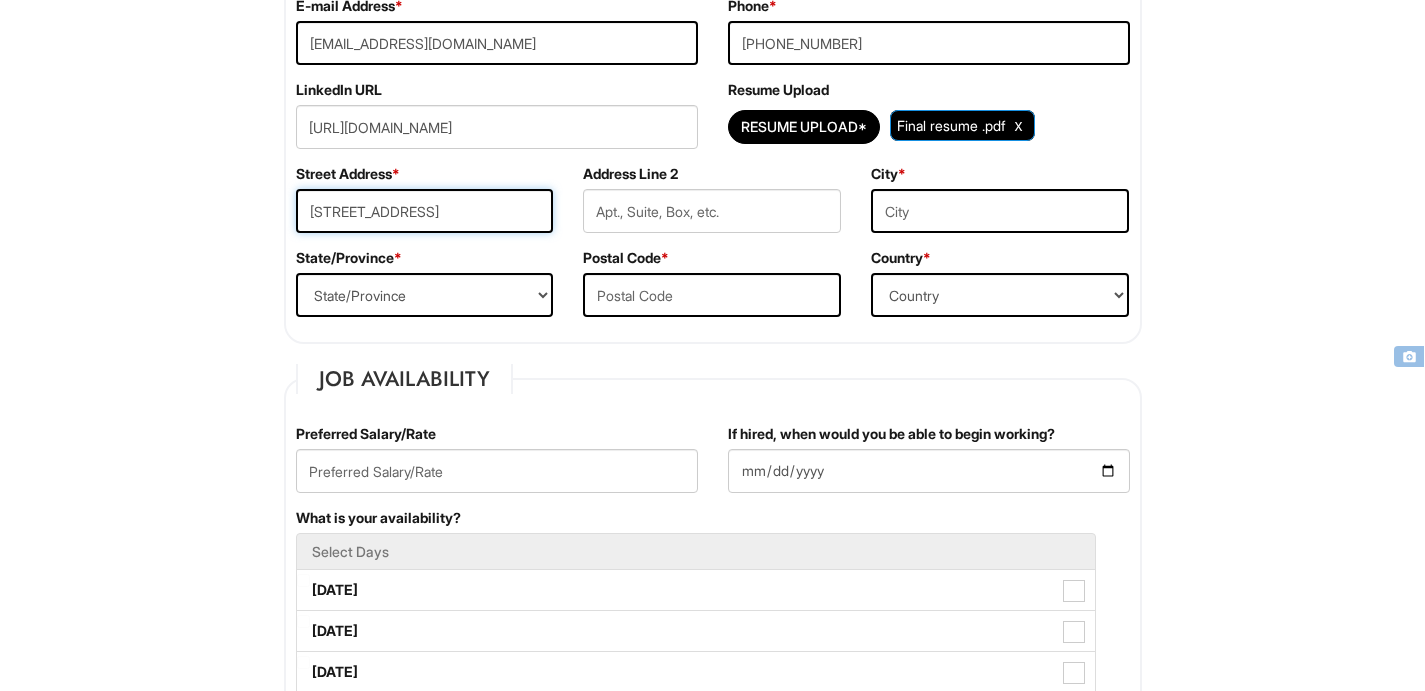 type on "[STREET_ADDRESS]" 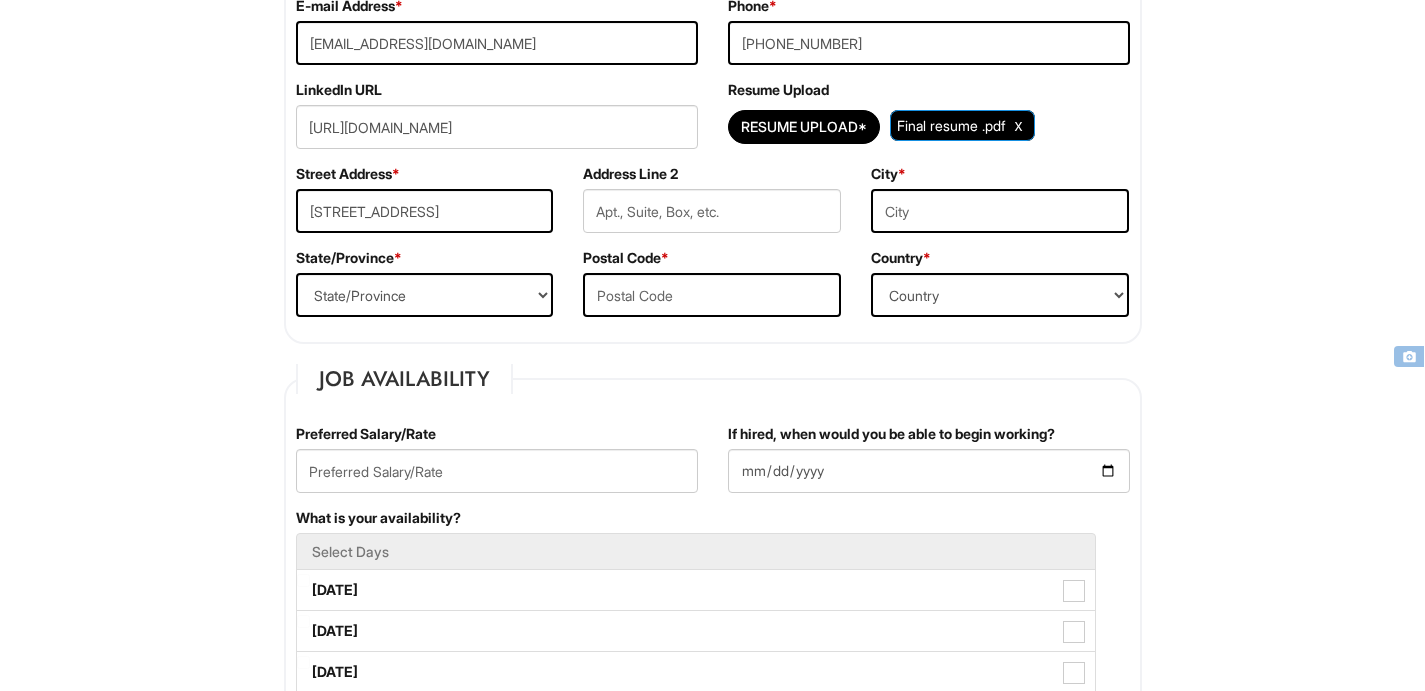 click on "State/Province  *   State/Province [US_STATE] [US_STATE] [US_STATE] [US_STATE] [US_STATE] [US_STATE] [US_STATE] [US_STATE] [US_STATE][GEOGRAPHIC_DATA] [US_STATE] [US_STATE] [US_STATE] [US_STATE] [US_STATE] [US_STATE] [US_STATE] [US_STATE] [US_STATE] [US_STATE] [US_STATE] [US_STATE] [US_STATE] [US_STATE] [US_STATE] [US_STATE] [US_STATE] [US_STATE] [US_STATE] [US_STATE] [US_STATE] [US_STATE] [US_STATE] [US_STATE] [US_STATE] [US_STATE] [US_STATE] [US_STATE] [US_STATE] [US_STATE] [US_STATE] [US_STATE] [US_STATE] [US_STATE] [US_STATE] [US_STATE] [US_STATE] [US_STATE][PERSON_NAME][US_STATE] [US_STATE][PERSON_NAME] [US_STATE] [US_STATE] [GEOGRAPHIC_DATA]-[GEOGRAPHIC_DATA] [GEOGRAPHIC_DATA]-[GEOGRAPHIC_DATA] [GEOGRAPHIC_DATA]-[GEOGRAPHIC_DATA] [GEOGRAPHIC_DATA]-[GEOGRAPHIC_DATA] [GEOGRAPHIC_DATA]-[GEOGRAPHIC_DATA] [GEOGRAPHIC_DATA]-[GEOGRAPHIC_DATA] [GEOGRAPHIC_DATA]-[GEOGRAPHIC_DATA] [GEOGRAPHIC_DATA]-[GEOGRAPHIC_DATA] [GEOGRAPHIC_DATA]-[GEOGRAPHIC_DATA] [GEOGRAPHIC_DATA]-[PERSON_NAME][GEOGRAPHIC_DATA] [GEOGRAPHIC_DATA]-[GEOGRAPHIC_DATA] [GEOGRAPHIC_DATA]-[GEOGRAPHIC_DATA] [GEOGRAPHIC_DATA]-[GEOGRAPHIC_DATA] TERRITORY [GEOGRAPHIC_DATA]-[US_STATE] [GEOGRAPHIC_DATA]-[US_STATE][GEOGRAPHIC_DATA] [GEOGRAPHIC_DATA]-[US_STATE] [GEOGRAPHIC_DATA]-[PERSON_NAME][US_STATE] [GEOGRAPHIC_DATA]-[US_STATE] [GEOGRAPHIC_DATA]-[US_STATE] [GEOGRAPHIC_DATA]-[US_STATE]" at bounding box center [425, 290] 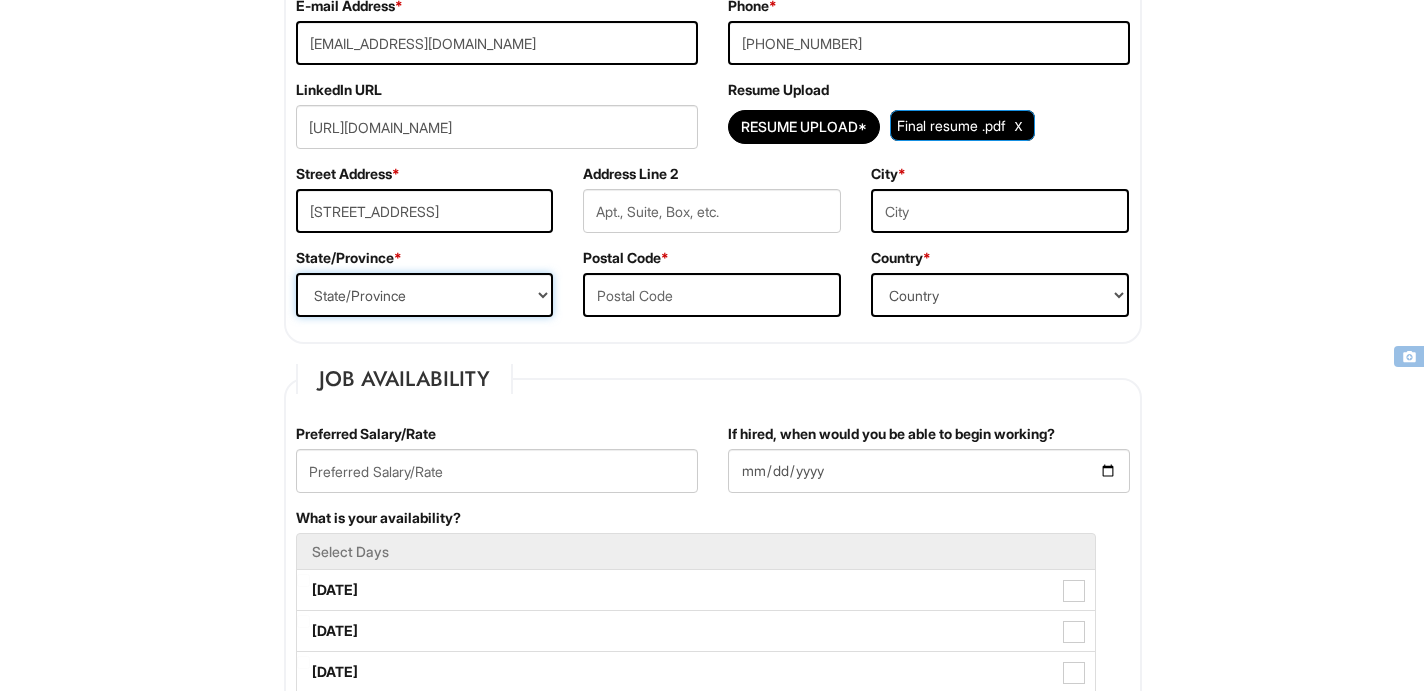 click on "State/Province [US_STATE] [US_STATE] [US_STATE] [US_STATE] [US_STATE] [US_STATE] [US_STATE] [US_STATE] [US_STATE][GEOGRAPHIC_DATA] [US_STATE] [US_STATE] [US_STATE] [US_STATE] [US_STATE] [US_STATE] [US_STATE] [US_STATE] [US_STATE] [US_STATE] [US_STATE] [US_STATE] [US_STATE] [US_STATE] [US_STATE] [US_STATE] [US_STATE] [US_STATE] [US_STATE] [US_STATE] [US_STATE] [US_STATE] [US_STATE] [US_STATE] [US_STATE] [US_STATE] [US_STATE] [US_STATE] [US_STATE] [US_STATE] [US_STATE] [US_STATE] [US_STATE] [US_STATE] [US_STATE] [US_STATE] [US_STATE] [US_STATE][PERSON_NAME][US_STATE] [US_STATE][PERSON_NAME] [US_STATE] [US_STATE] [GEOGRAPHIC_DATA]-[GEOGRAPHIC_DATA] [GEOGRAPHIC_DATA]-[GEOGRAPHIC_DATA] [GEOGRAPHIC_DATA]-[GEOGRAPHIC_DATA] [GEOGRAPHIC_DATA]-[GEOGRAPHIC_DATA] [GEOGRAPHIC_DATA]-[GEOGRAPHIC_DATA] [GEOGRAPHIC_DATA]-[GEOGRAPHIC_DATA] [GEOGRAPHIC_DATA]-NORTHWEST TERRITORIES [GEOGRAPHIC_DATA]-[GEOGRAPHIC_DATA] [GEOGRAPHIC_DATA]-[GEOGRAPHIC_DATA] [GEOGRAPHIC_DATA]-[PERSON_NAME][GEOGRAPHIC_DATA] [GEOGRAPHIC_DATA]-[GEOGRAPHIC_DATA] [GEOGRAPHIC_DATA]-[GEOGRAPHIC_DATA] [GEOGRAPHIC_DATA]-[GEOGRAPHIC_DATA] TERRITORY [GEOGRAPHIC_DATA]-[US_STATE] [GEOGRAPHIC_DATA]-[US_STATE][GEOGRAPHIC_DATA] [GEOGRAPHIC_DATA]-[US_STATE] [GEOGRAPHIC_DATA]-[PERSON_NAME][US_STATE] [GEOGRAPHIC_DATA]-[US_STATE] [GEOGRAPHIC_DATA]-[US_STATE] [GEOGRAPHIC_DATA]-[US_STATE]" at bounding box center (425, 295) 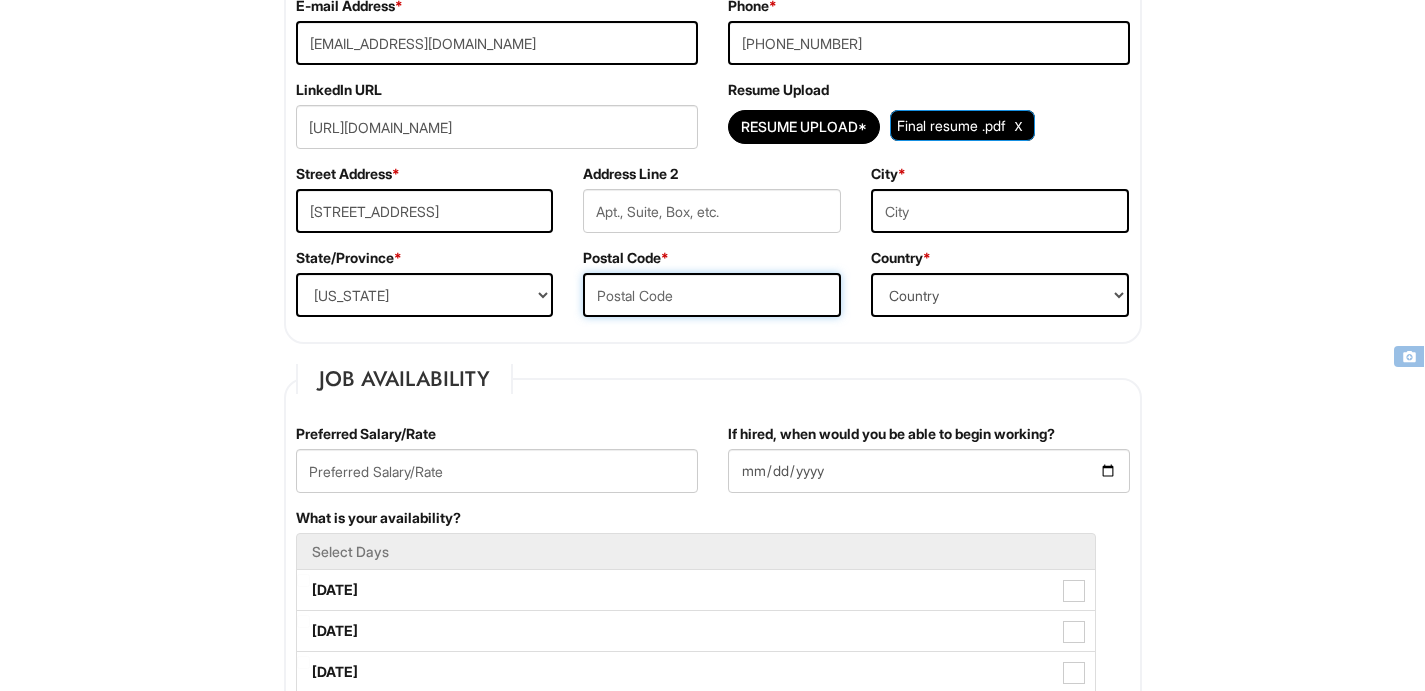 click at bounding box center [712, 295] 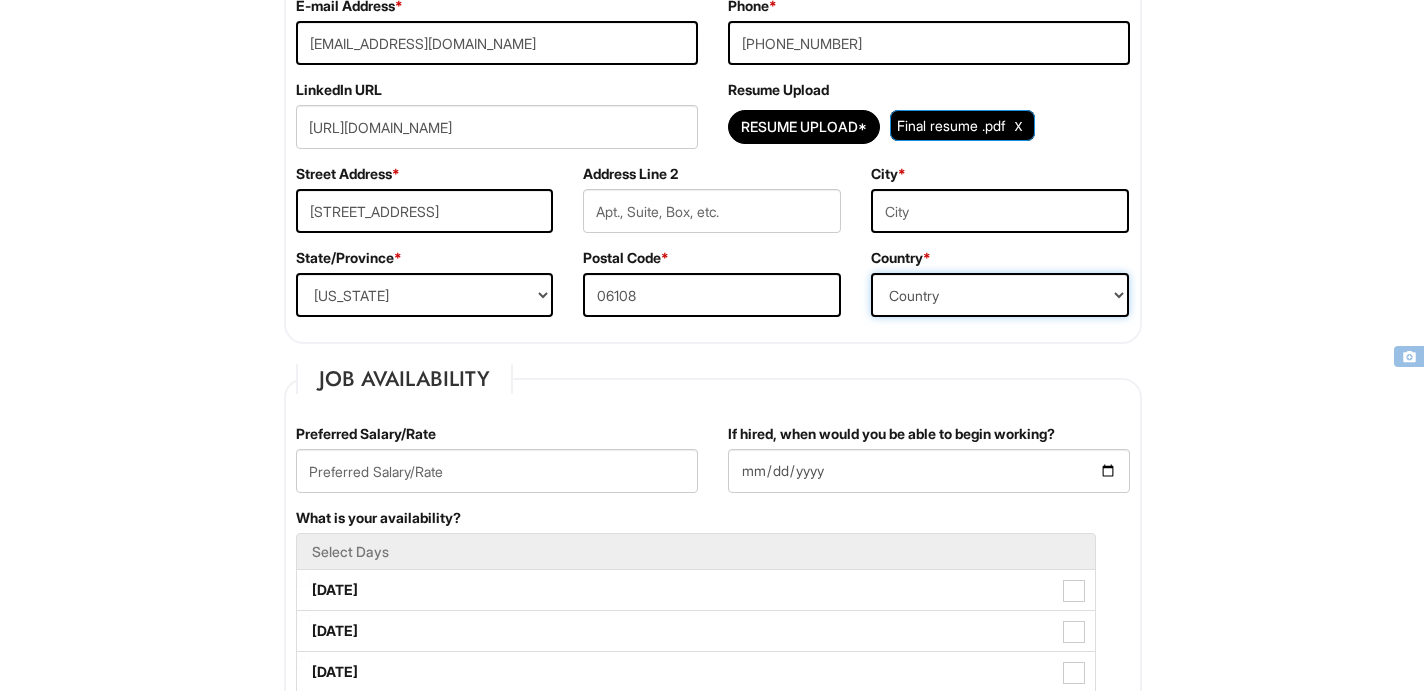 click on "Country [GEOGRAPHIC_DATA] [GEOGRAPHIC_DATA] [GEOGRAPHIC_DATA] [US_STATE] [GEOGRAPHIC_DATA] [GEOGRAPHIC_DATA] [GEOGRAPHIC_DATA] [GEOGRAPHIC_DATA] [GEOGRAPHIC_DATA] [GEOGRAPHIC_DATA] [GEOGRAPHIC_DATA] [GEOGRAPHIC_DATA] [GEOGRAPHIC_DATA] [GEOGRAPHIC_DATA] [GEOGRAPHIC_DATA] [GEOGRAPHIC_DATA] [GEOGRAPHIC_DATA] [GEOGRAPHIC_DATA] [GEOGRAPHIC_DATA] [GEOGRAPHIC_DATA] [GEOGRAPHIC_DATA] [GEOGRAPHIC_DATA] [GEOGRAPHIC_DATA] [GEOGRAPHIC_DATA] [GEOGRAPHIC_DATA] [GEOGRAPHIC_DATA] [GEOGRAPHIC_DATA] [GEOGRAPHIC_DATA] [GEOGRAPHIC_DATA] [GEOGRAPHIC_DATA] [GEOGRAPHIC_DATA] [GEOGRAPHIC_DATA] [GEOGRAPHIC_DATA] [GEOGRAPHIC_DATA] [GEOGRAPHIC_DATA] [GEOGRAPHIC_DATA] [GEOGRAPHIC_DATA] [GEOGRAPHIC_DATA] [GEOGRAPHIC_DATA] [GEOGRAPHIC_DATA] [GEOGRAPHIC_DATA] [GEOGRAPHIC_DATA] [GEOGRAPHIC_DATA] [GEOGRAPHIC_DATA][PERSON_NAME][GEOGRAPHIC_DATA] [GEOGRAPHIC_DATA] [GEOGRAPHIC_DATA] [GEOGRAPHIC_DATA] [GEOGRAPHIC_DATA] [GEOGRAPHIC_DATA] [GEOGRAPHIC_DATA] [GEOGRAPHIC_DATA] [GEOGRAPHIC_DATA] [GEOGRAPHIC_DATA] [GEOGRAPHIC_DATA] [GEOGRAPHIC_DATA] [GEOGRAPHIC_DATA] [GEOGRAPHIC_DATA] [GEOGRAPHIC_DATA] [GEOGRAPHIC_DATA] [GEOGRAPHIC_DATA] [GEOGRAPHIC_DATA][PERSON_NAME][GEOGRAPHIC_DATA] [GEOGRAPHIC_DATA] [GEOGRAPHIC_DATA] [GEOGRAPHIC_DATA] [GEOGRAPHIC_DATA] [DATE][GEOGRAPHIC_DATA] [GEOGRAPHIC_DATA] [GEOGRAPHIC_DATA] [GEOGRAPHIC_DATA] [GEOGRAPHIC_DATA] (Mobile Satellite service) [GEOGRAPHIC_DATA] (Mobile Satellite service) [GEOGRAPHIC_DATA] [GEOGRAPHIC_DATA] [GEOGRAPHIC_DATA] [GEOGRAPHIC_DATA] [GEOGRAPHIC_DATA] [GEOGRAPHIC_DATA] ([GEOGRAPHIC_DATA]) [GEOGRAPHIC_DATA] [GEOGRAPHIC_DATA] [GEOGRAPHIC_DATA] [GEOGRAPHIC_DATA] [GEOGRAPHIC_DATA] [GEOGRAPHIC_DATA] [GEOGRAPHIC_DATA] [GEOGRAPHIC_DATA] [GEOGRAPHIC_DATA] [GEOGRAPHIC_DATA] [GEOGRAPHIC_DATA] [US_STATE]" at bounding box center (1000, 295) 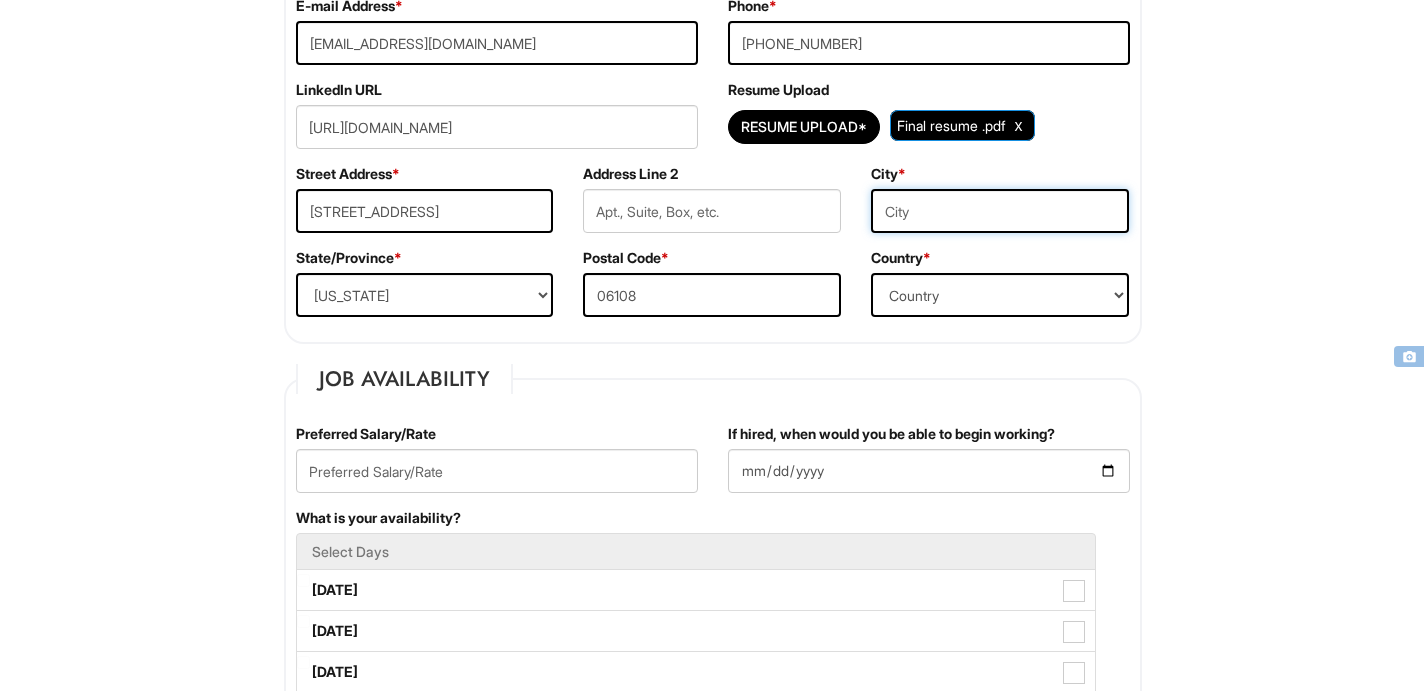 click at bounding box center [1000, 211] 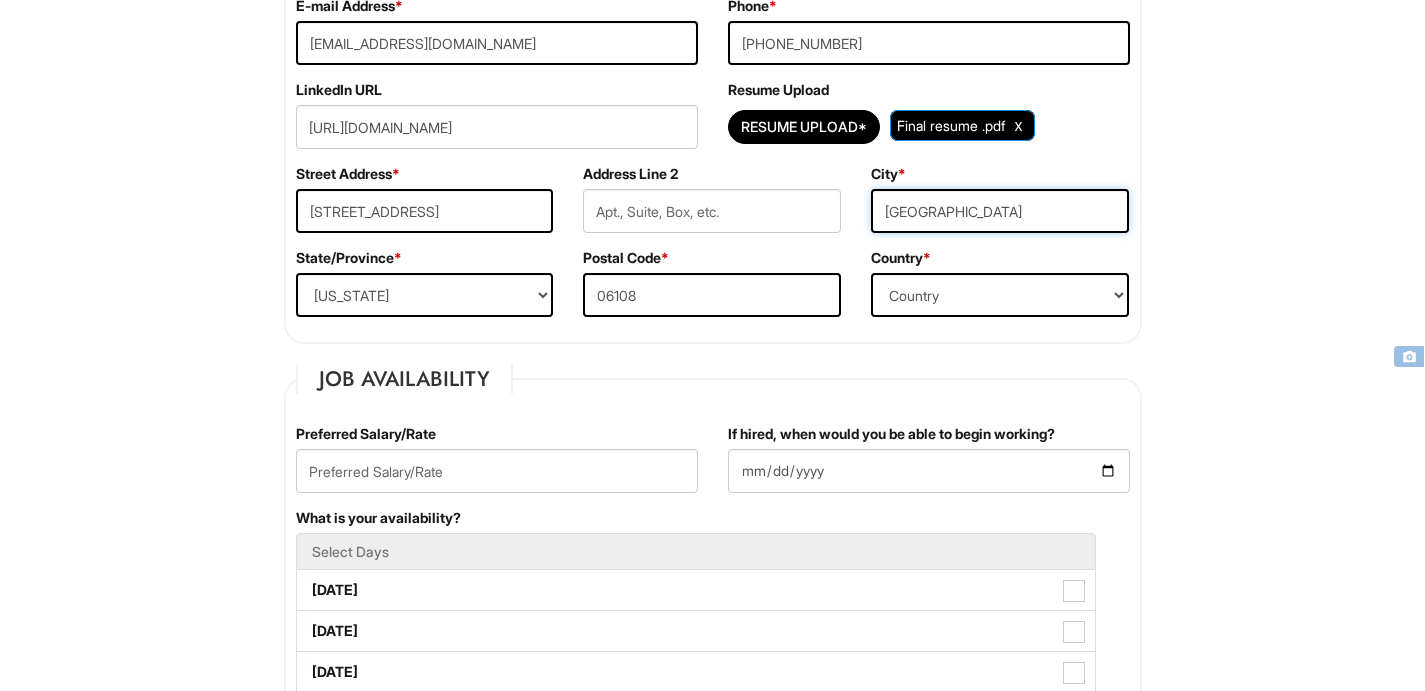 type on "[GEOGRAPHIC_DATA]" 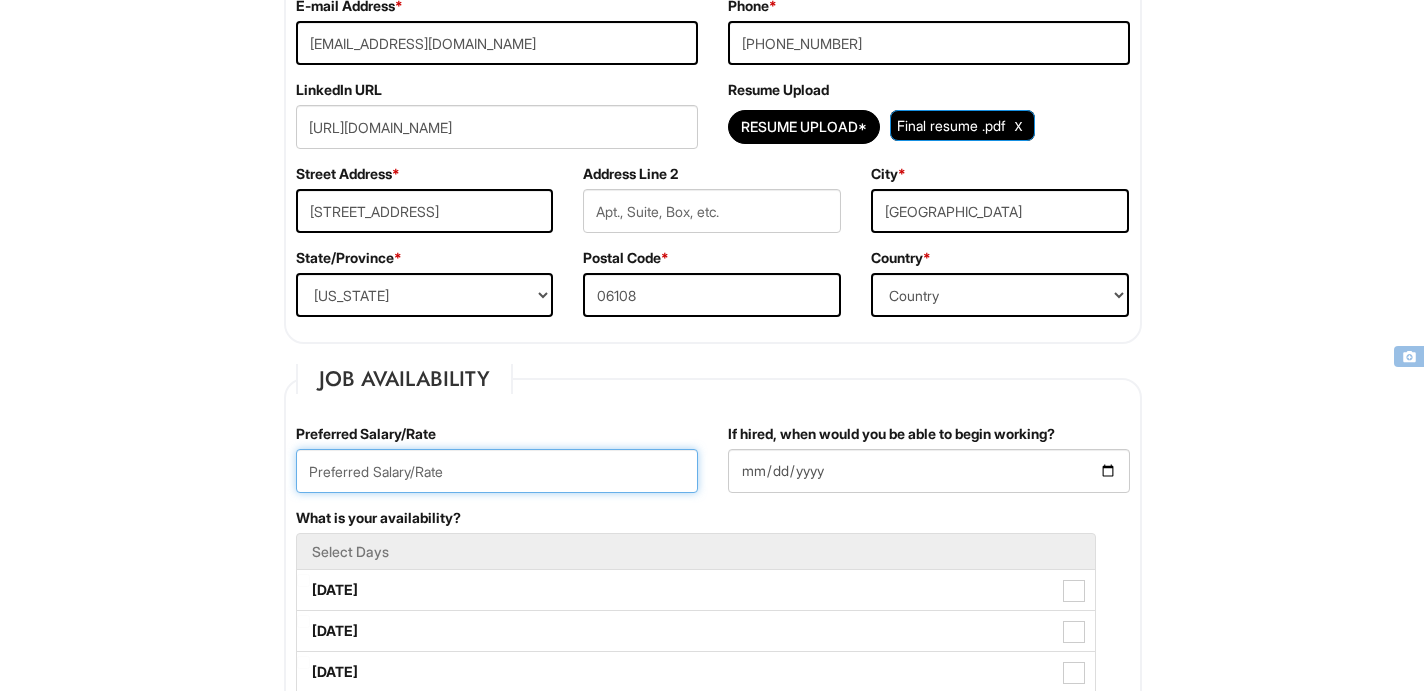 click at bounding box center [497, 471] 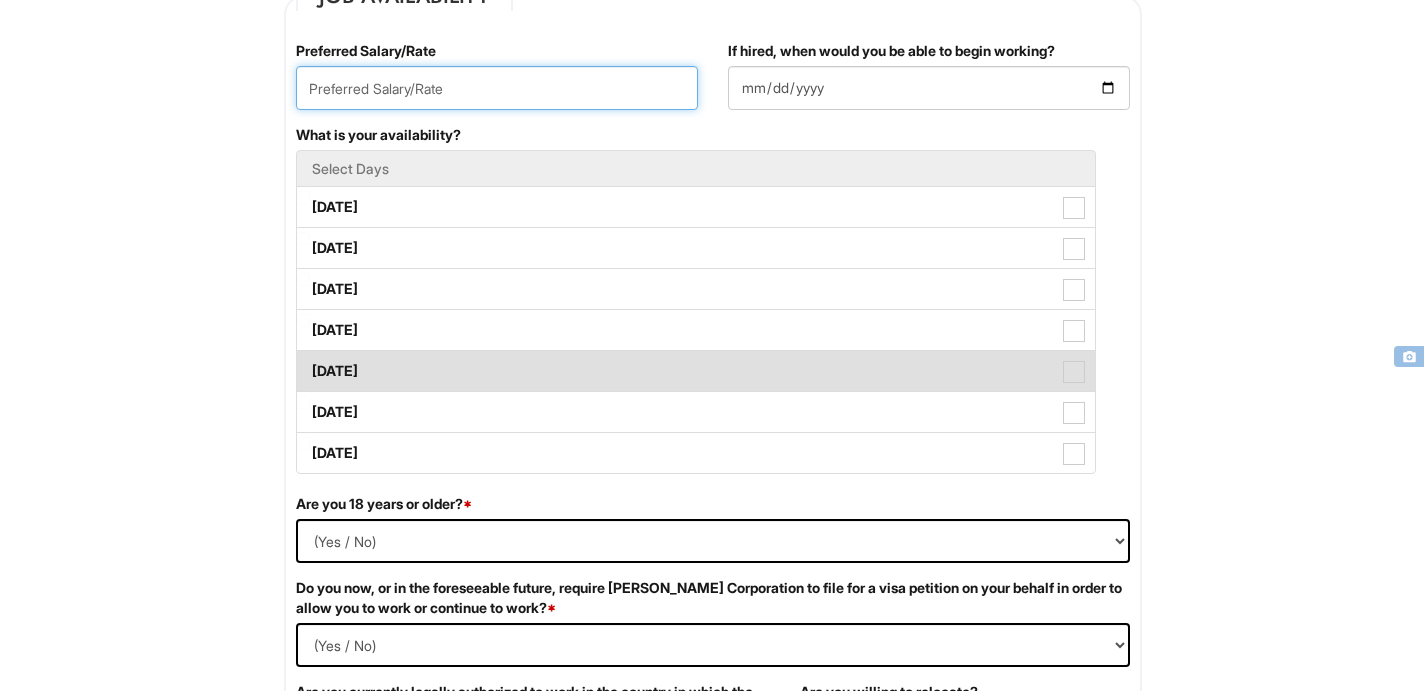 scroll, scrollTop: 862, scrollLeft: 0, axis: vertical 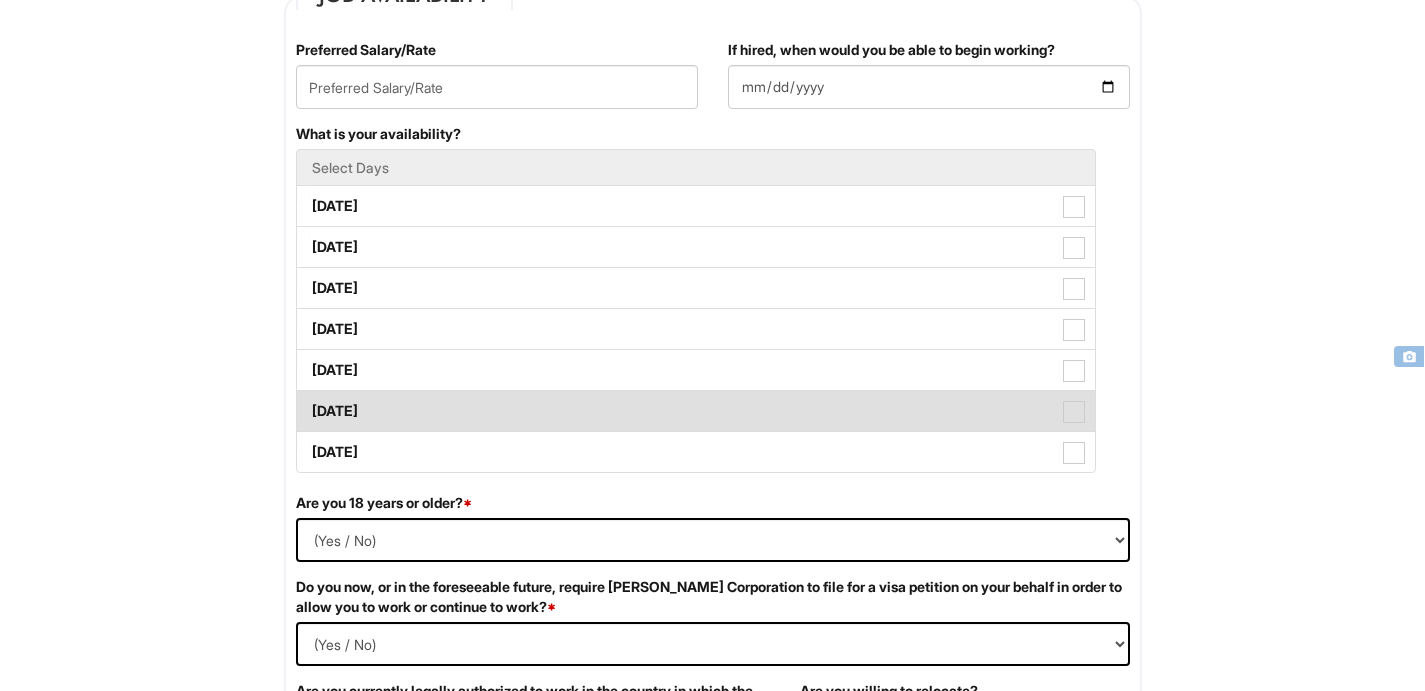 click on "[DATE]" at bounding box center [696, 411] 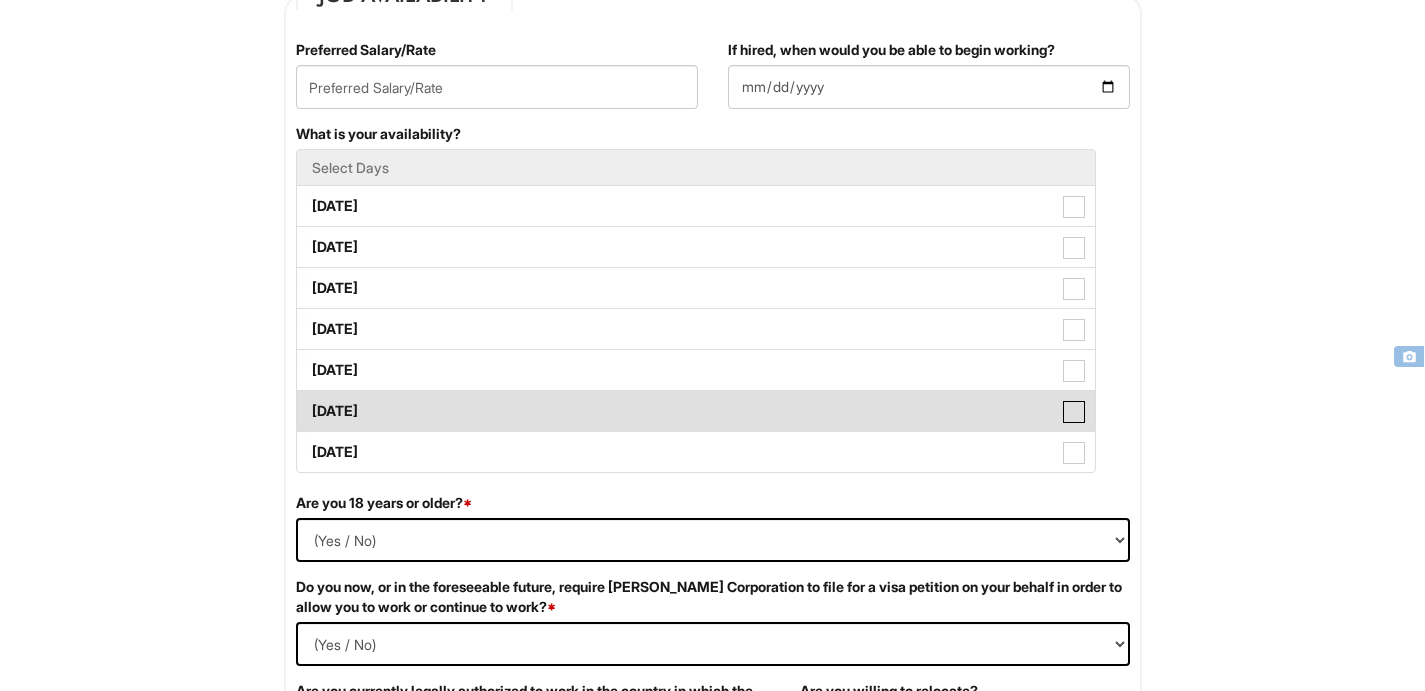 click on "[DATE]" at bounding box center (303, 401) 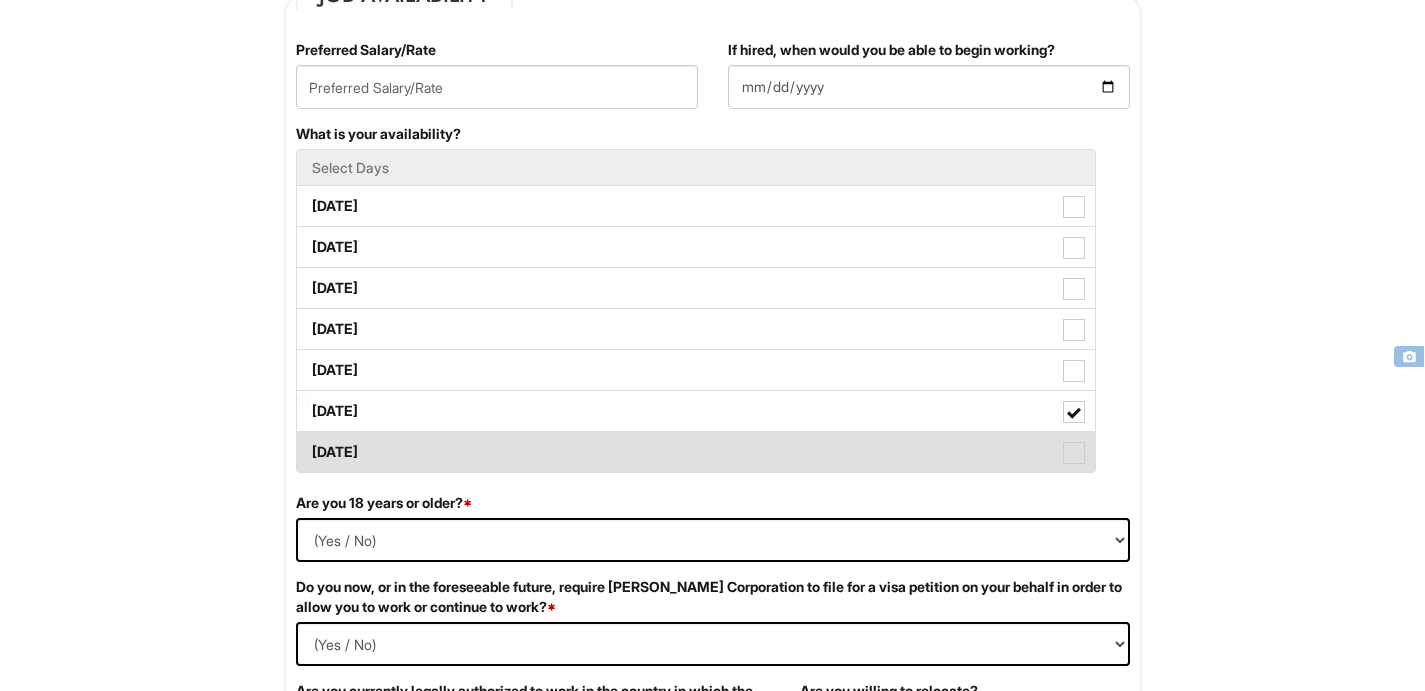 click on "[DATE]" at bounding box center [696, 452] 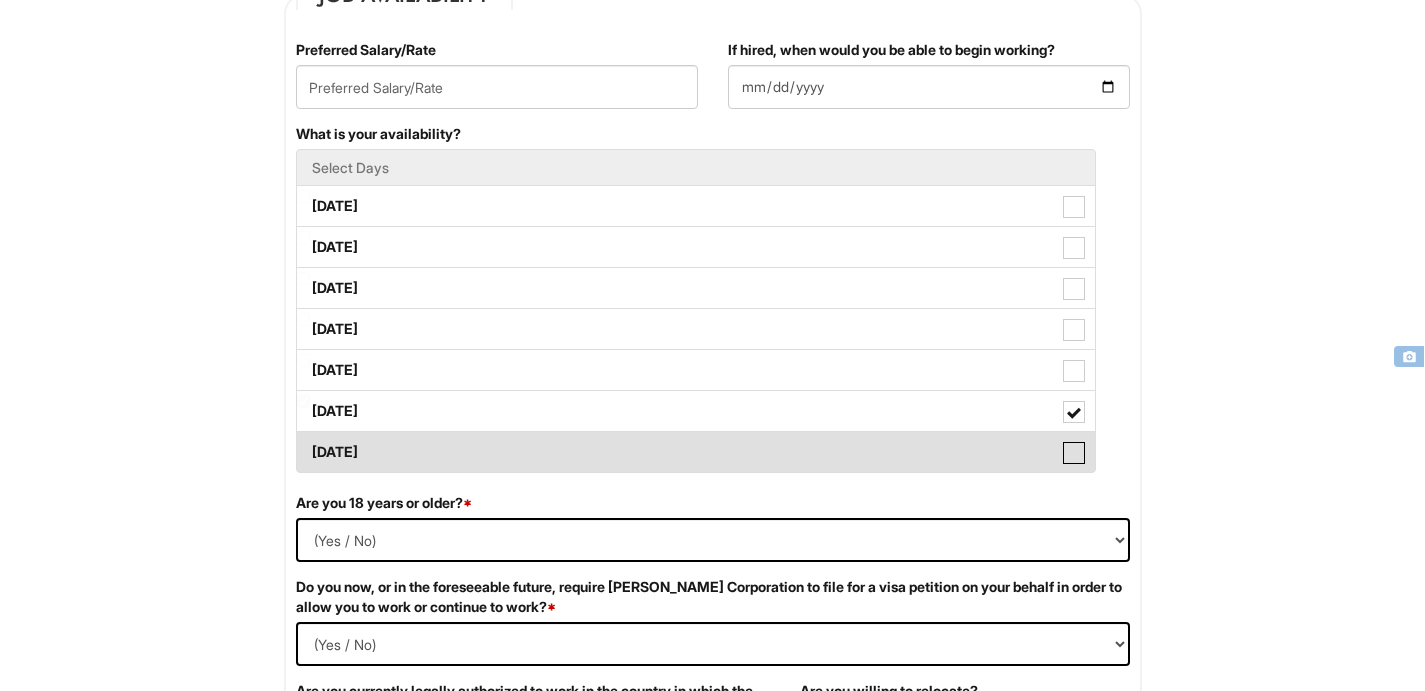 click on "[DATE]" at bounding box center (303, 442) 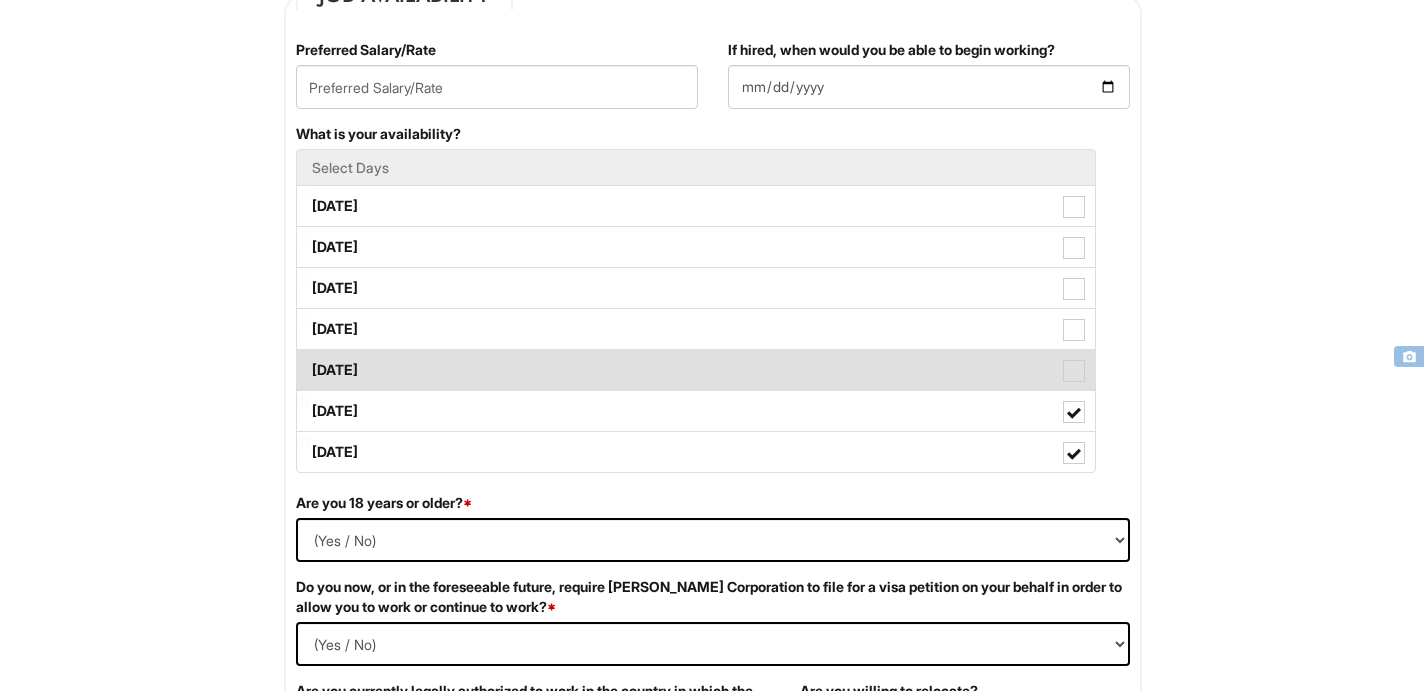 click on "[DATE]" at bounding box center [696, 370] 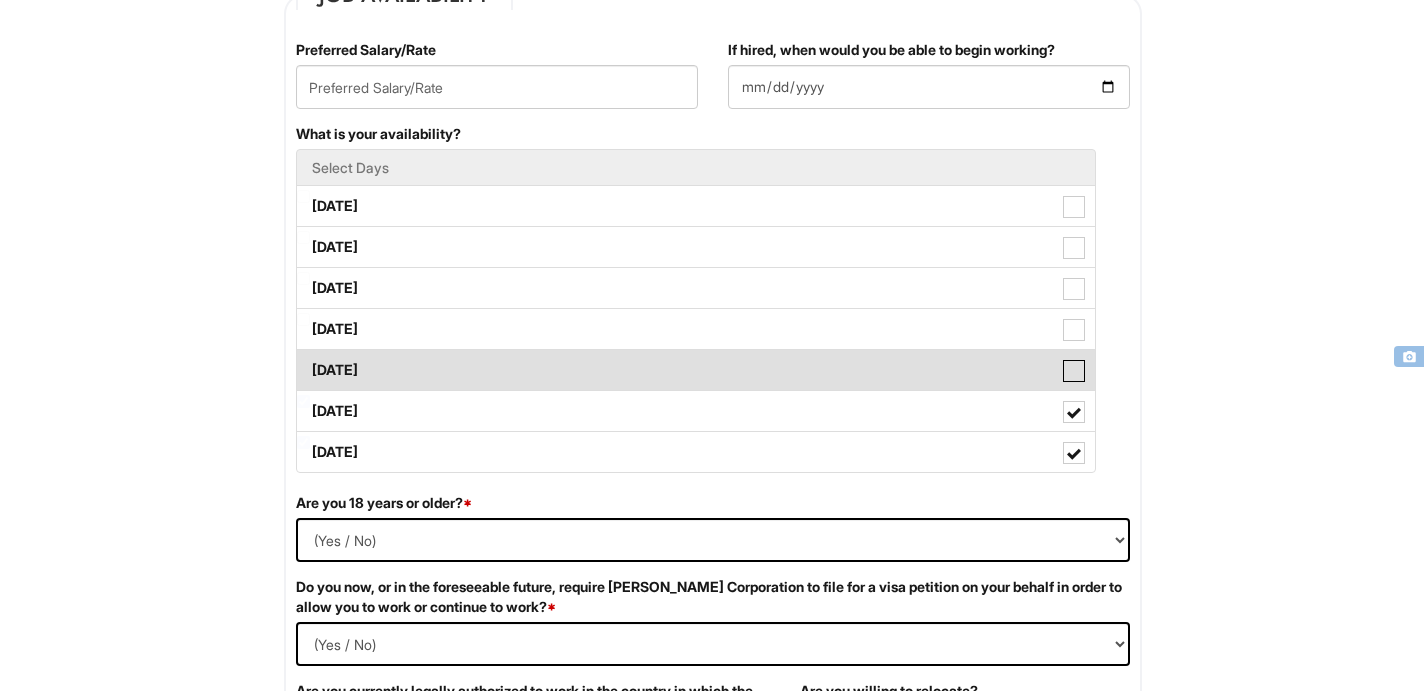 click on "[DATE]" at bounding box center [303, 360] 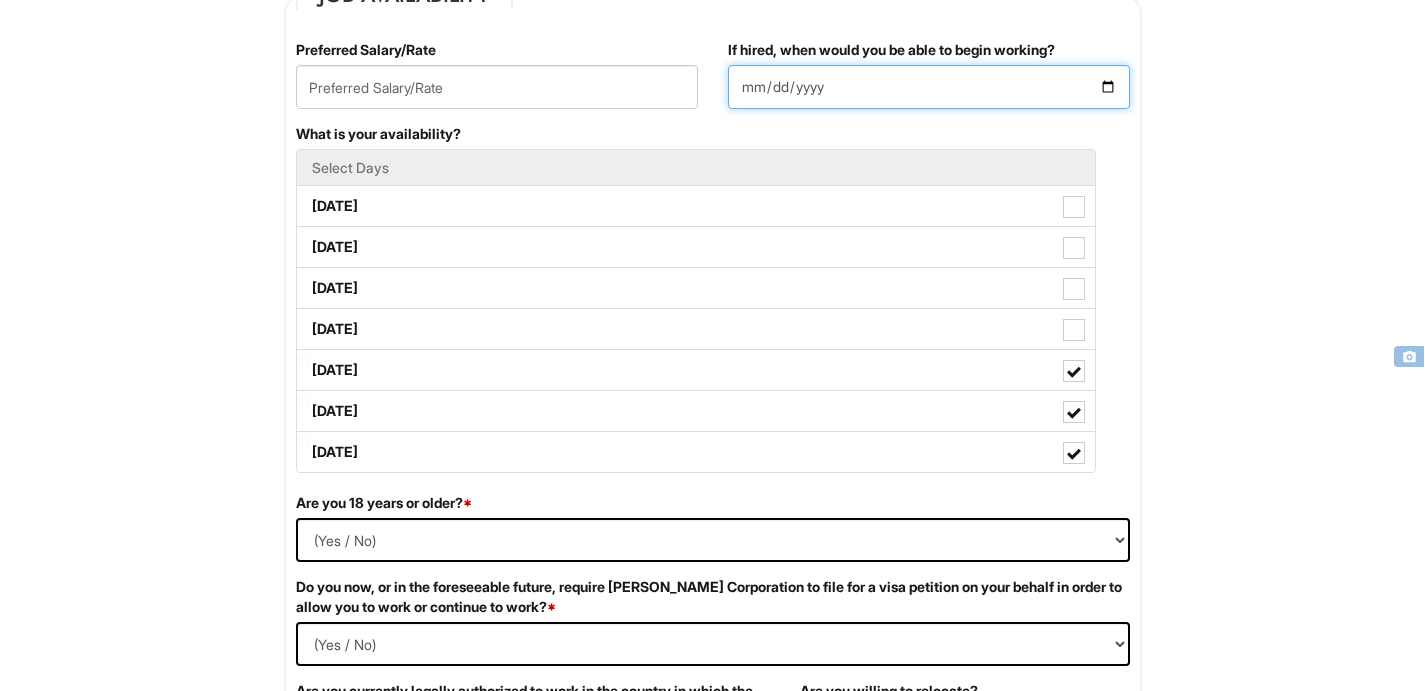 click on "If hired, when would you be able to begin working?" at bounding box center (929, 87) 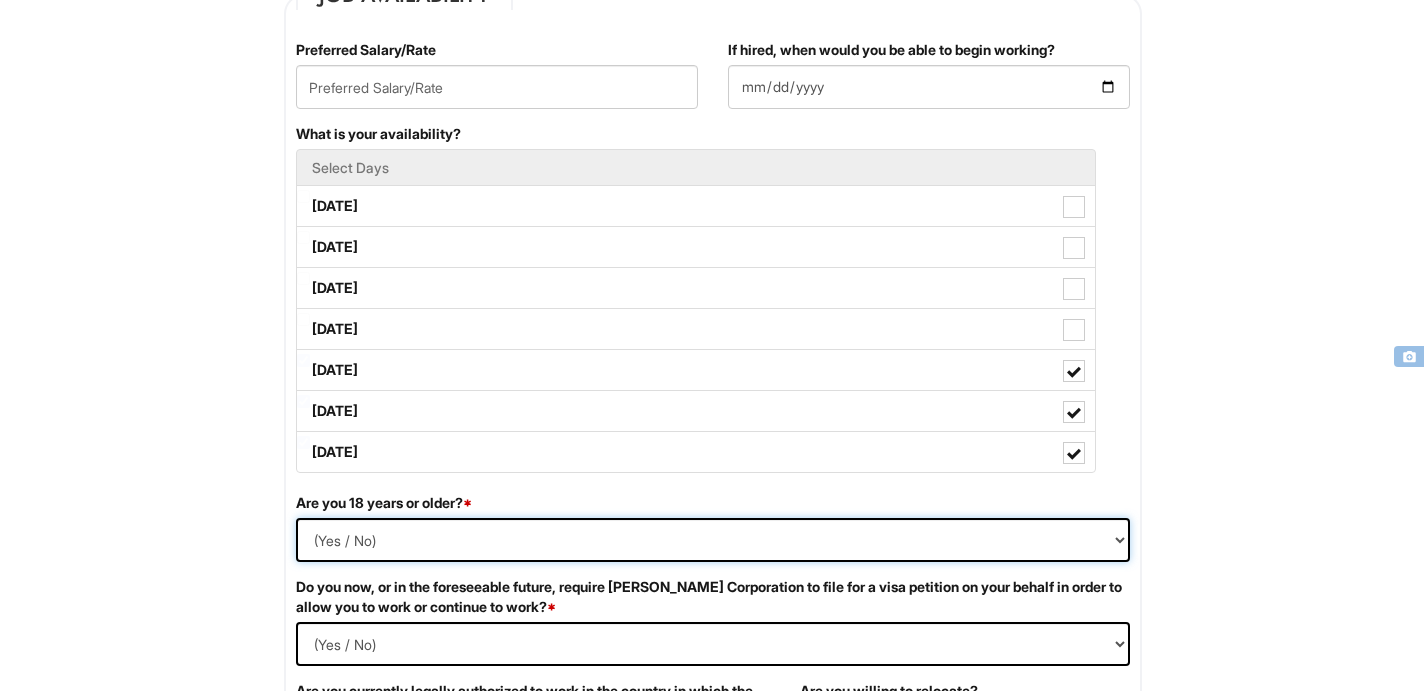 click on "(Yes / No) Yes No" at bounding box center [713, 540] 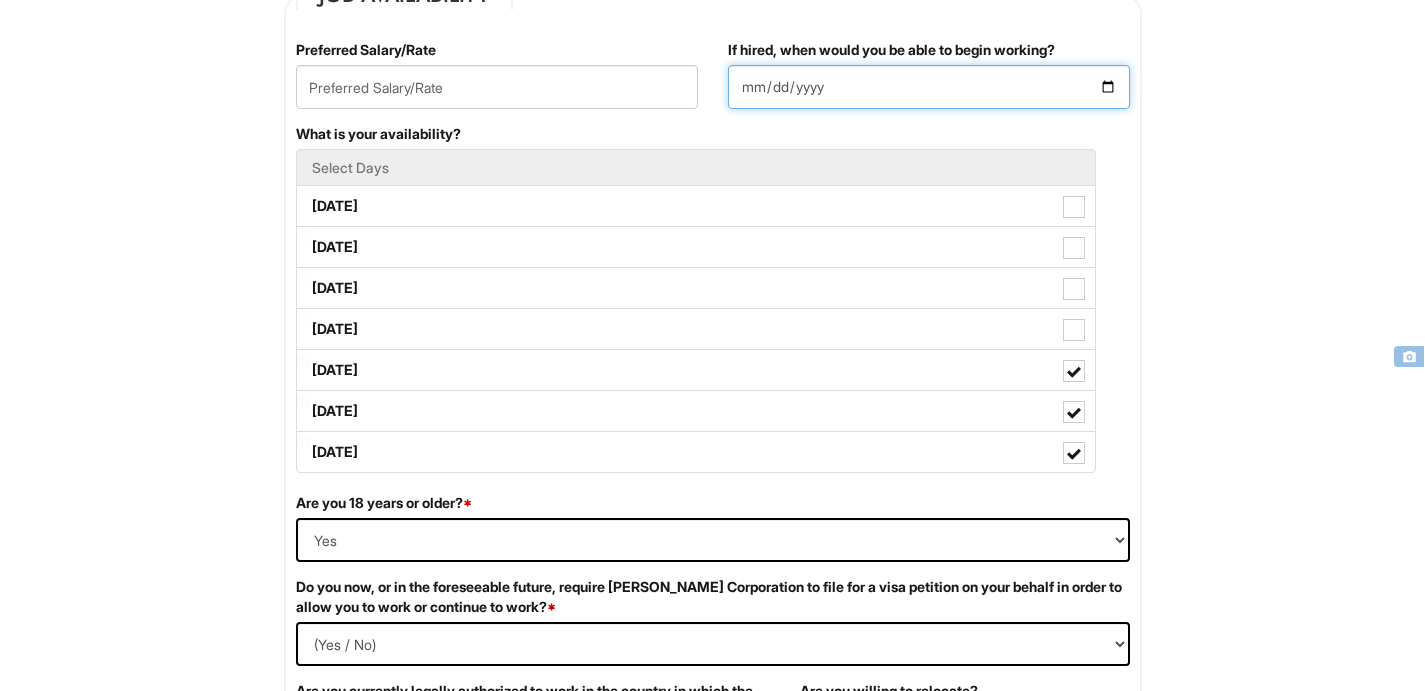 click on "[DATE]" at bounding box center (929, 87) 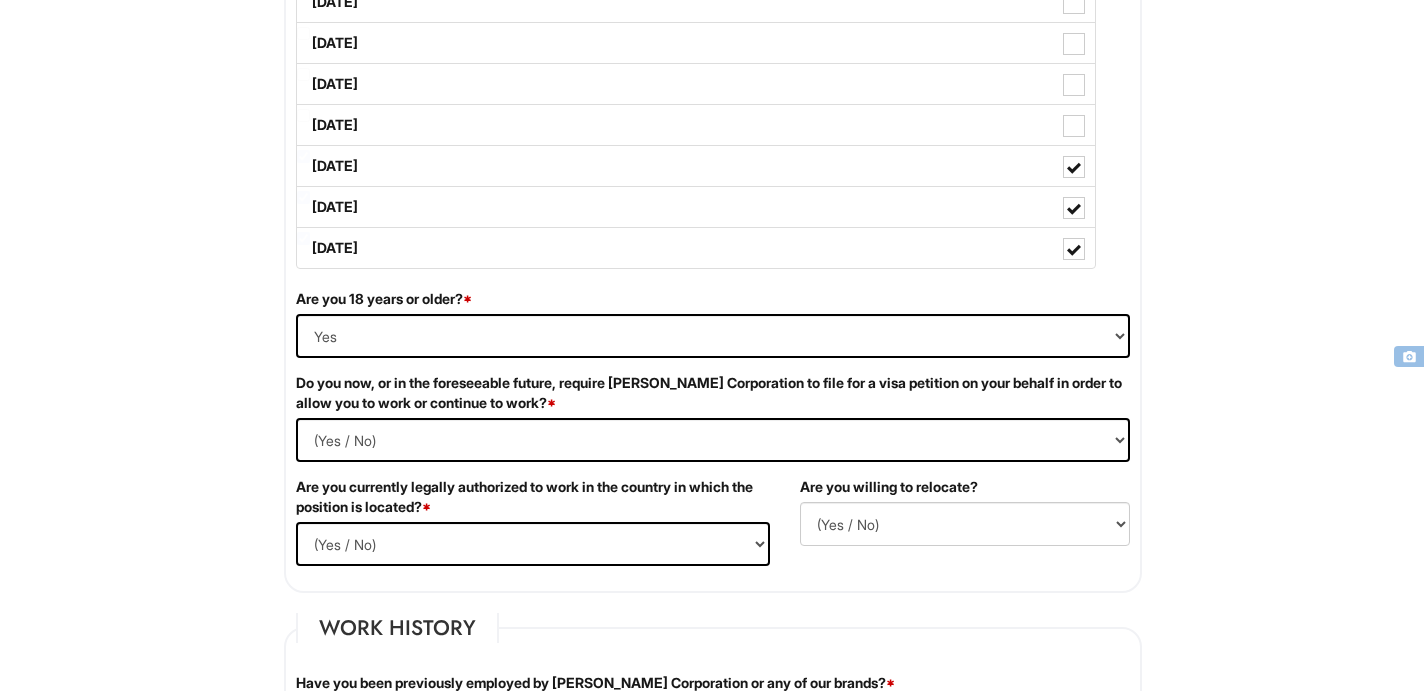 scroll, scrollTop: 1070, scrollLeft: 0, axis: vertical 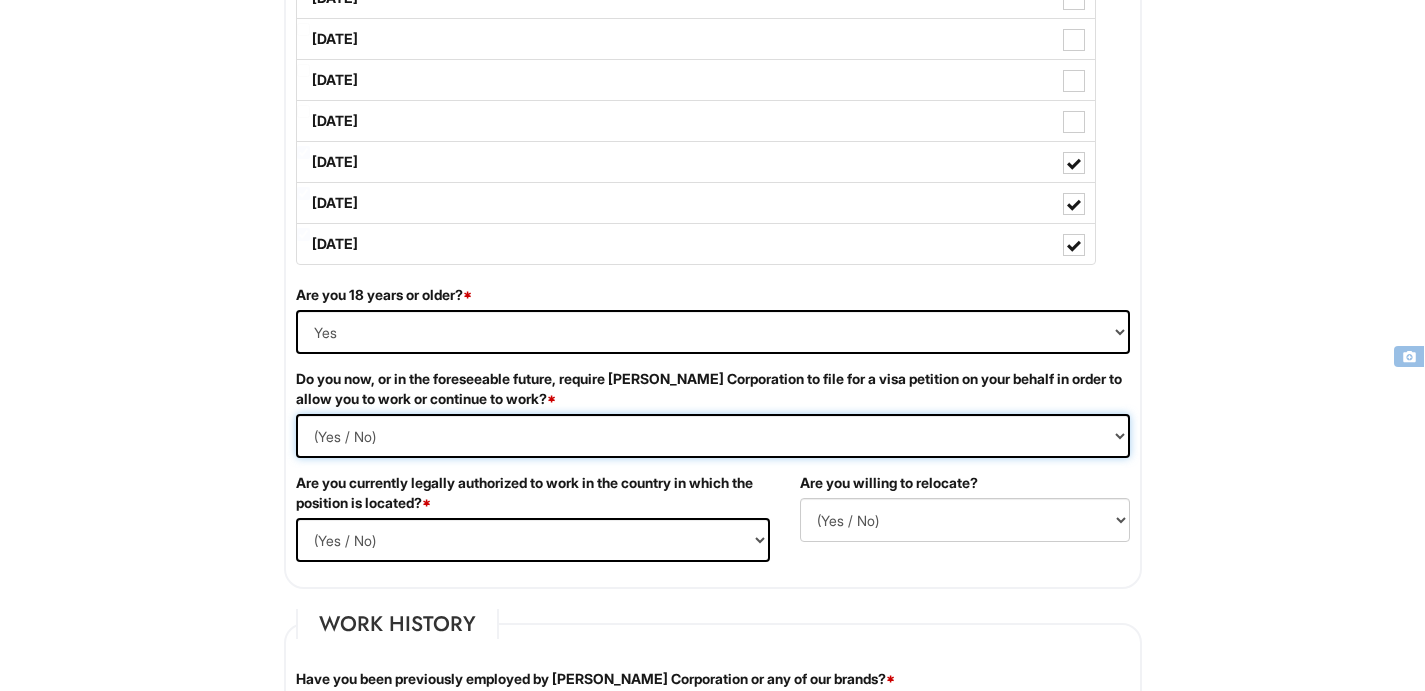 click on "(Yes / No) Yes No" at bounding box center (713, 436) 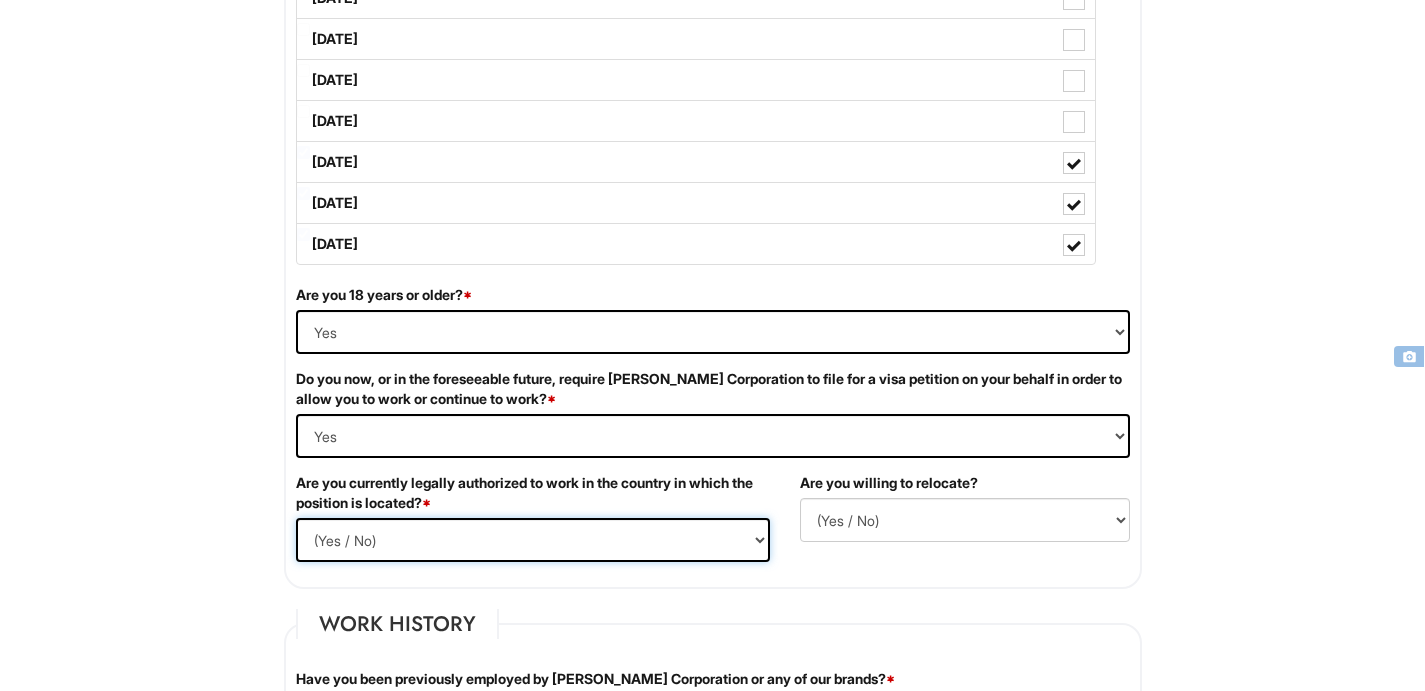 click on "(Yes / No) Yes No" at bounding box center [533, 540] 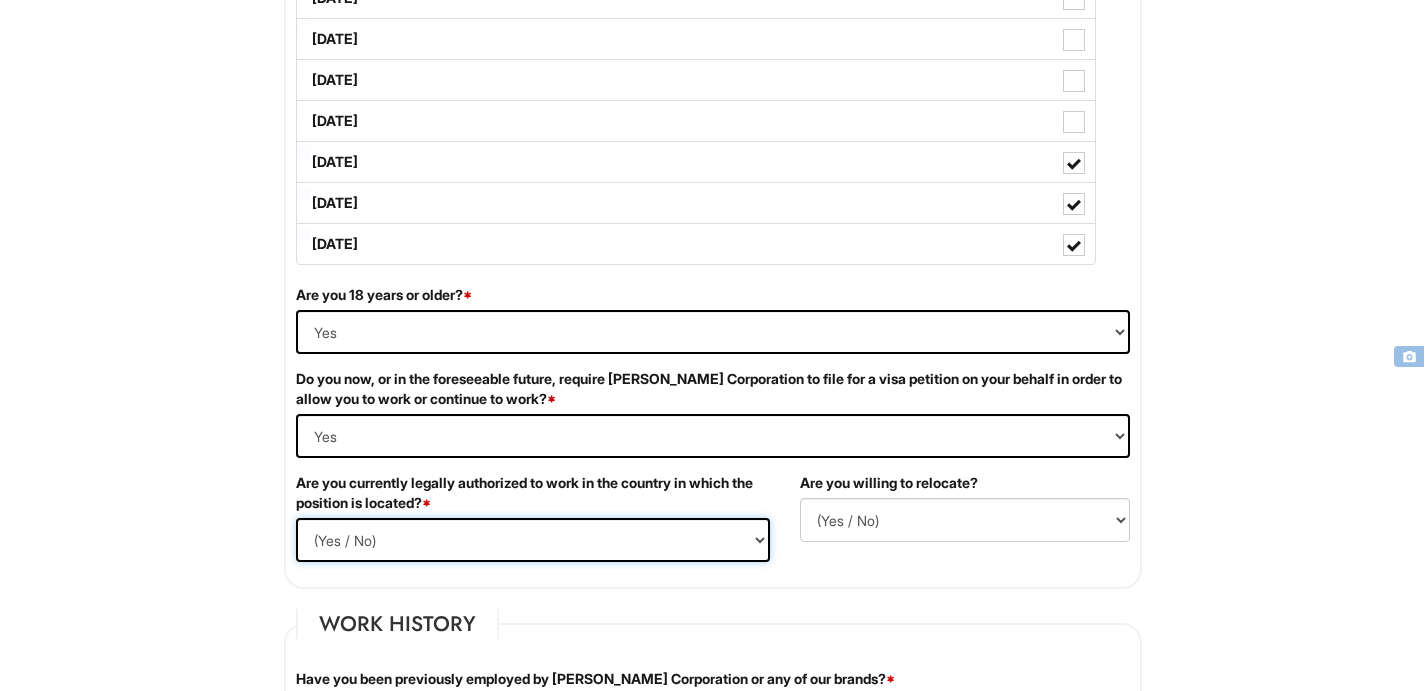 select on "Yes" 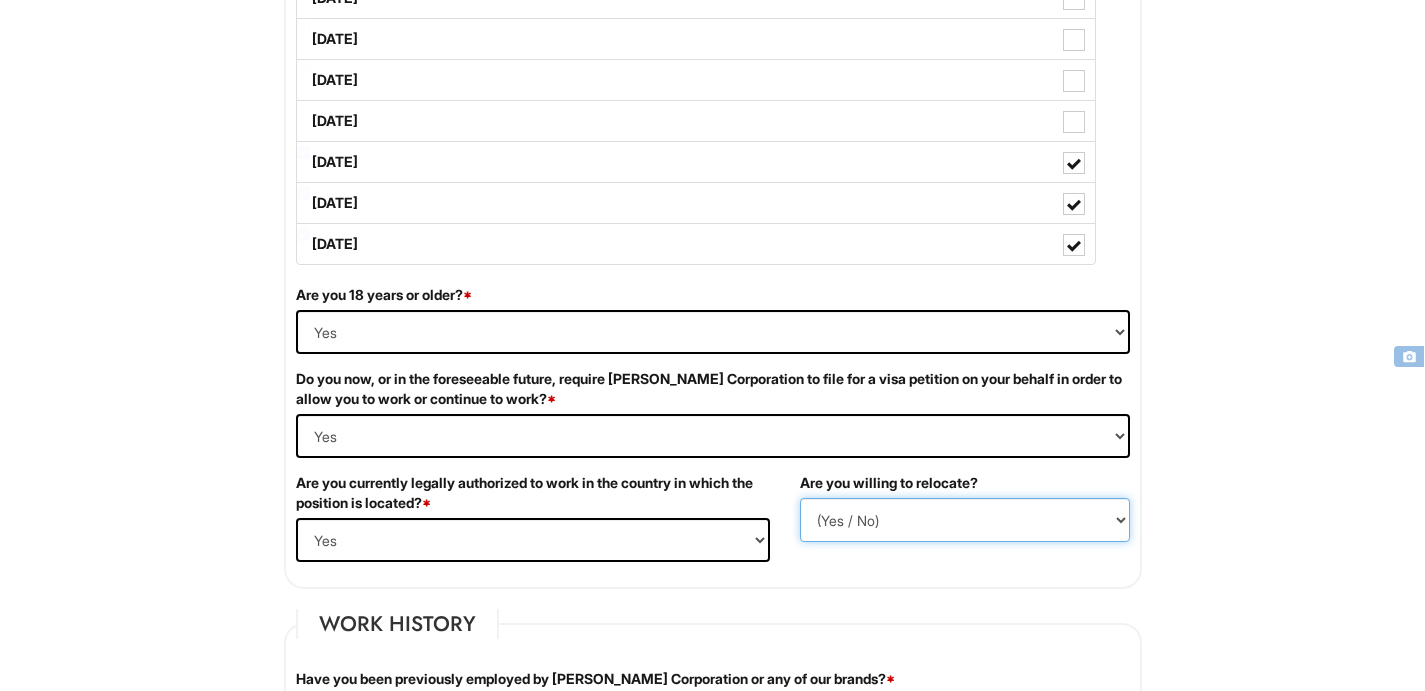 click on "(Yes / No) No Yes" at bounding box center (965, 520) 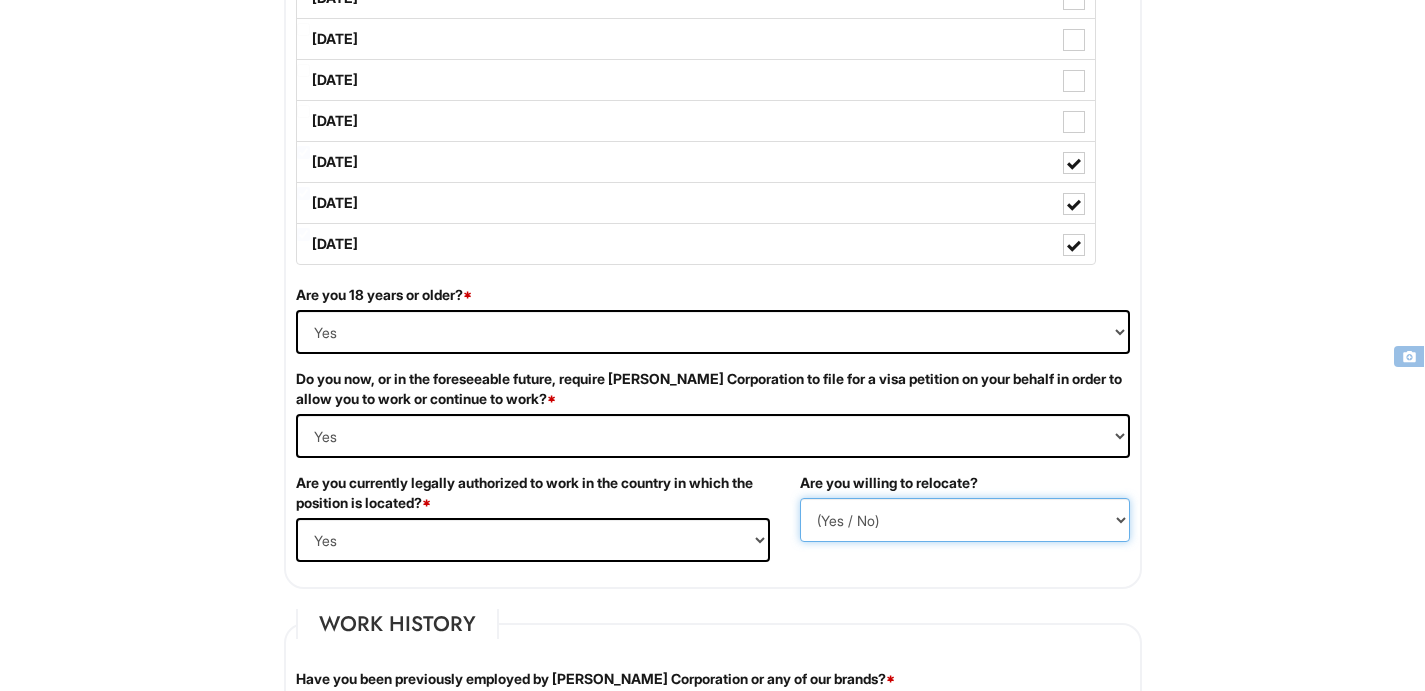 select on "Y" 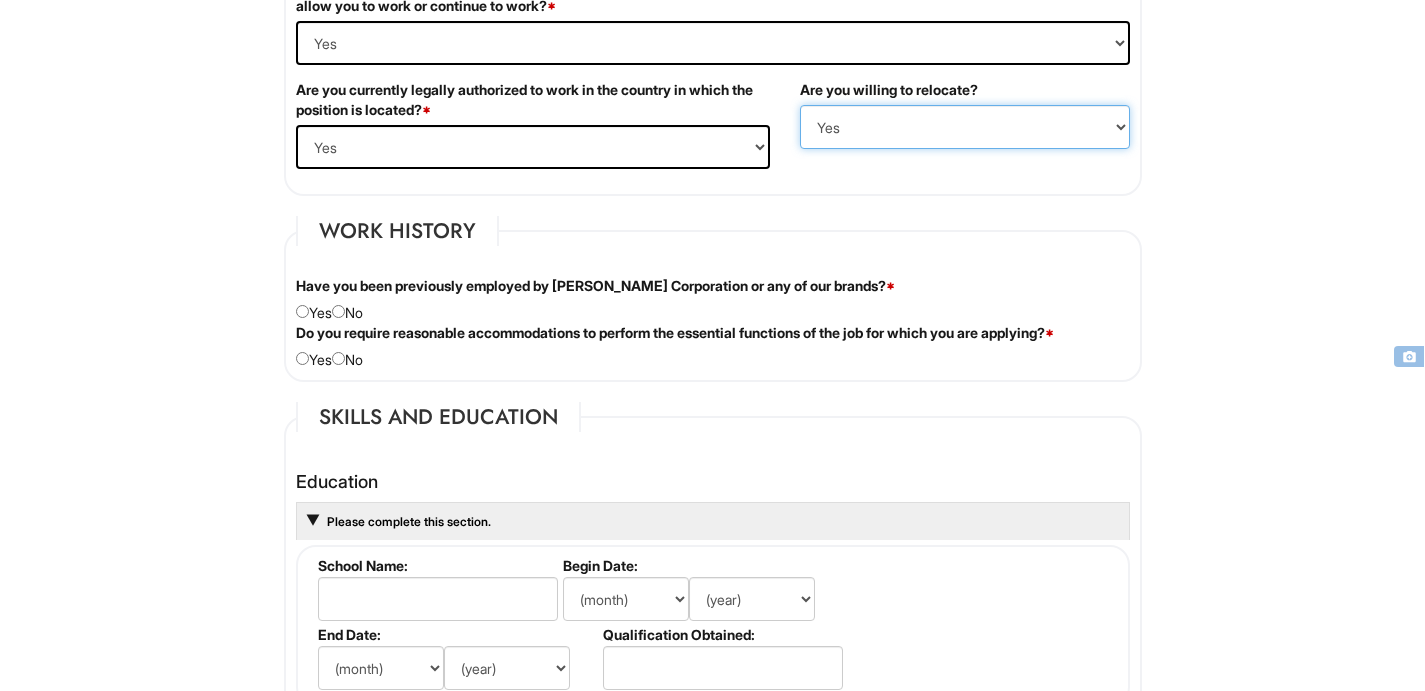 scroll, scrollTop: 1547, scrollLeft: 0, axis: vertical 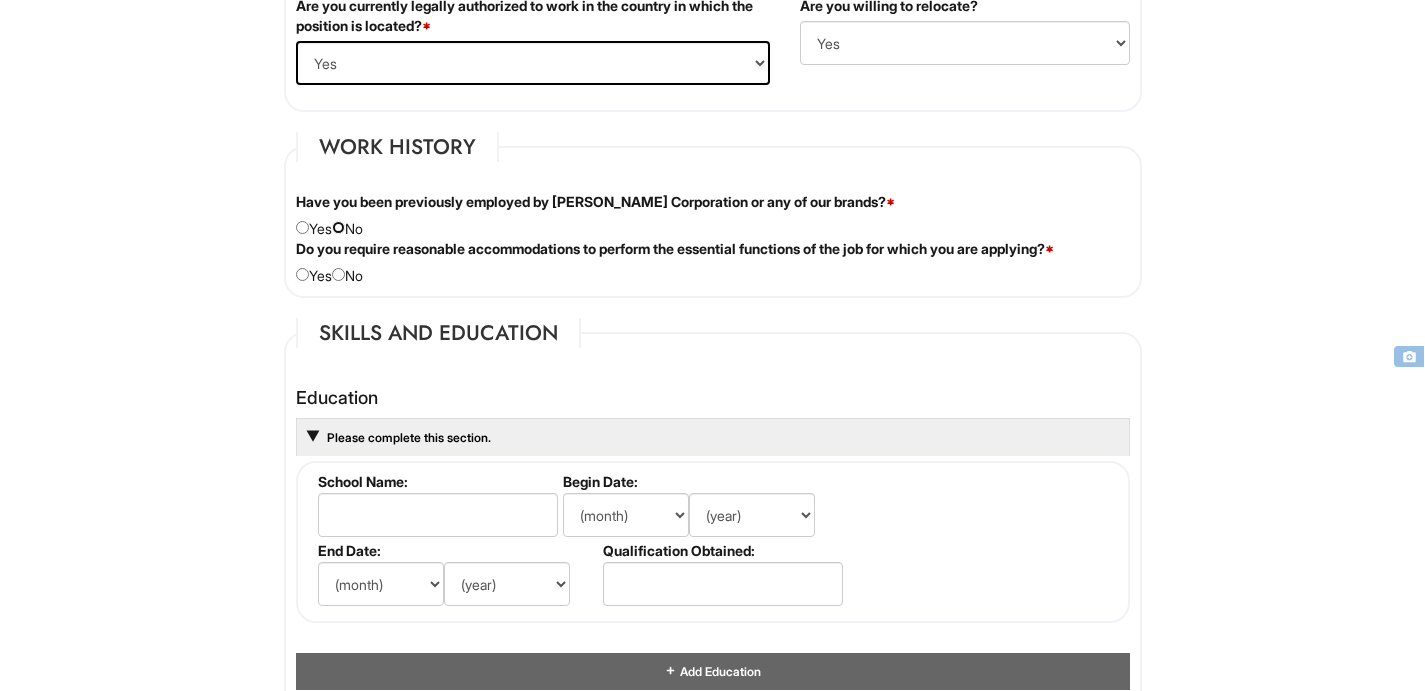 click at bounding box center [338, 227] 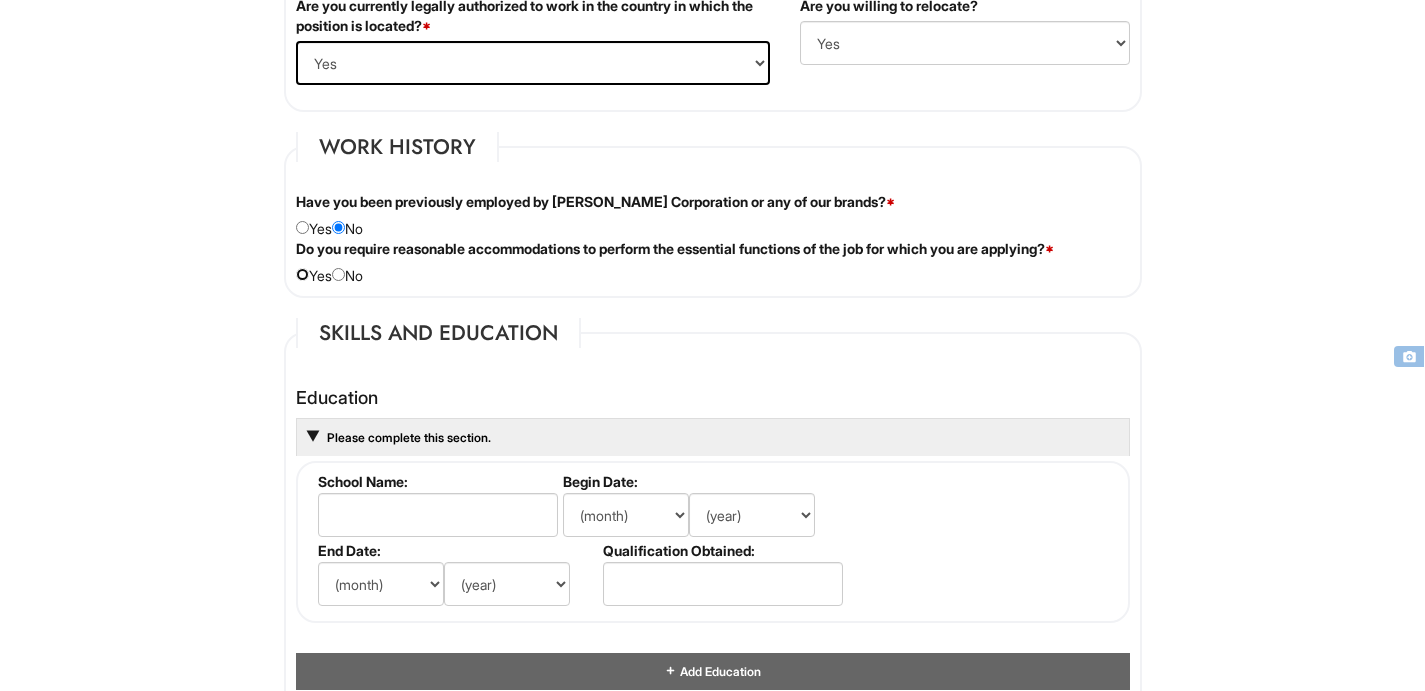 click at bounding box center [302, 274] 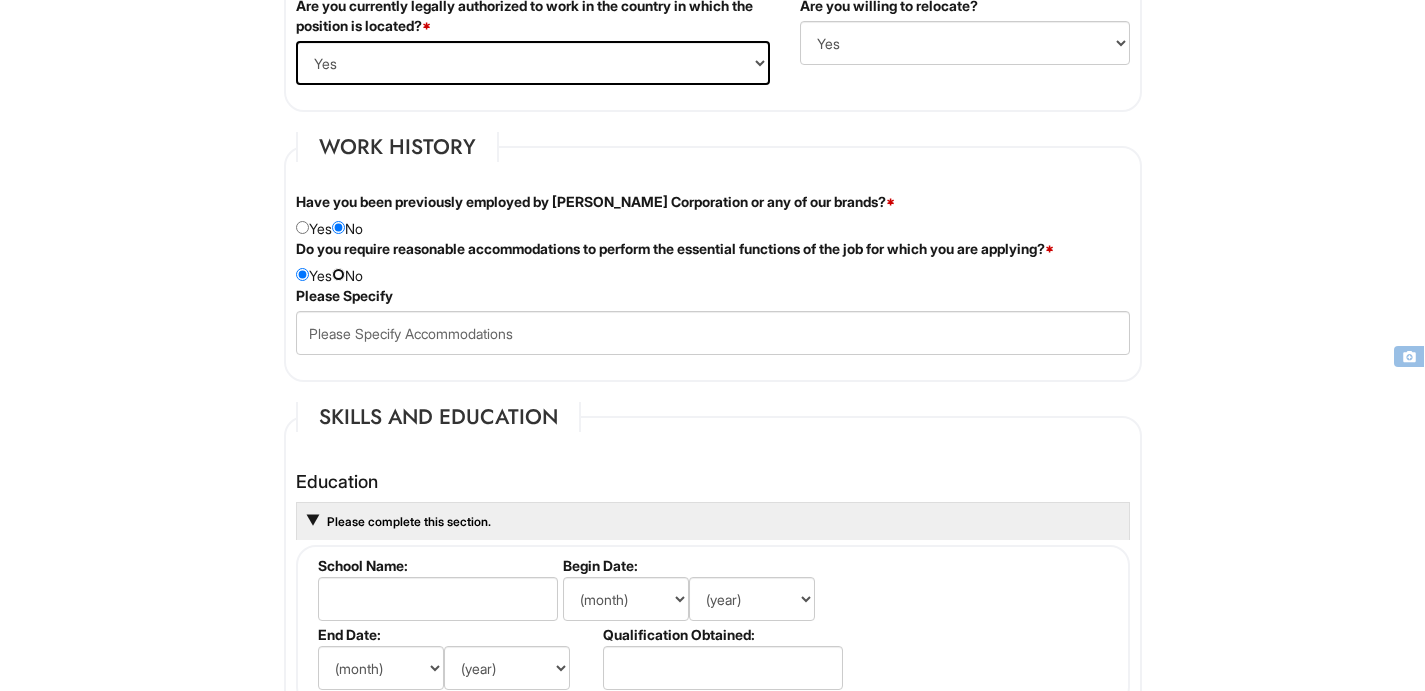 click at bounding box center (338, 274) 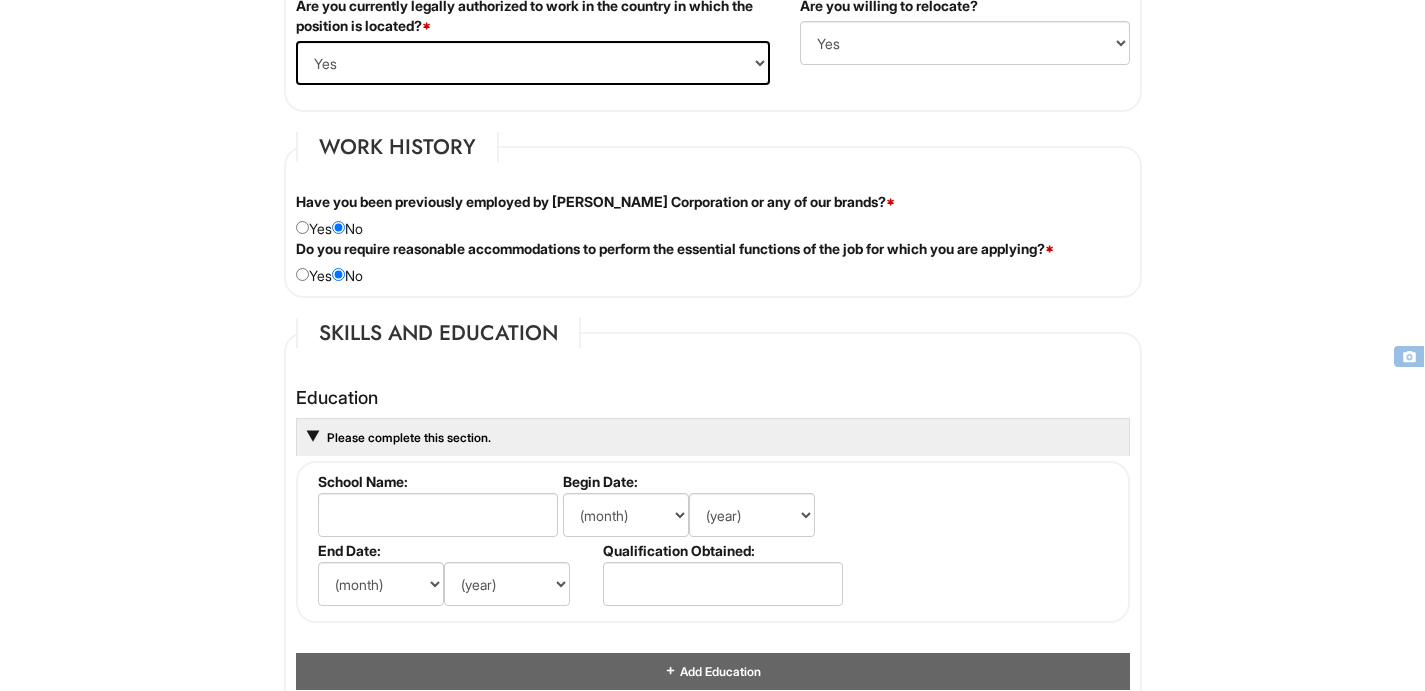 click on "Do you require reasonable accommodations to perform the essential functions of the job for which you are applying? *    Yes   No" at bounding box center [713, 262] 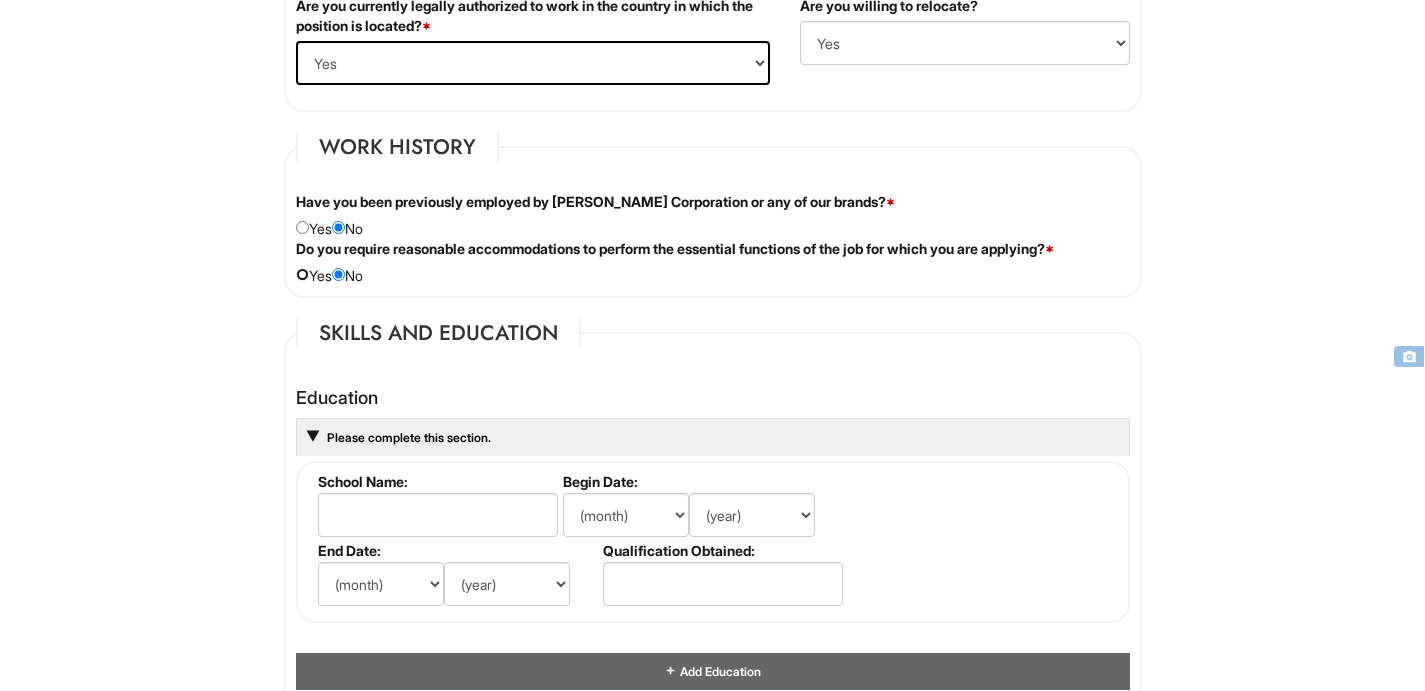 click at bounding box center [302, 274] 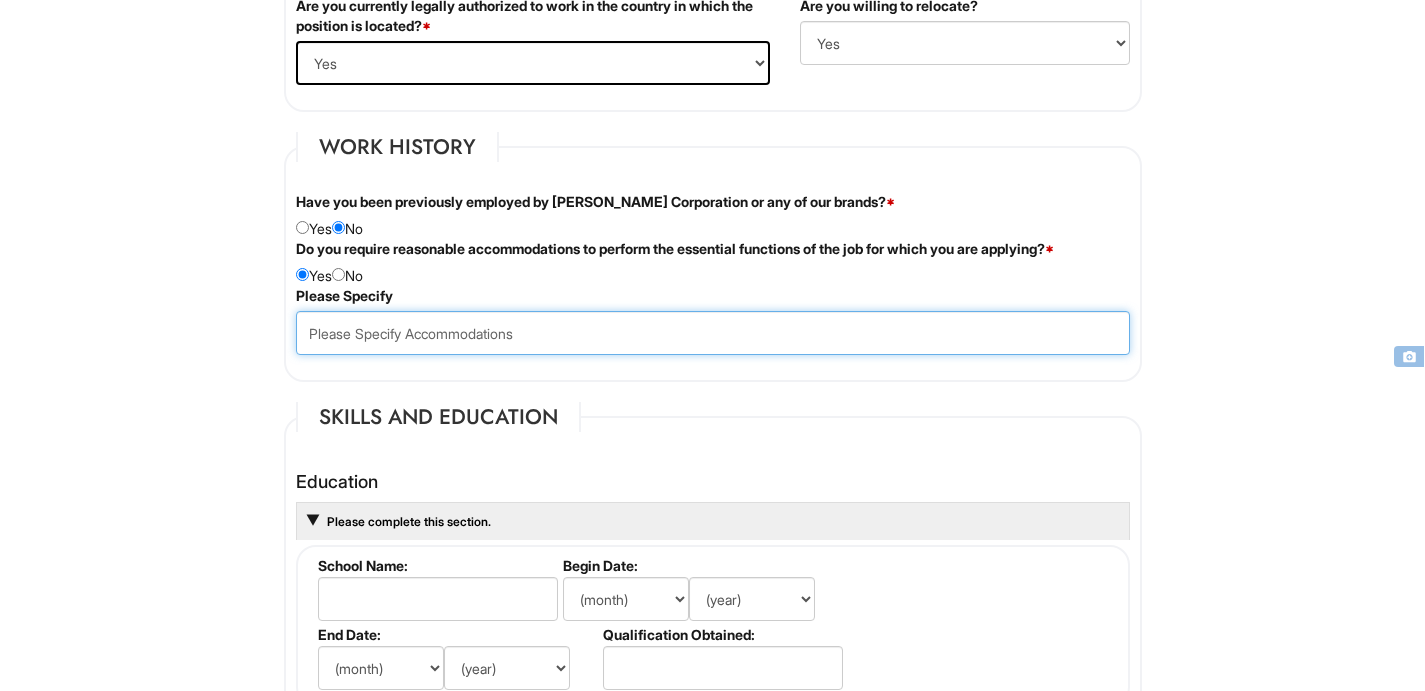 click at bounding box center (713, 333) 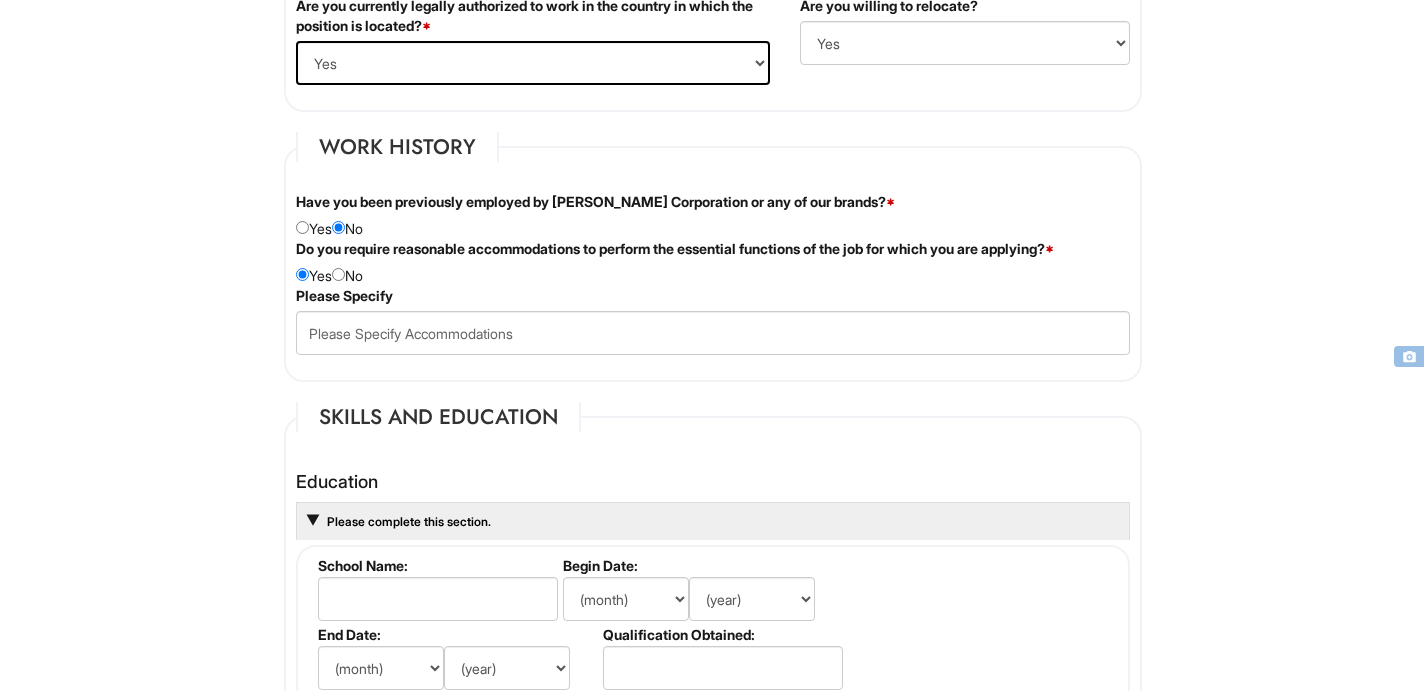 click on "Do you require reasonable accommodations to perform the essential functions of the job for which you are applying? *" at bounding box center (675, 249) 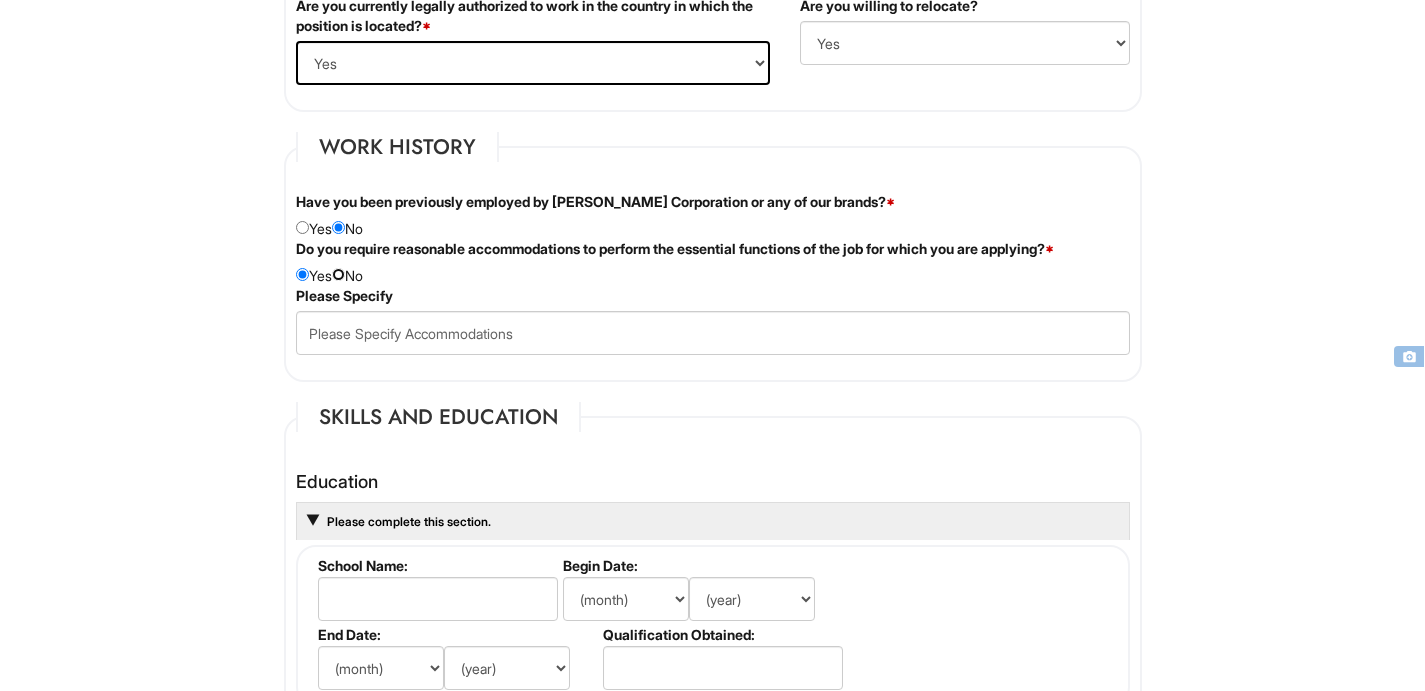 click at bounding box center (338, 274) 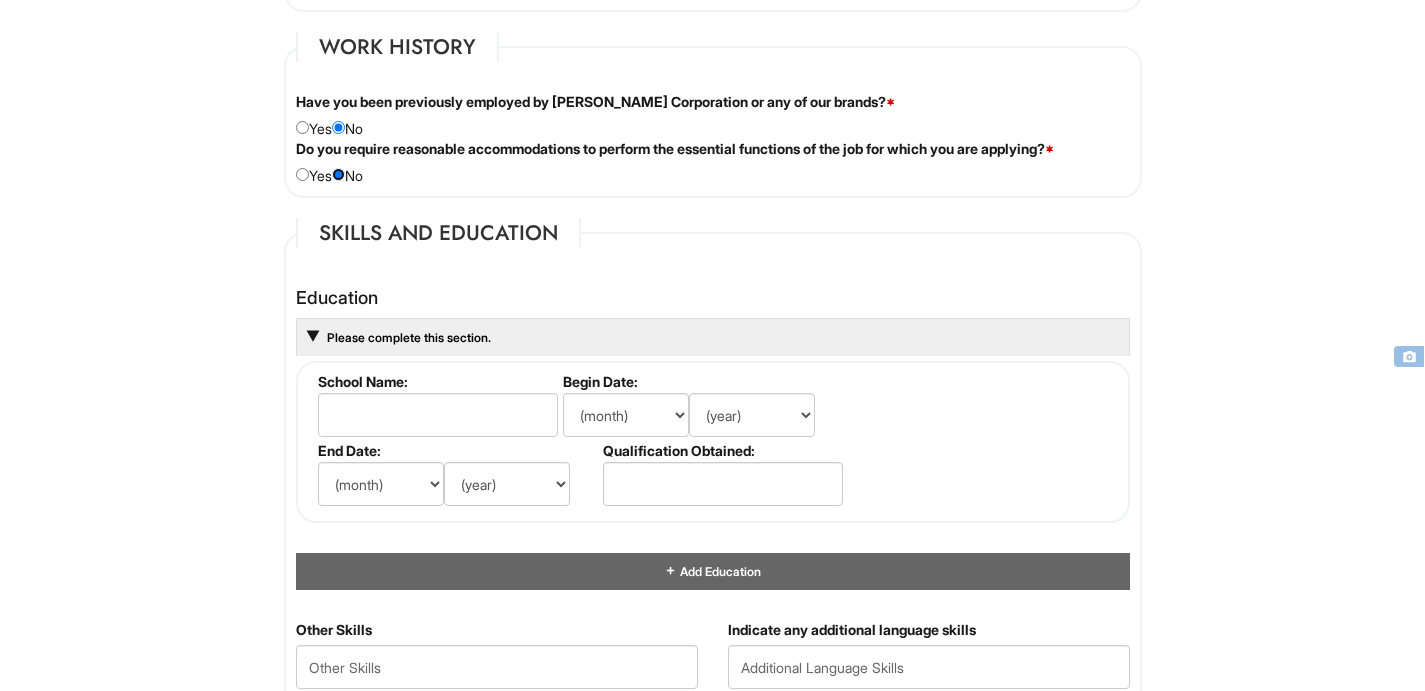 scroll, scrollTop: 1663, scrollLeft: 0, axis: vertical 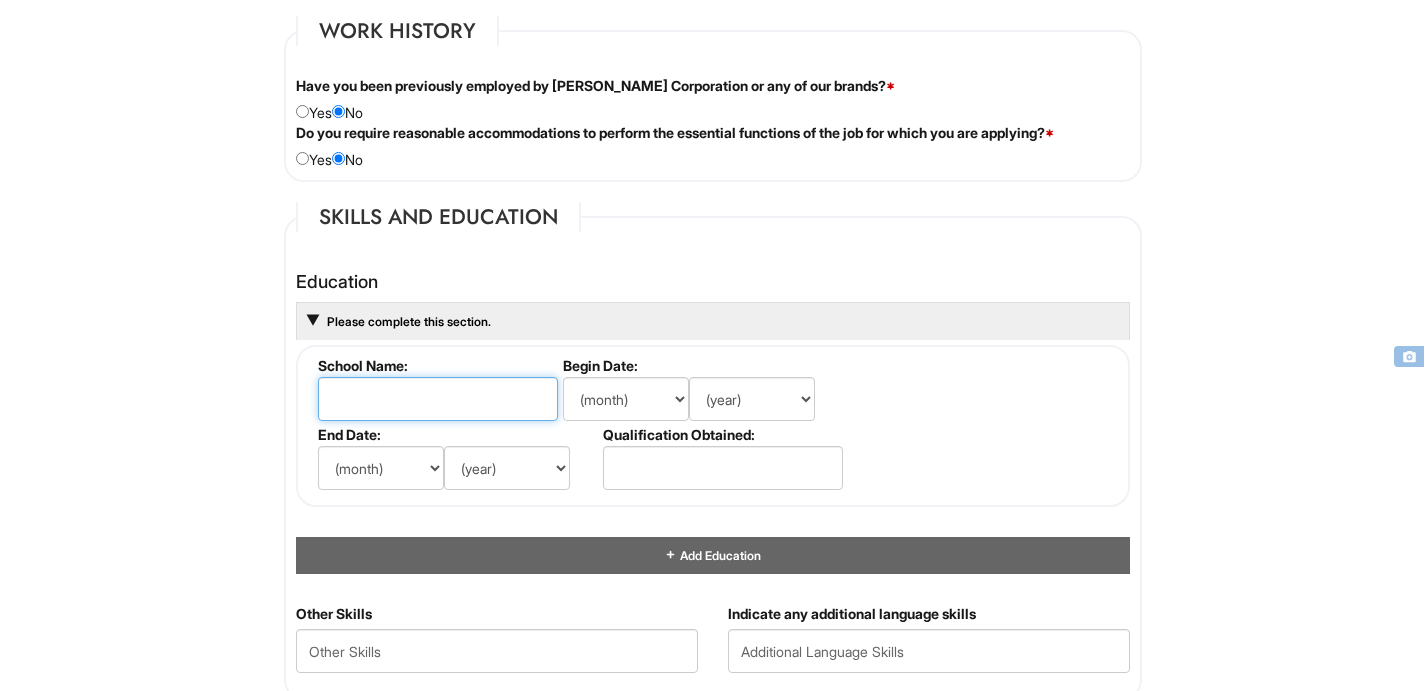 click at bounding box center (438, 399) 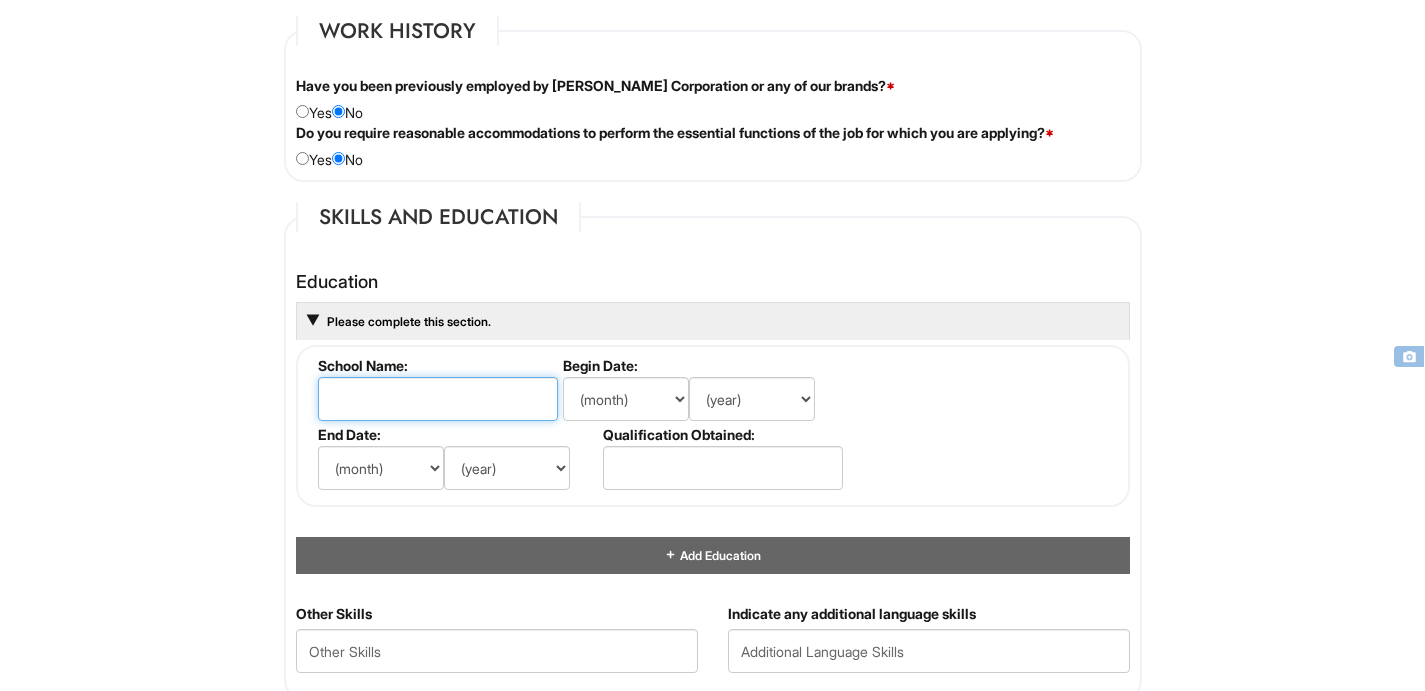 type on "C" 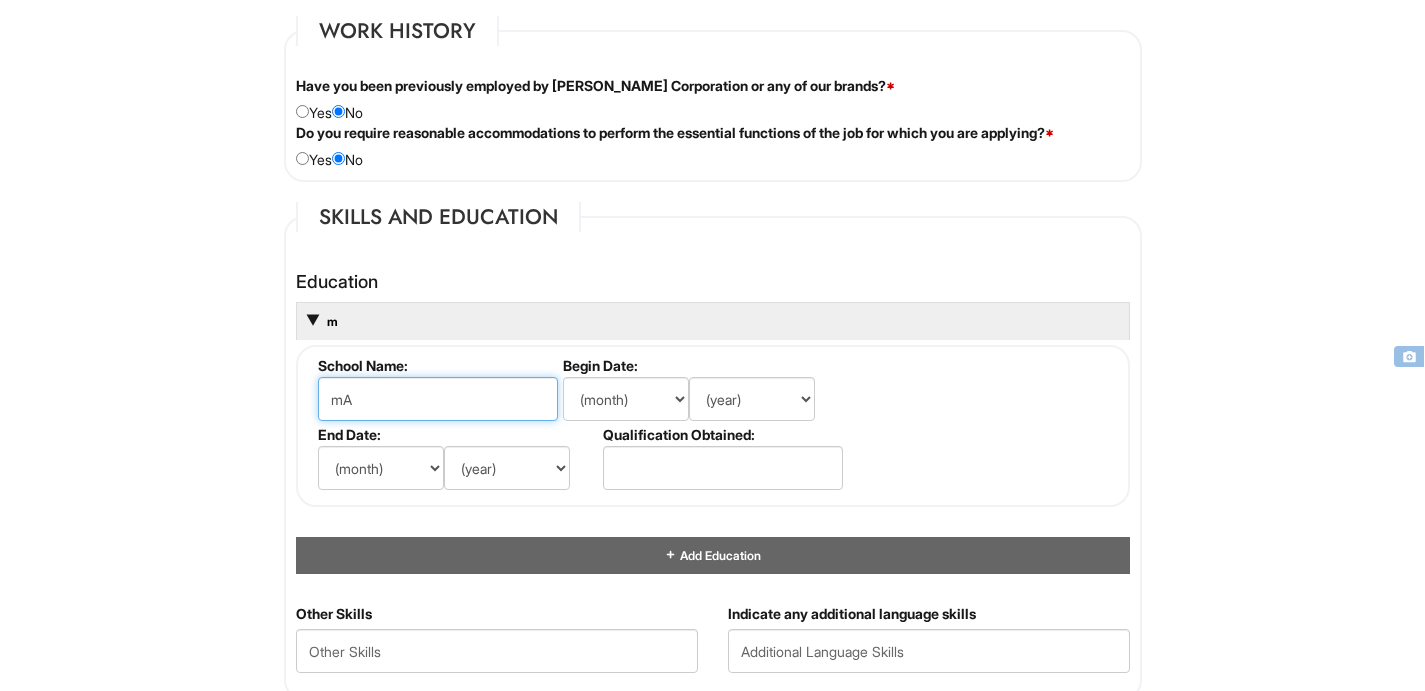 type on "m" 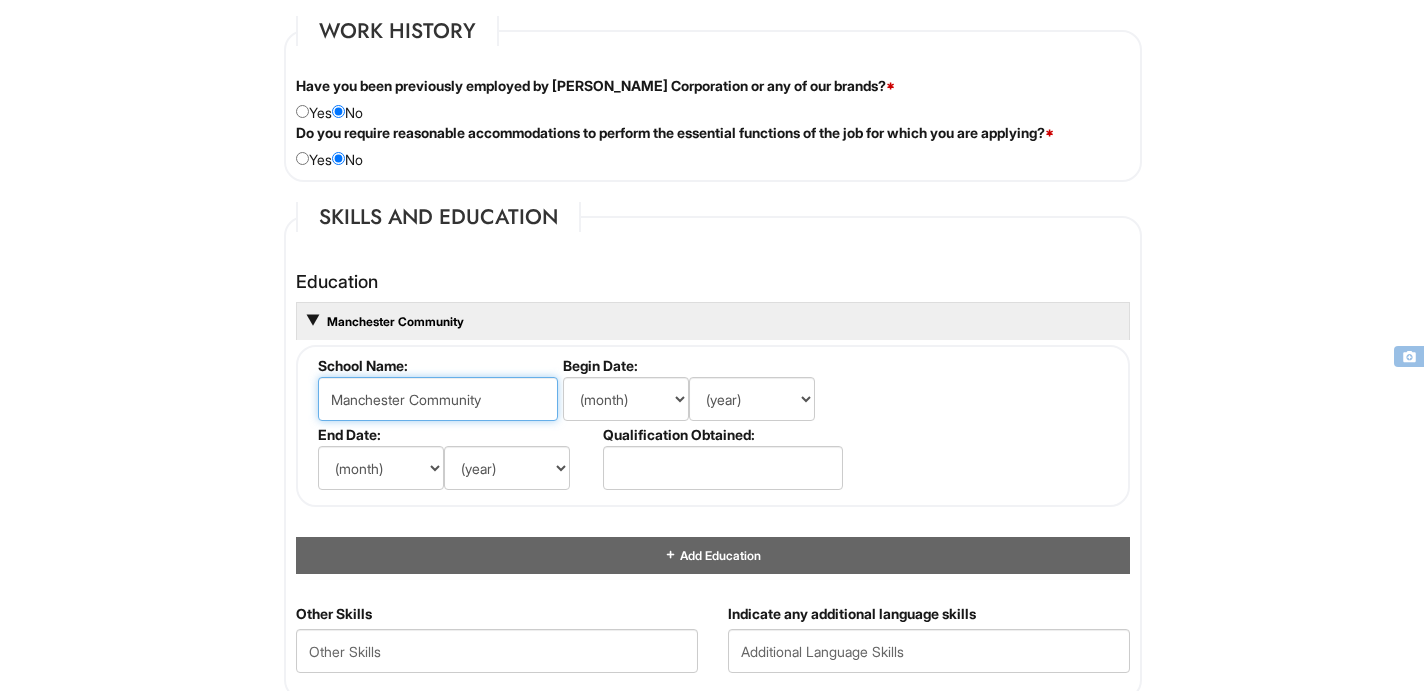 paste on "[GEOGRAPHIC_DATA] [GEOGRAPHIC_DATA]" 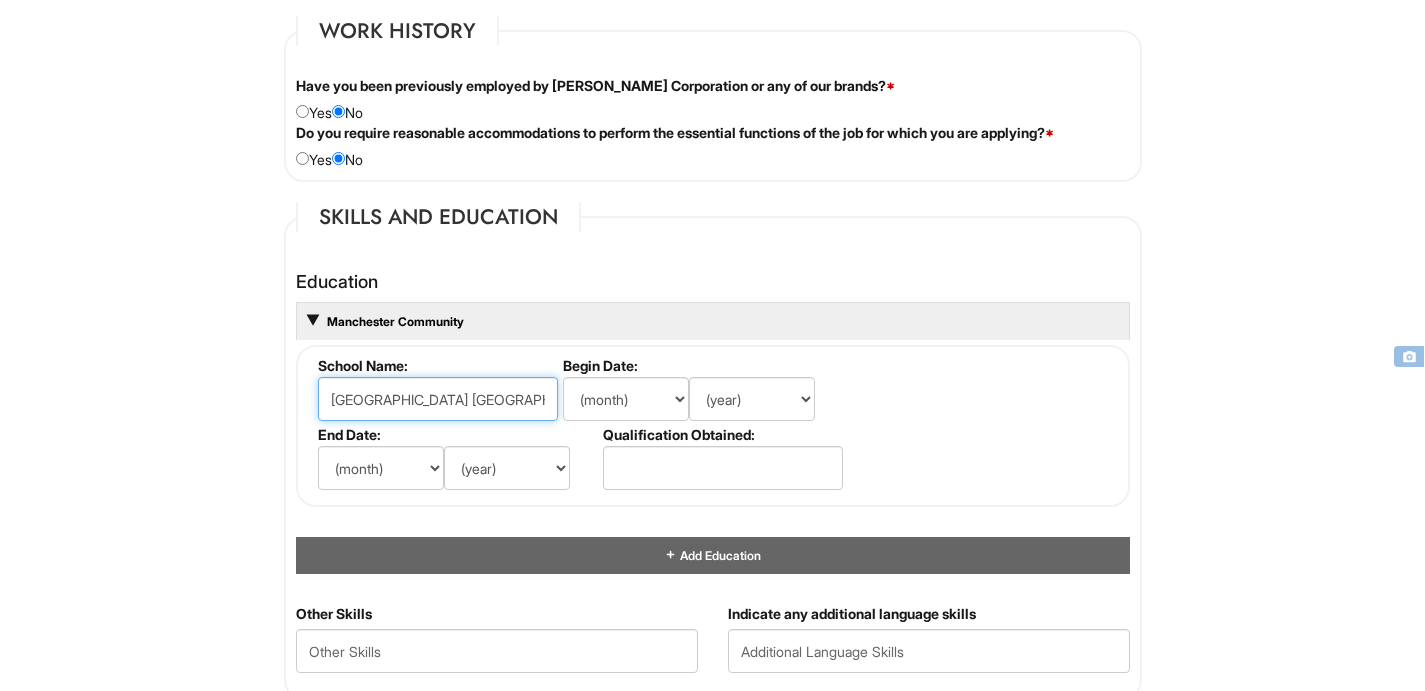 scroll, scrollTop: 0, scrollLeft: 59, axis: horizontal 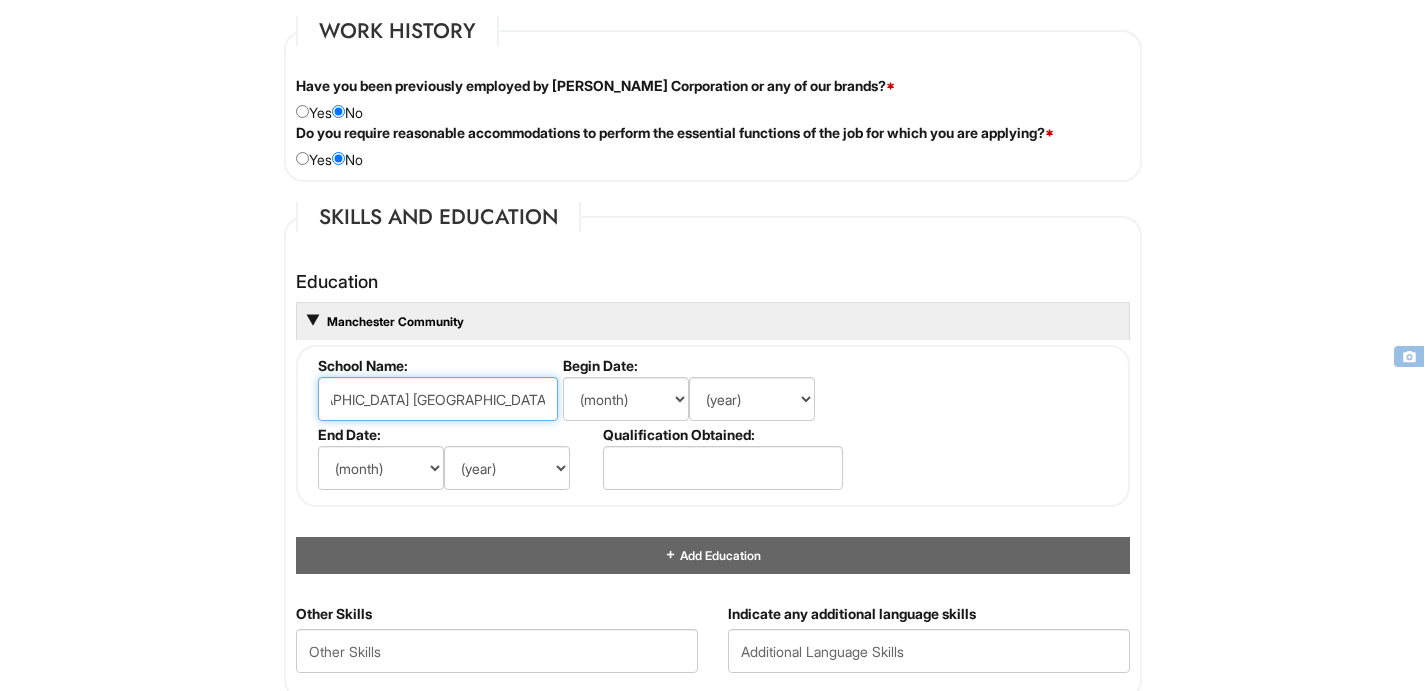 type on "[GEOGRAPHIC_DATA] [GEOGRAPHIC_DATA]" 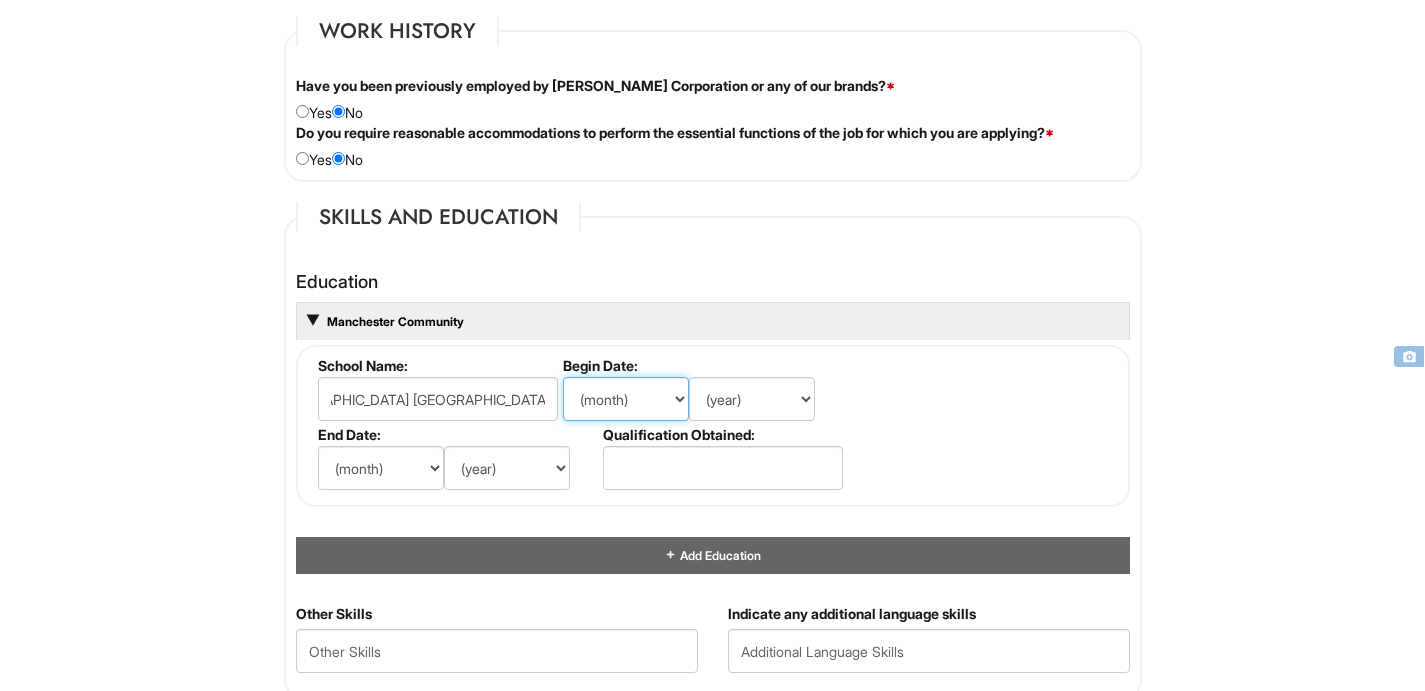 click on "(month) Jan Feb Mar Apr May Jun [DATE] Aug Sep Oct Nov Dec" at bounding box center (626, 399) 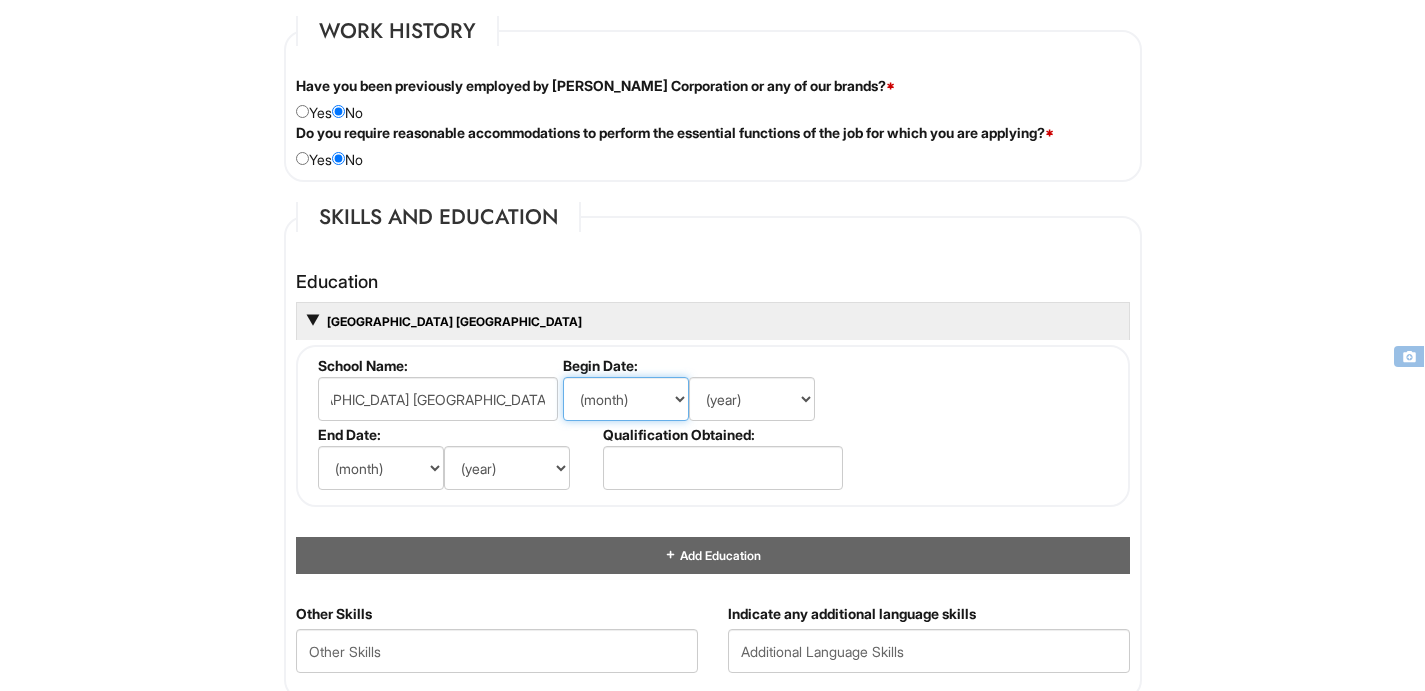 scroll, scrollTop: 0, scrollLeft: 0, axis: both 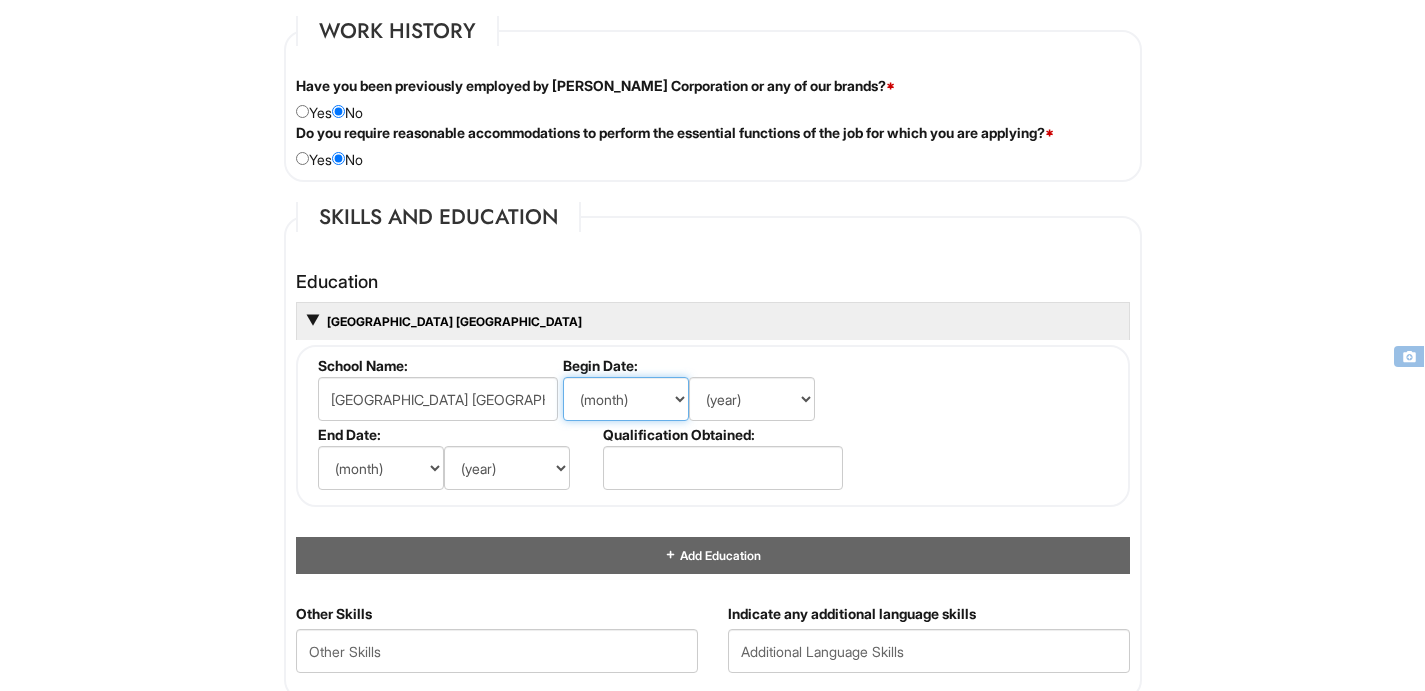 select on "8" 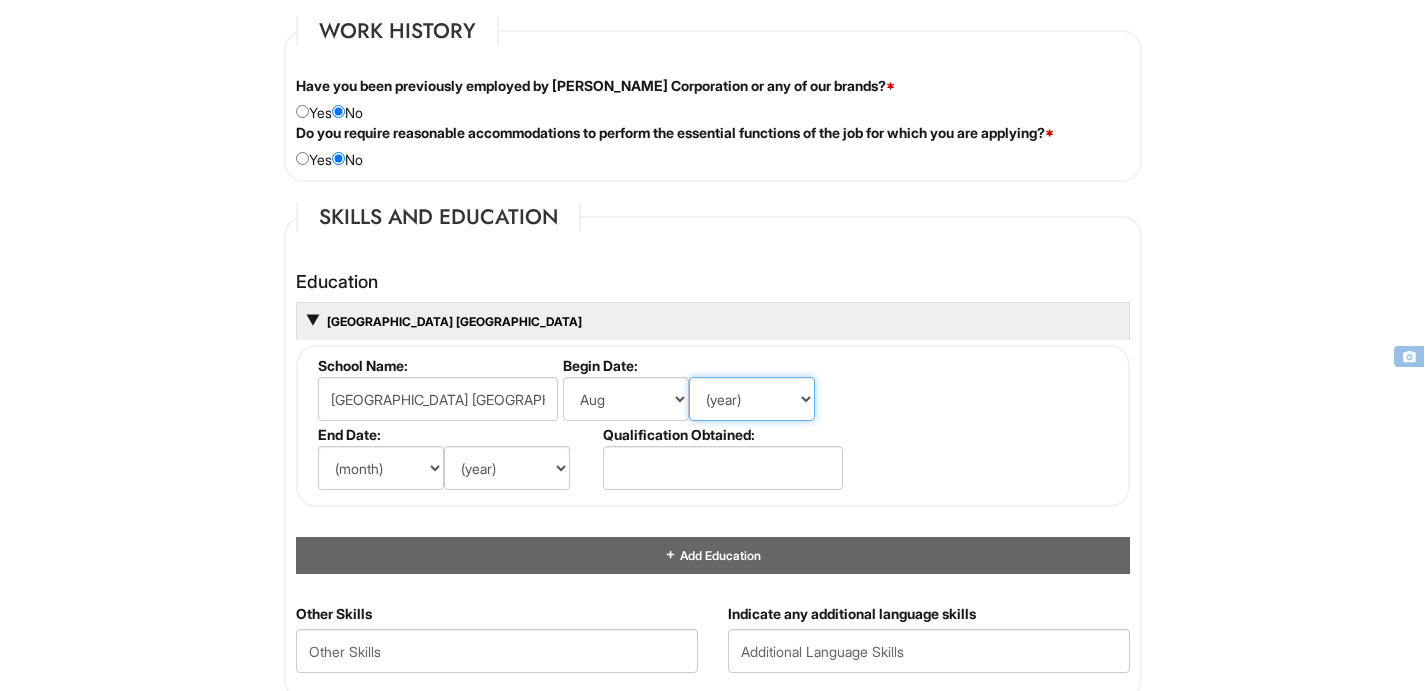 click on "(year) 2029 2028 2027 2026 2025 2024 2023 2022 2021 2020 2019 2018 2017 2016 2015 2014 2013 2012 2011 2010 2009 2008 2007 2006 2005 2004 2003 2002 2001 2000 1999 1998 1997 1996 1995 1994 1993 1992 1991 1990 1989 1988 1987 1986 1985 1984 1983 1982 1981 1980 1979 1978 1977 1976 1975 1974 1973 1972 1971 1970 1969 1968 1967 1966 1965 1964 1963 1962 1961 1960 1959 1958 1957 1956 1955 1954 1953 1952 1951 1950 1949 1948 1947 1946  --  2030 2031 2032 2033 2034 2035 2036 2037 2038 2039 2040 2041 2042 2043 2044 2045 2046 2047 2048 2049 2050 2051 2052 2053 2054 2055 2056 2057 2058 2059 2060 2061 2062 2063 2064" at bounding box center (752, 399) 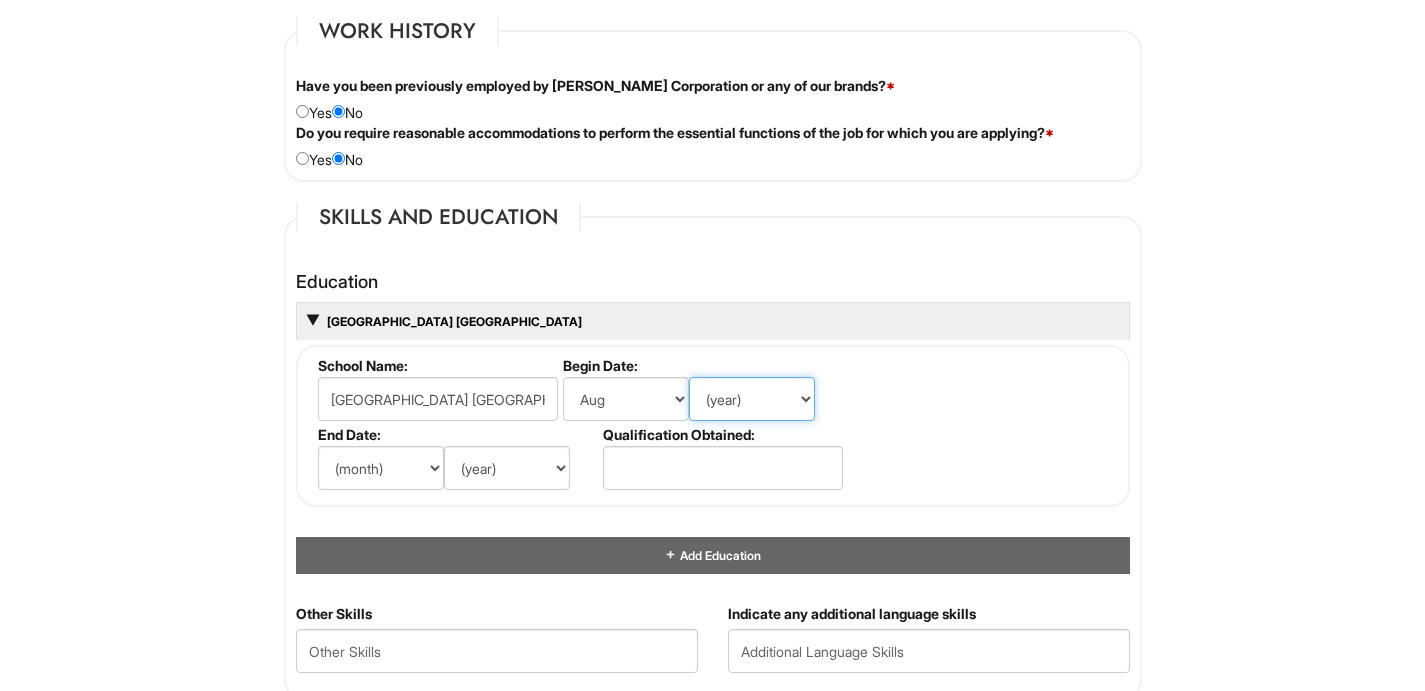 select on "2024" 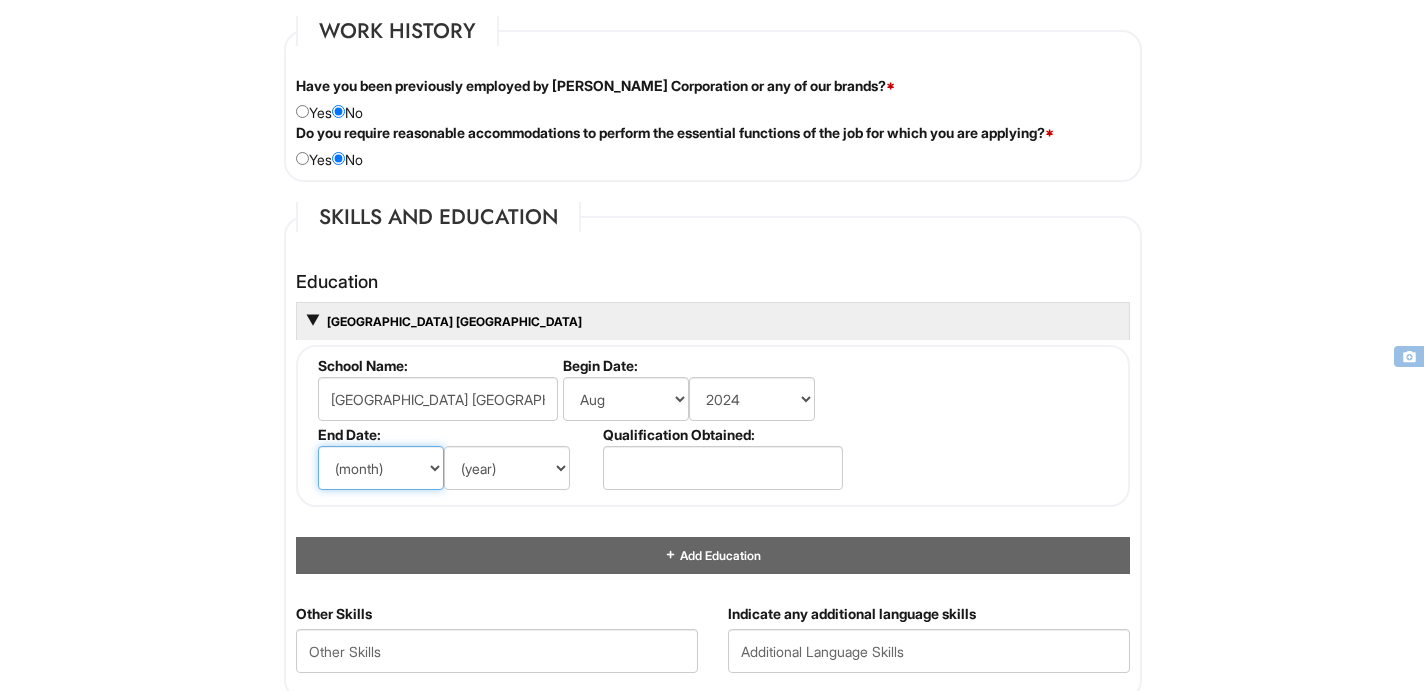 click on "(month) Jan Feb Mar Apr May Jun [DATE] Aug Sep Oct Nov Dec" at bounding box center (381, 468) 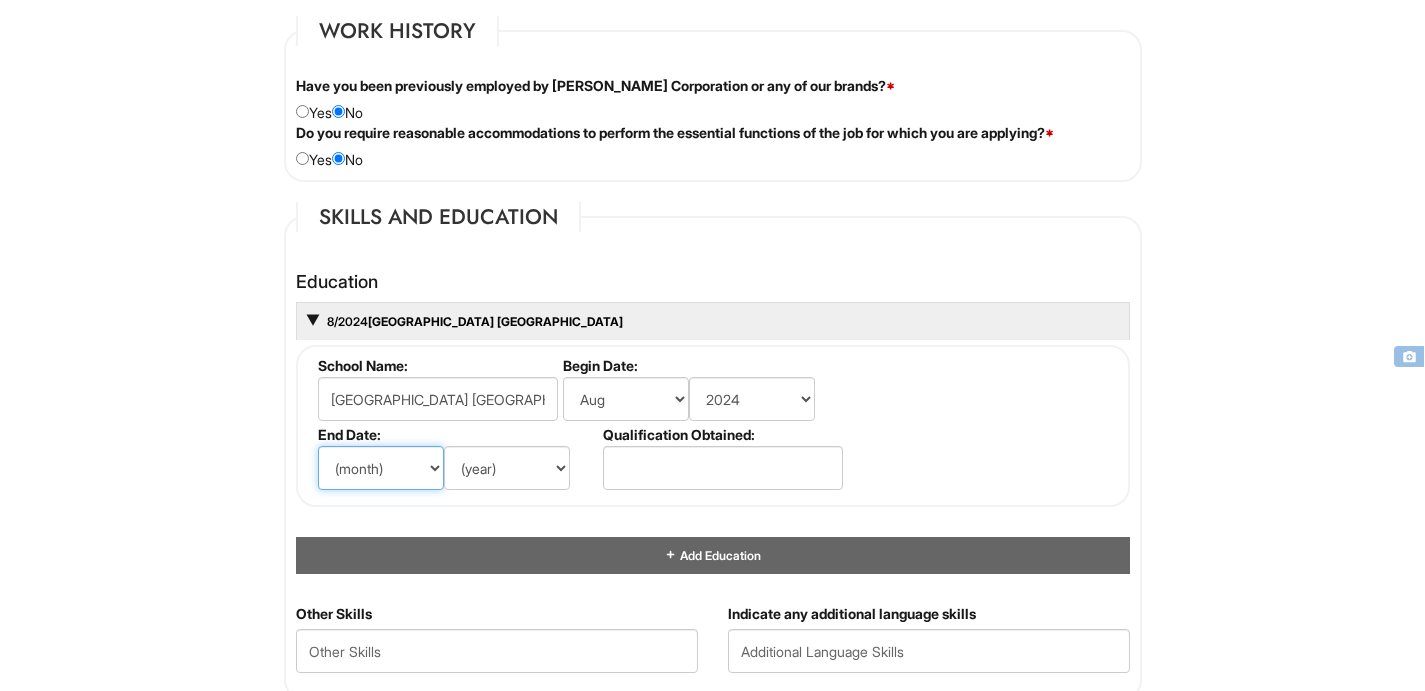select on "6" 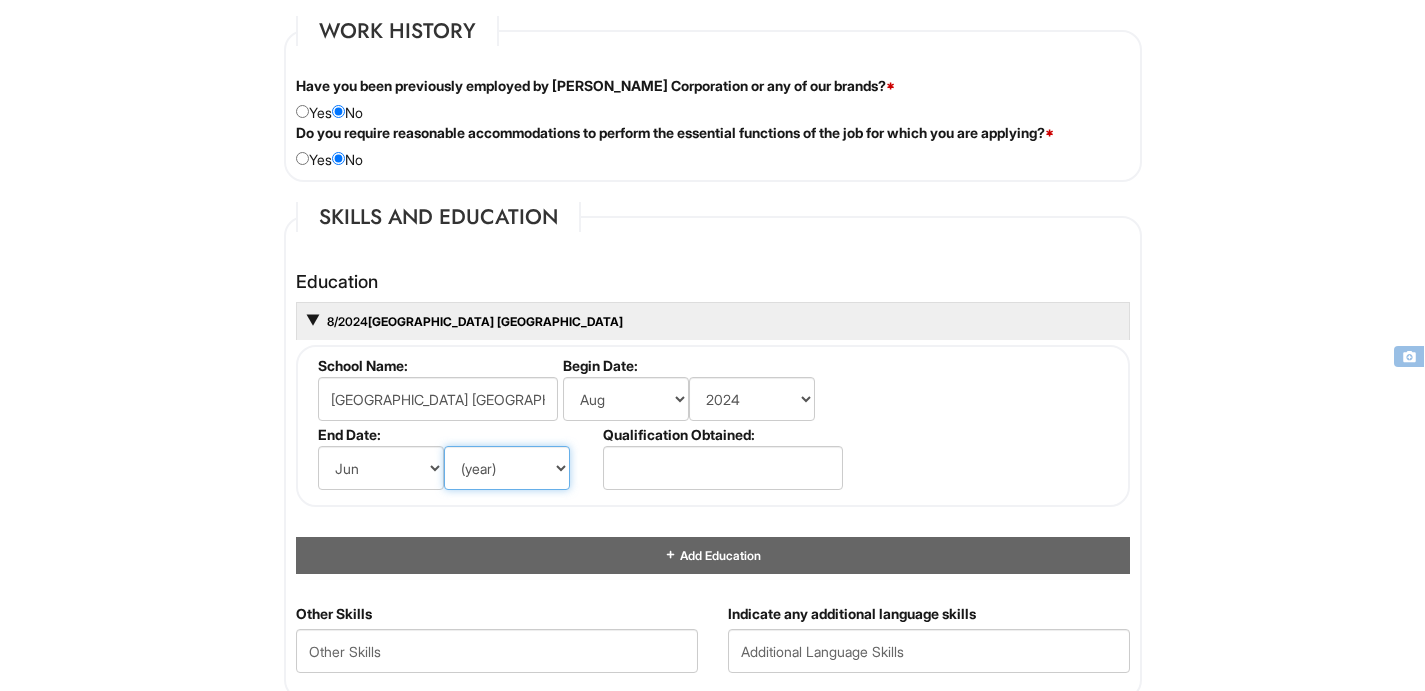 click on "(year) 2029 2028 2027 2026 2025 2024 2023 2022 2021 2020 2019 2018 2017 2016 2015 2014 2013 2012 2011 2010 2009 2008 2007 2006 2005 2004 2003 2002 2001 2000 1999 1998 1997 1996 1995 1994 1993 1992 1991 1990 1989 1988 1987 1986 1985 1984 1983 1982 1981 1980 1979 1978 1977 1976 1975 1974 1973 1972 1971 1970 1969 1968 1967 1966 1965 1964 1963 1962 1961 1960 1959 1958 1957 1956 1955 1954 1953 1952 1951 1950 1949 1948 1947 1946  --  2030 2031 2032 2033 2034 2035 2036 2037 2038 2039 2040 2041 2042 2043 2044 2045 2046 2047 2048 2049 2050 2051 2052 2053 2054 2055 2056 2057 2058 2059 2060 2061 2062 2063 2064" at bounding box center [507, 468] 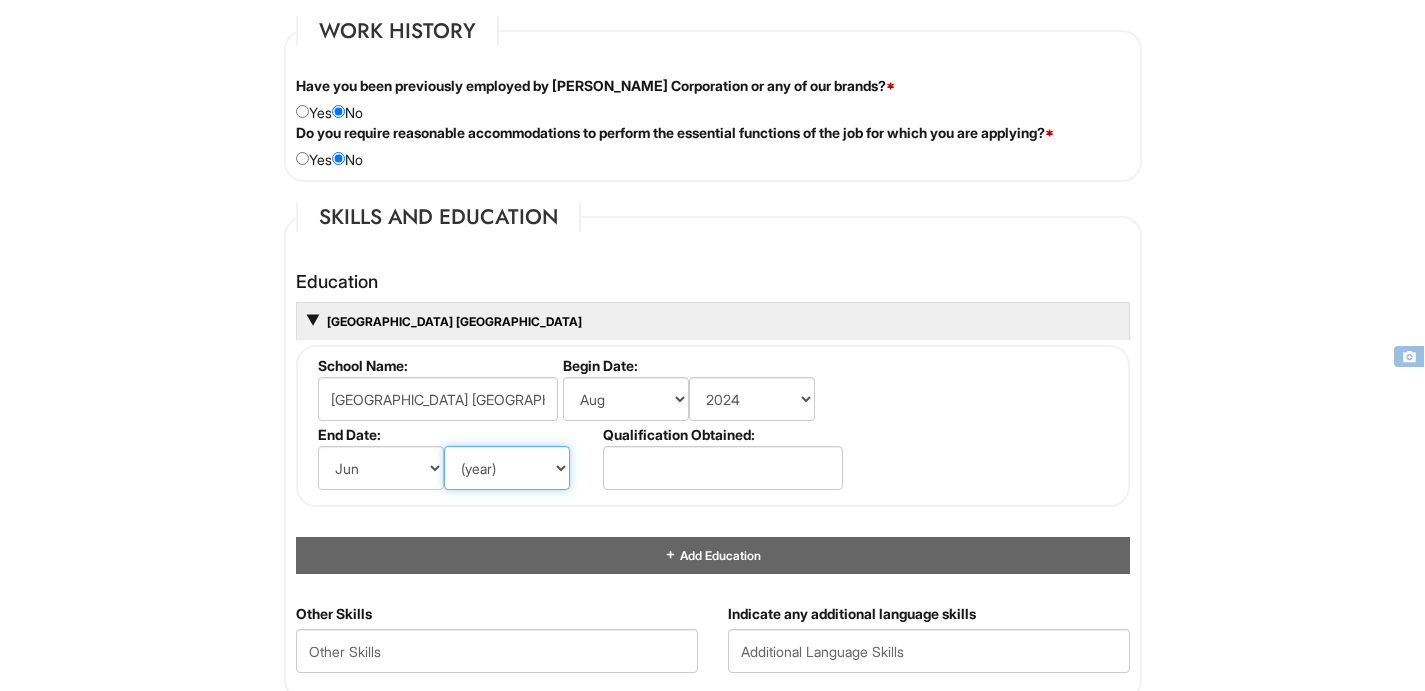 select on "2026" 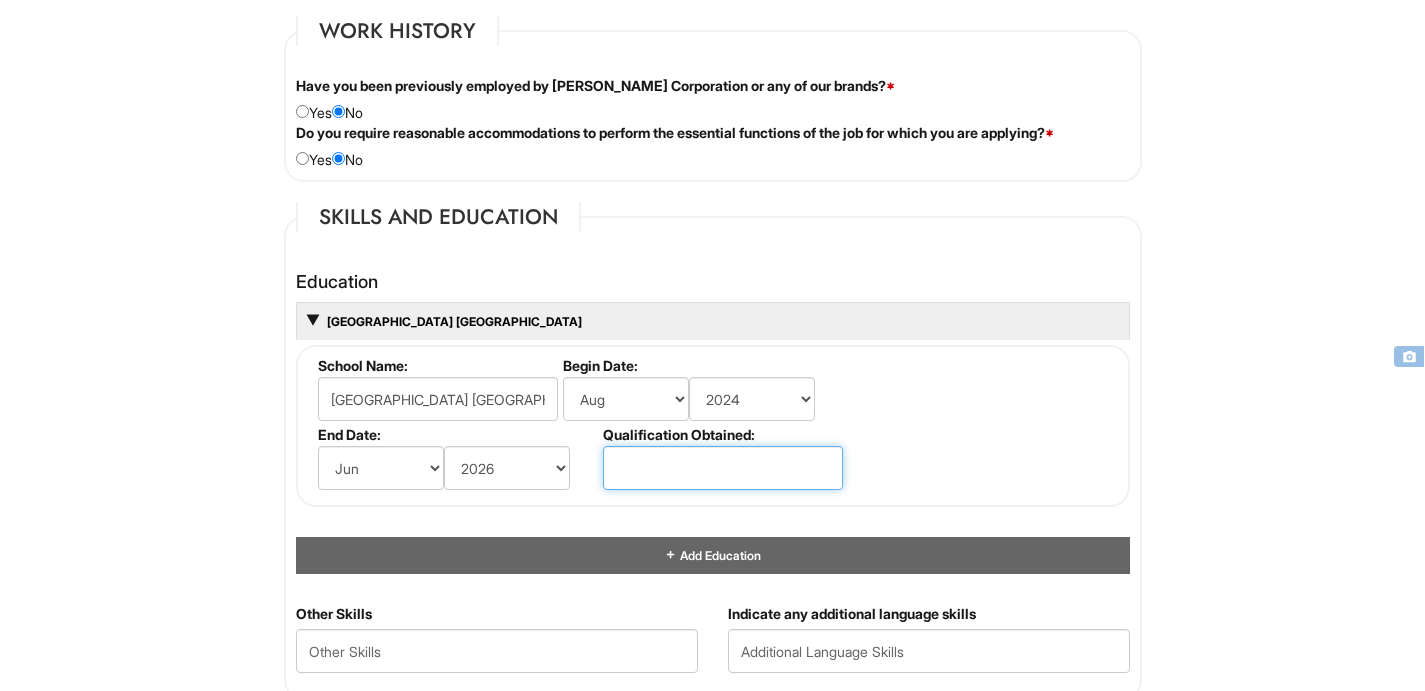 click at bounding box center [723, 468] 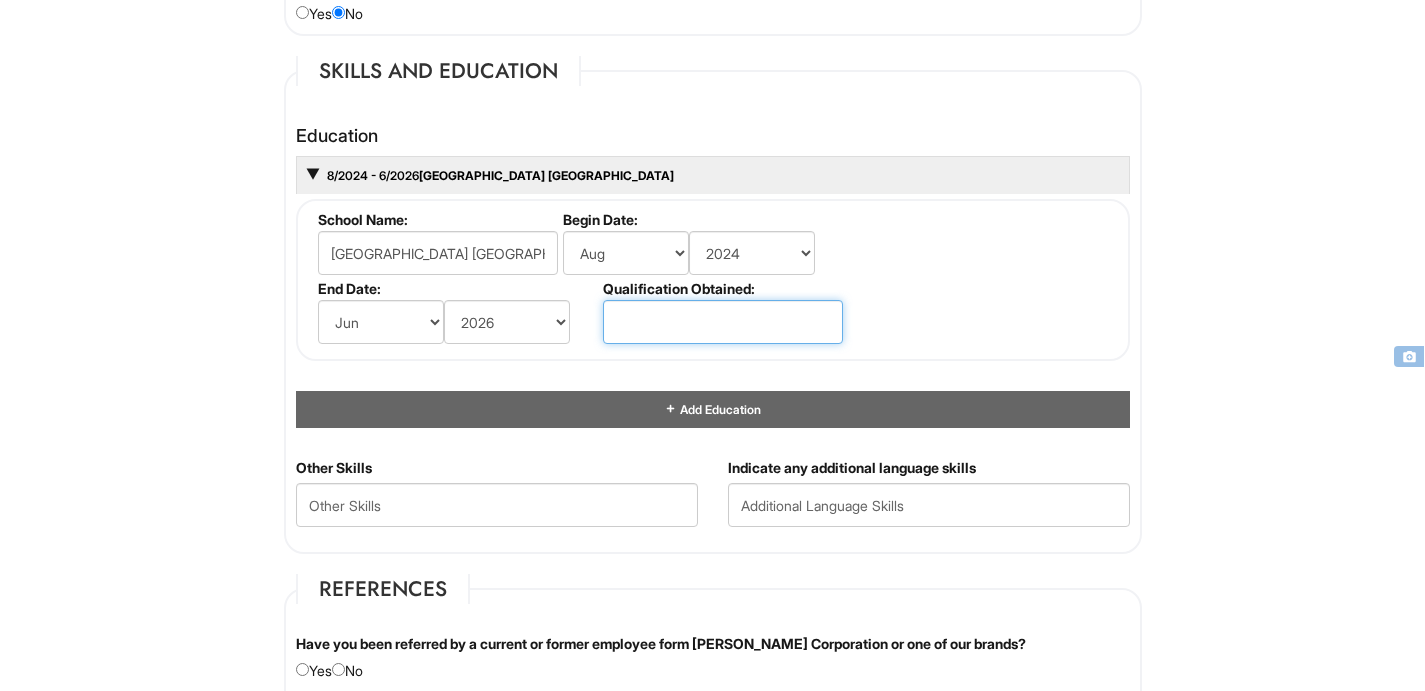 scroll, scrollTop: 1805, scrollLeft: 0, axis: vertical 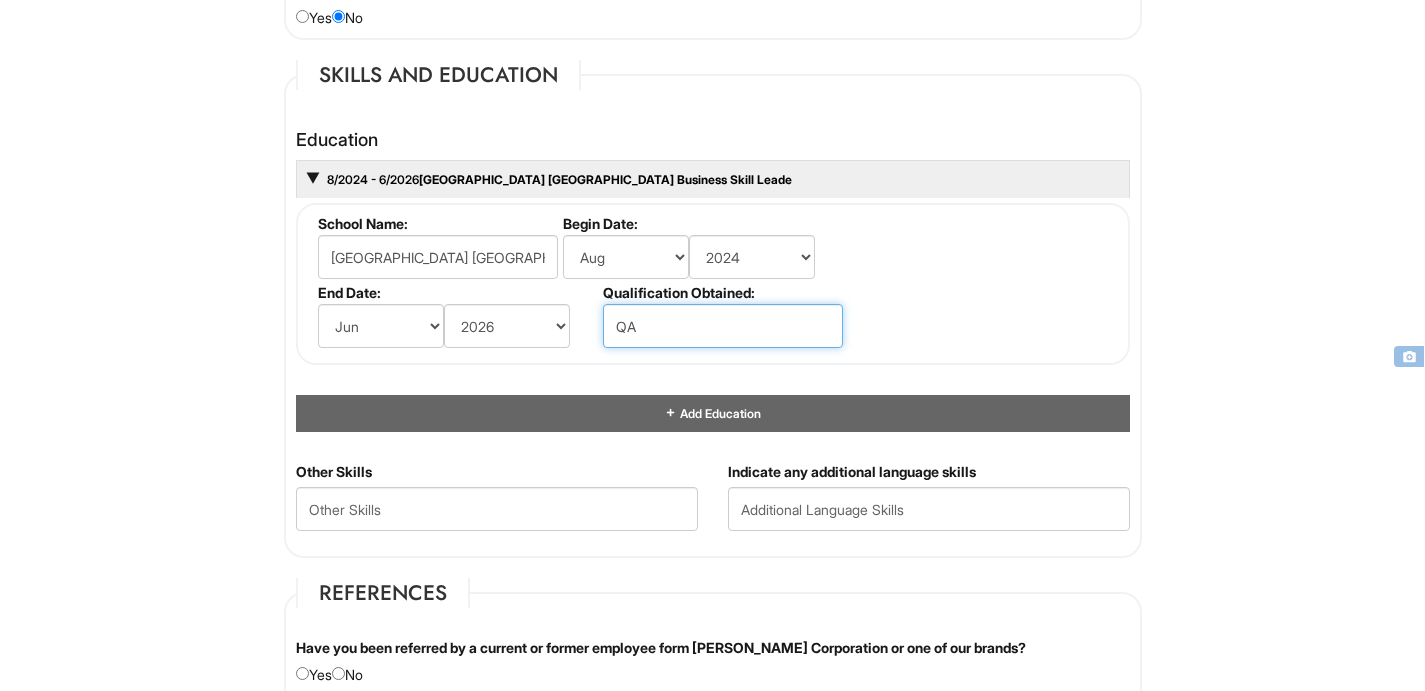type on "Q" 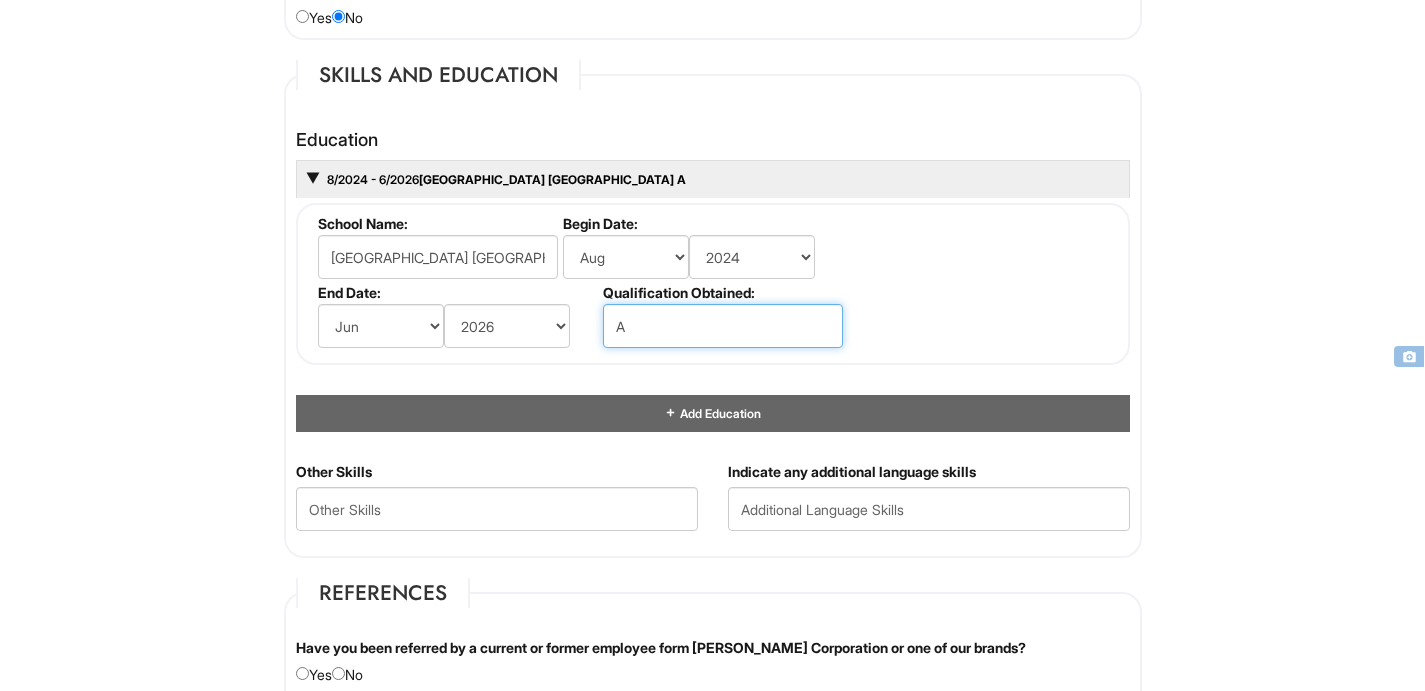 paste on "ssociate's Degree in Business" 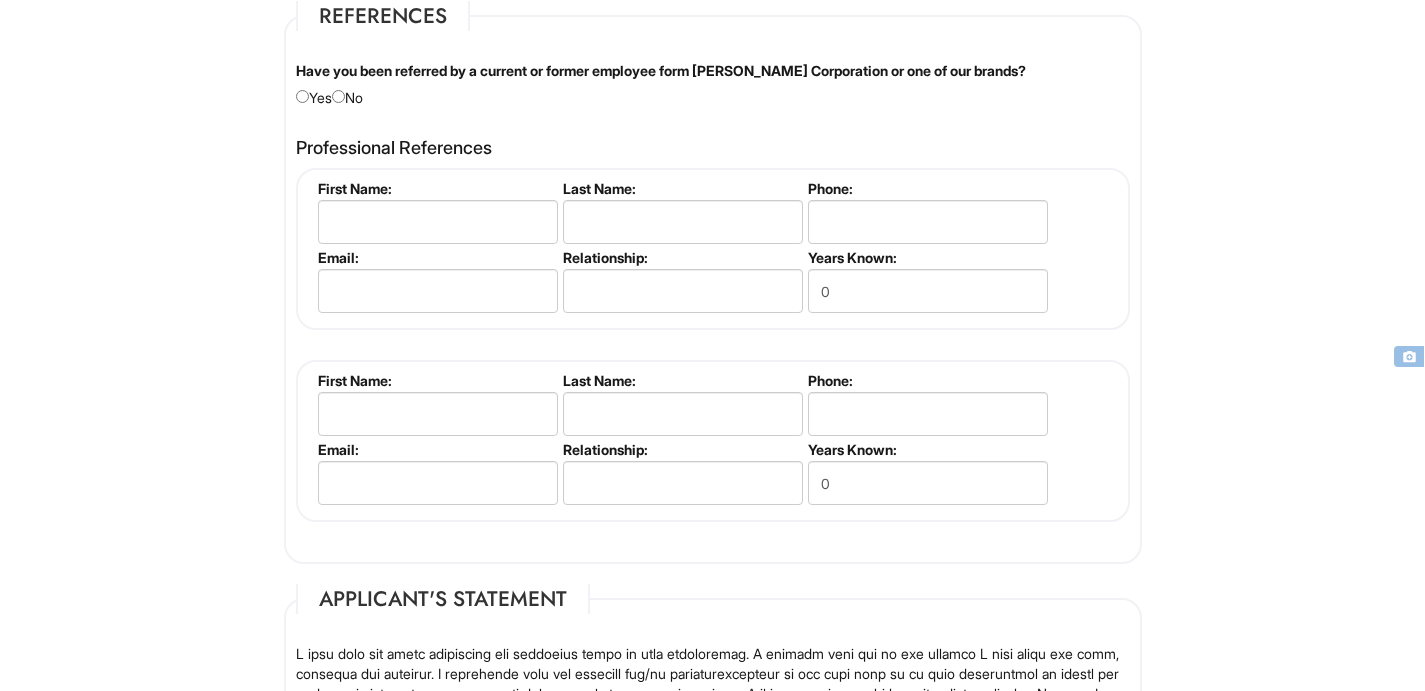 scroll, scrollTop: 2357, scrollLeft: 0, axis: vertical 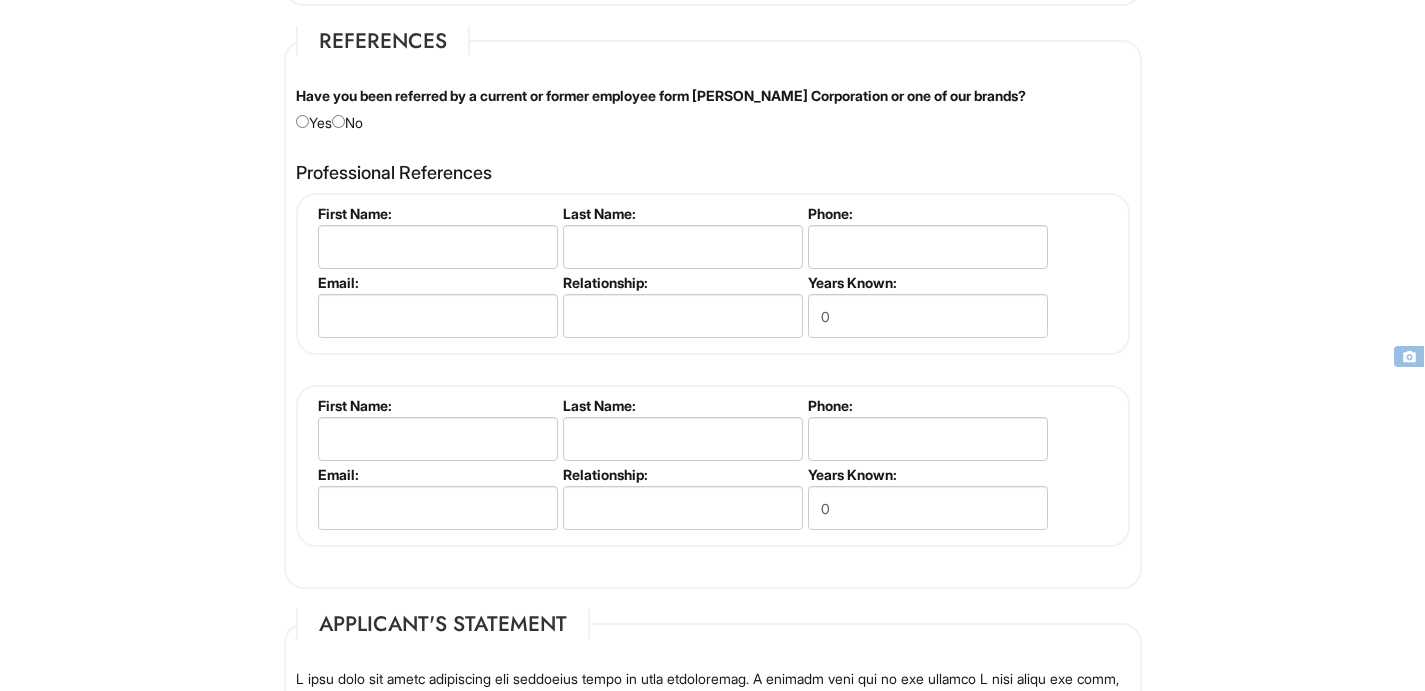 type on "Associate's Degree in Business" 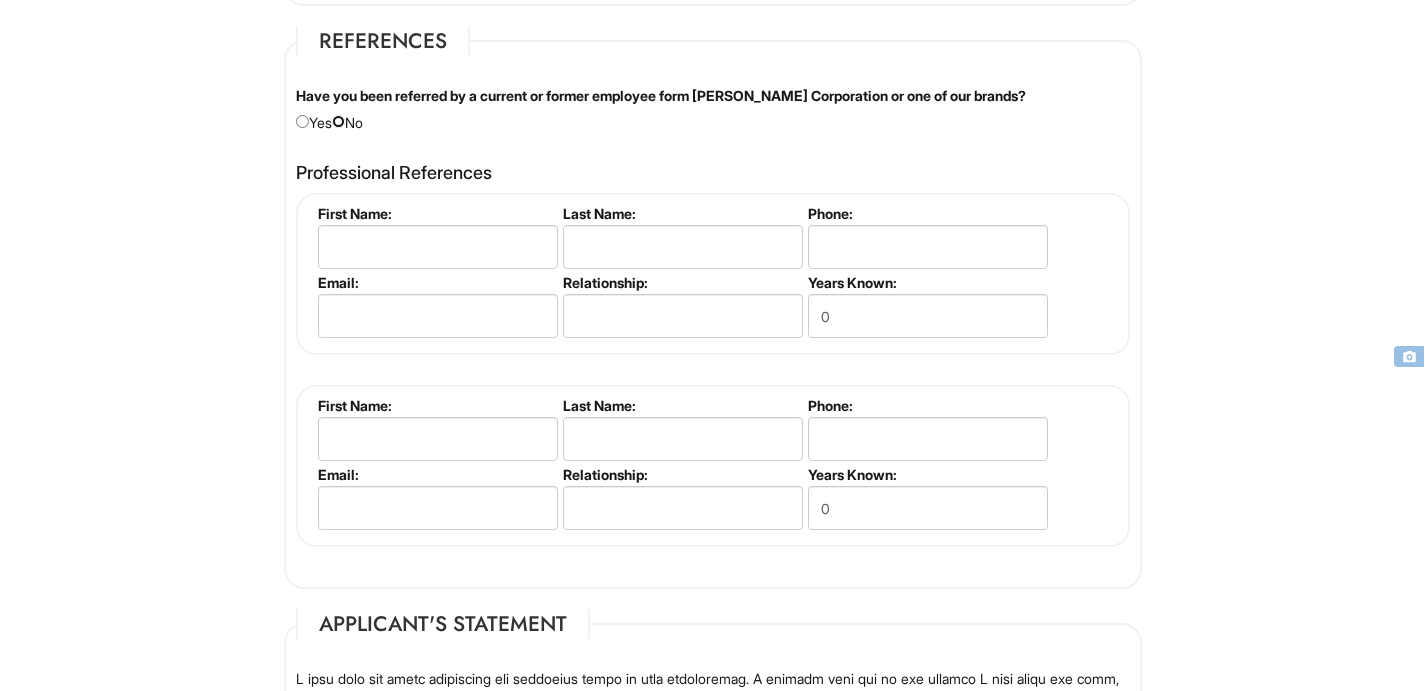 click at bounding box center [338, 121] 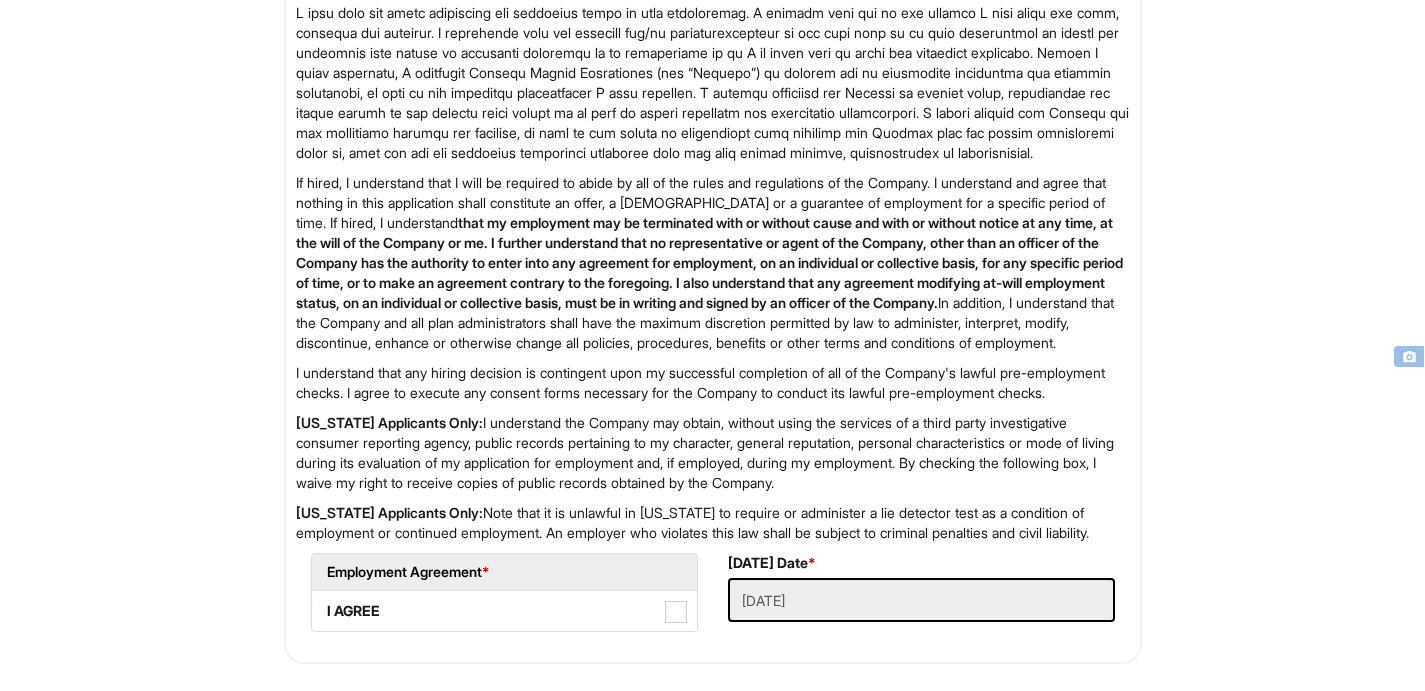 scroll, scrollTop: 3295, scrollLeft: 0, axis: vertical 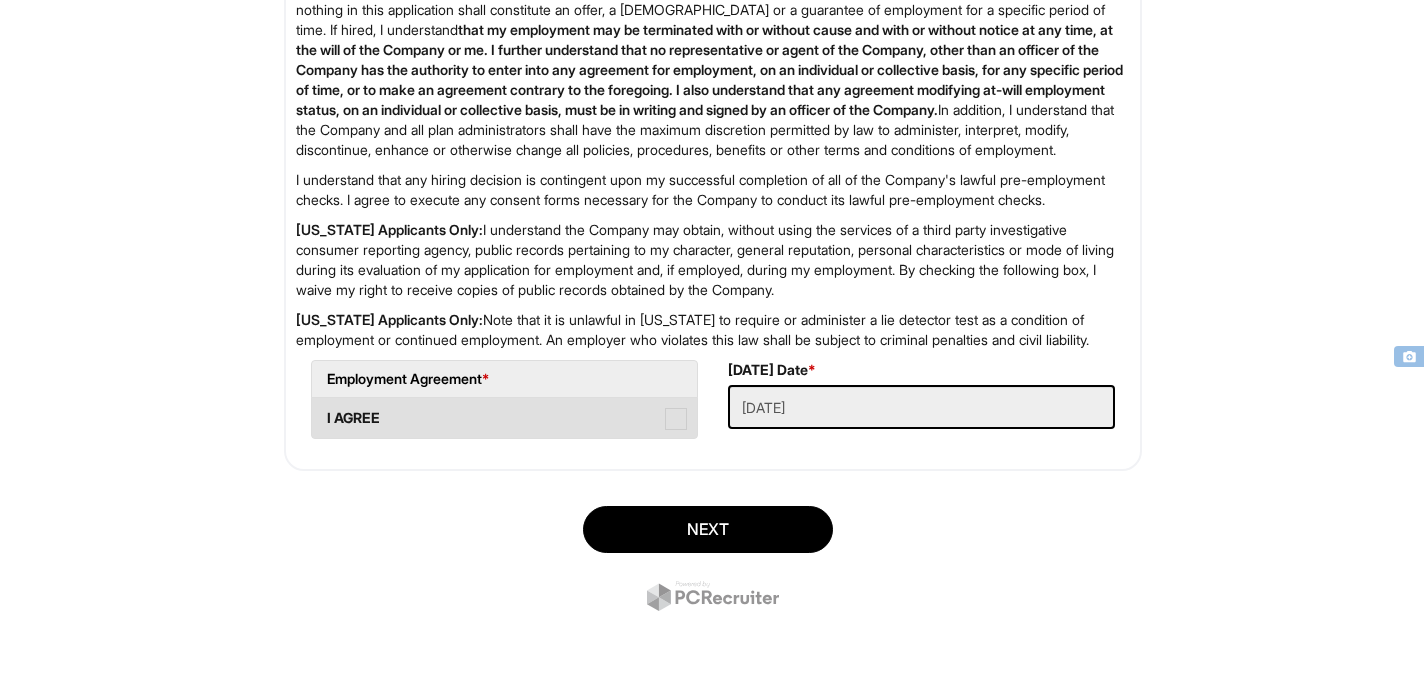 click at bounding box center [676, 419] 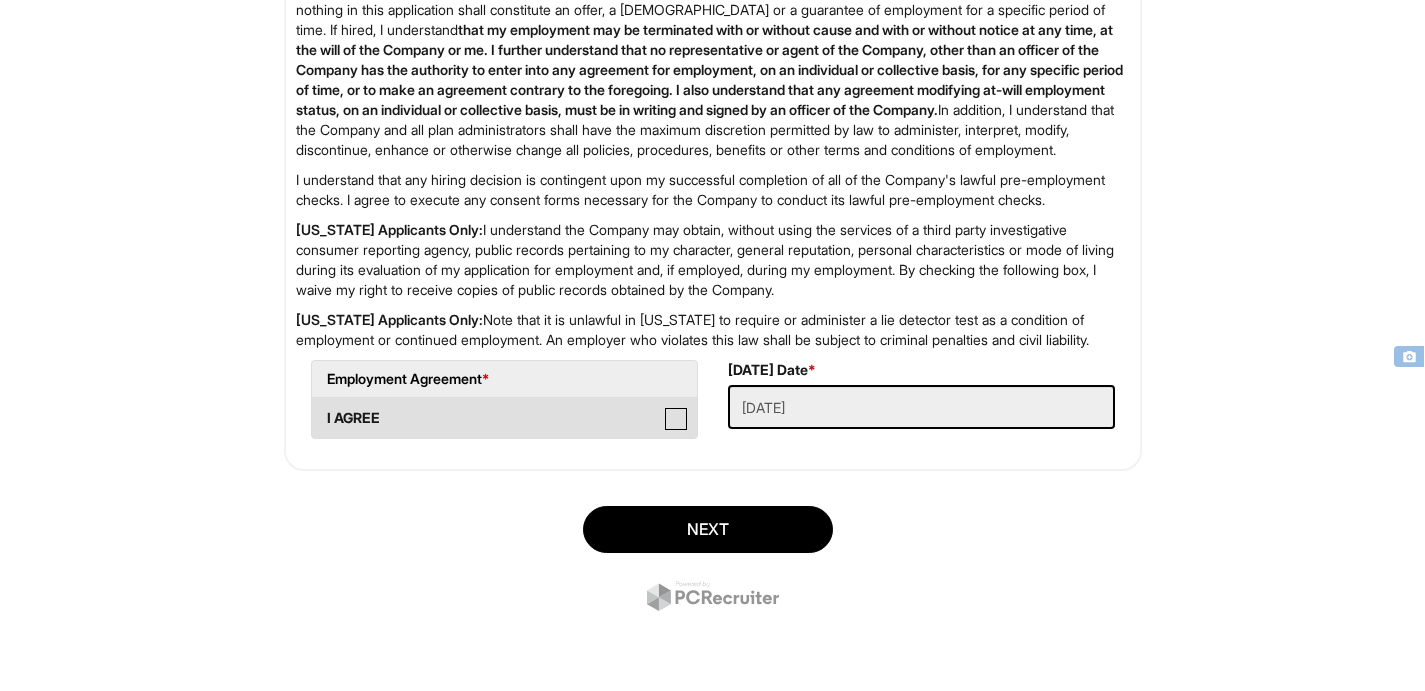 click on "I AGREE" at bounding box center [318, 408] 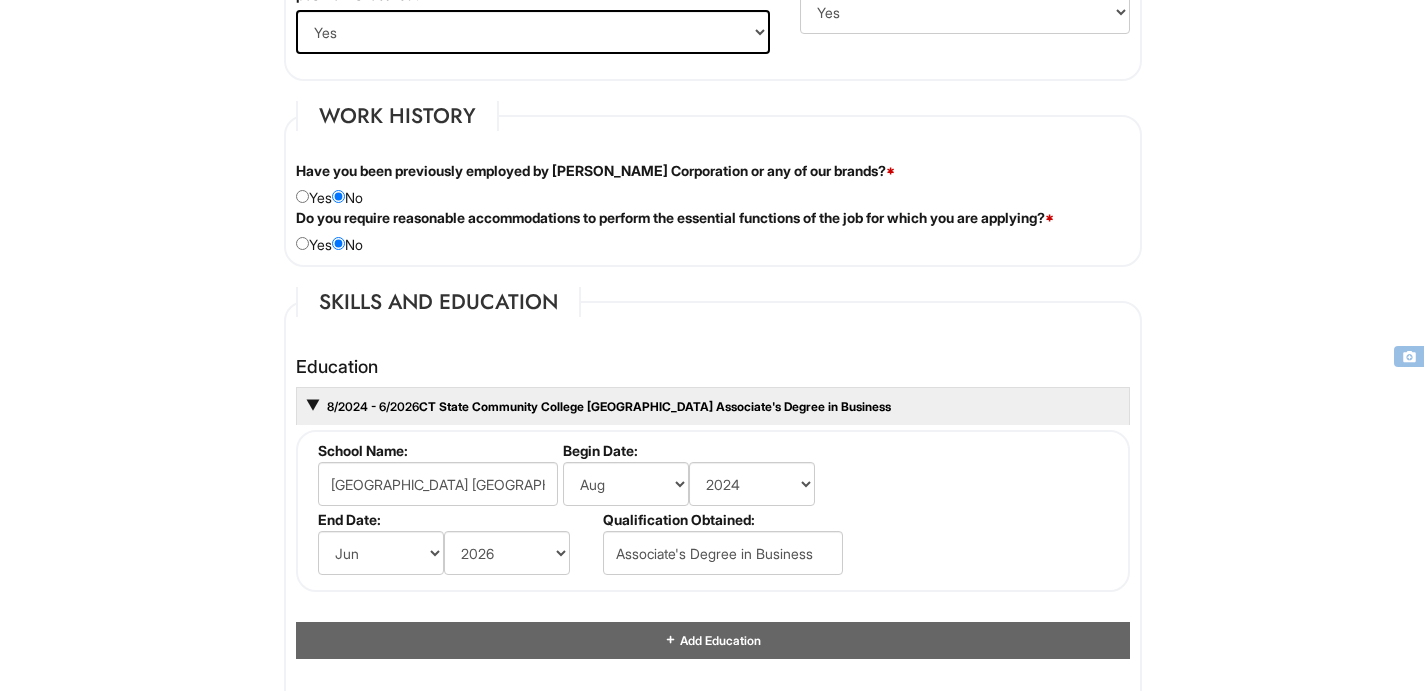 scroll, scrollTop: 1612, scrollLeft: 0, axis: vertical 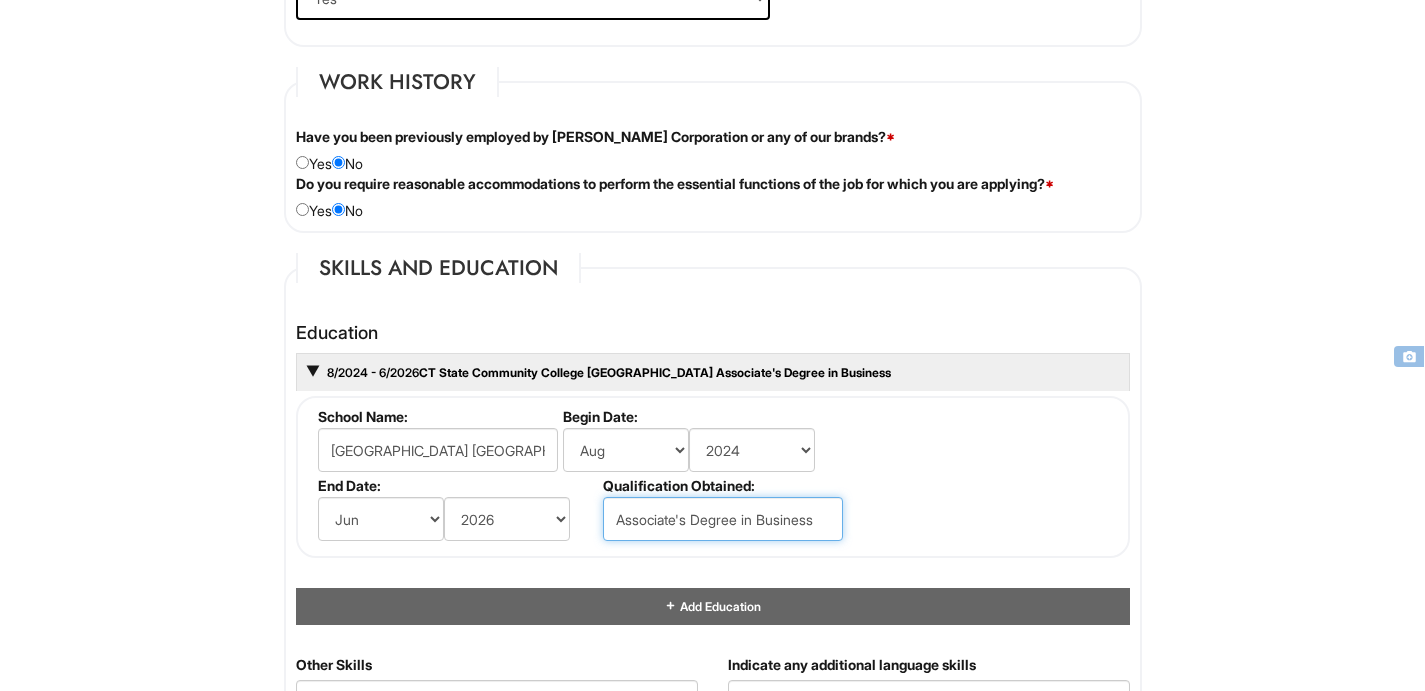 click on "Associate's Degree in Business" at bounding box center (723, 519) 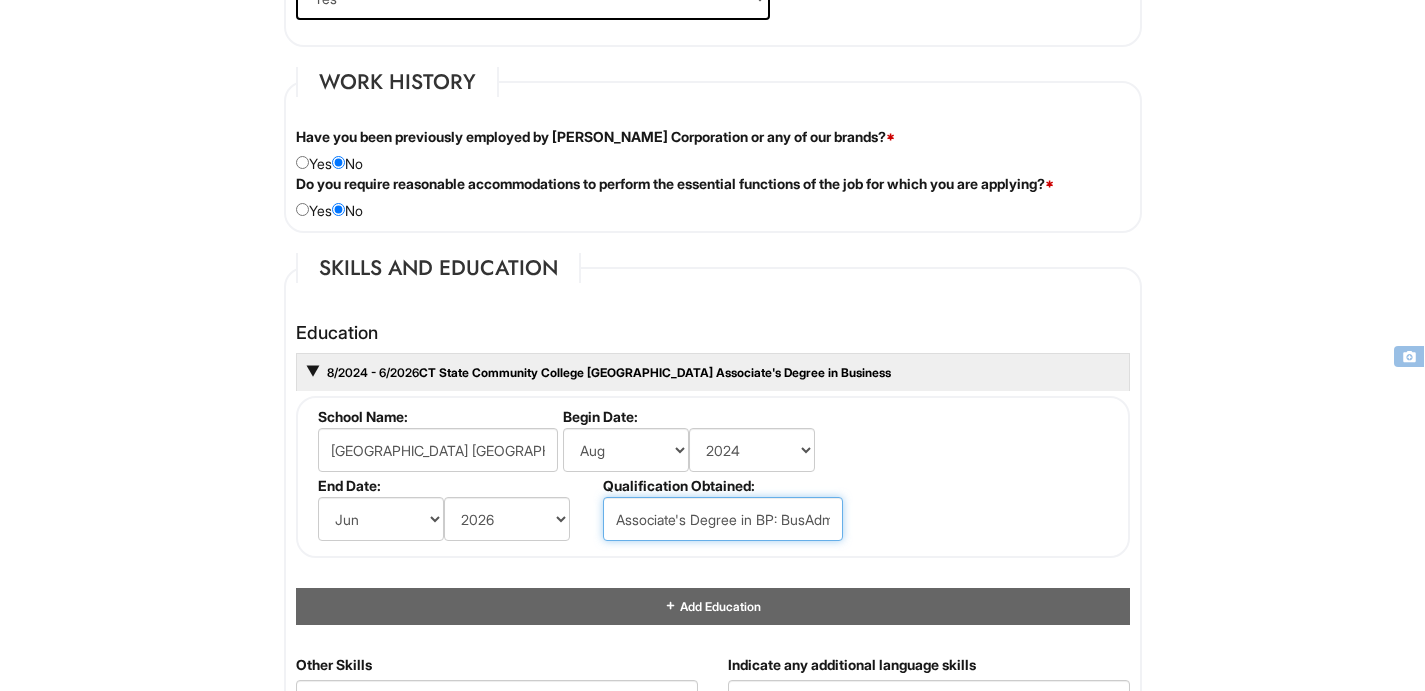 scroll, scrollTop: 0, scrollLeft: 147, axis: horizontal 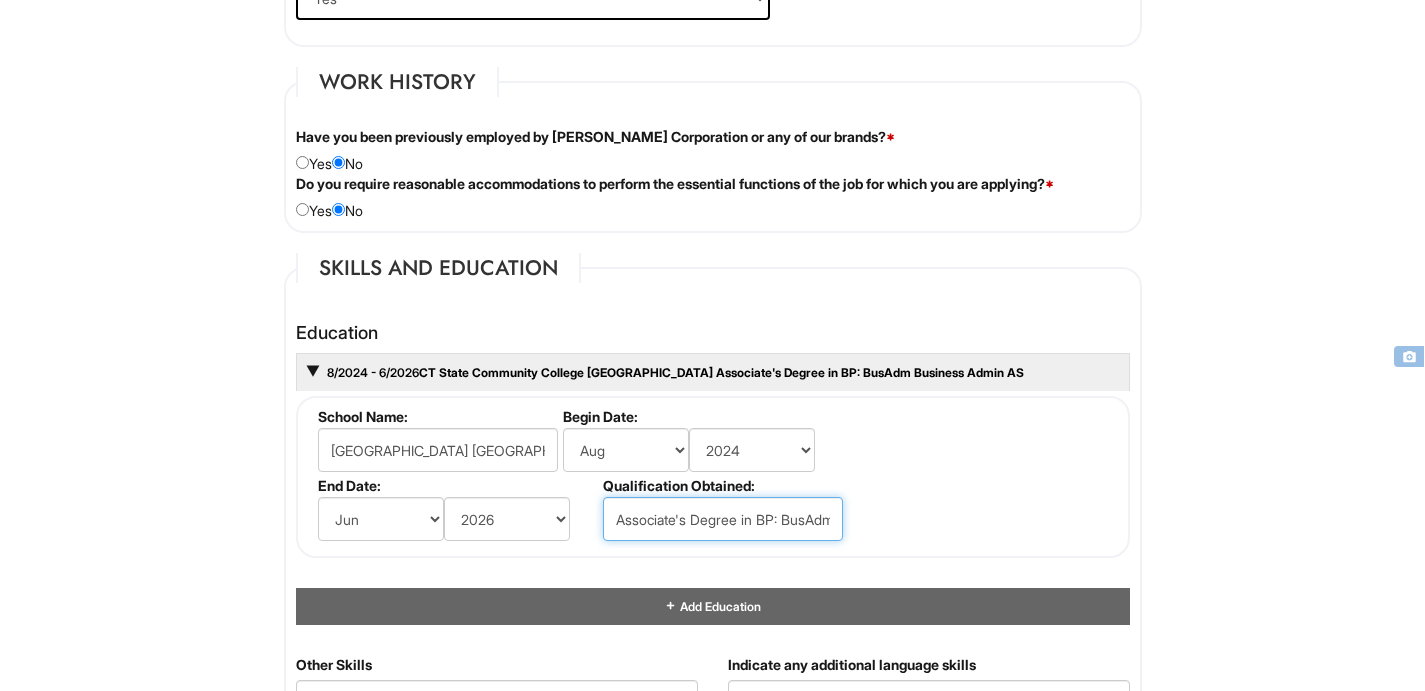 drag, startPoint x: 644, startPoint y: 519, endPoint x: 440, endPoint y: 498, distance: 205.07803 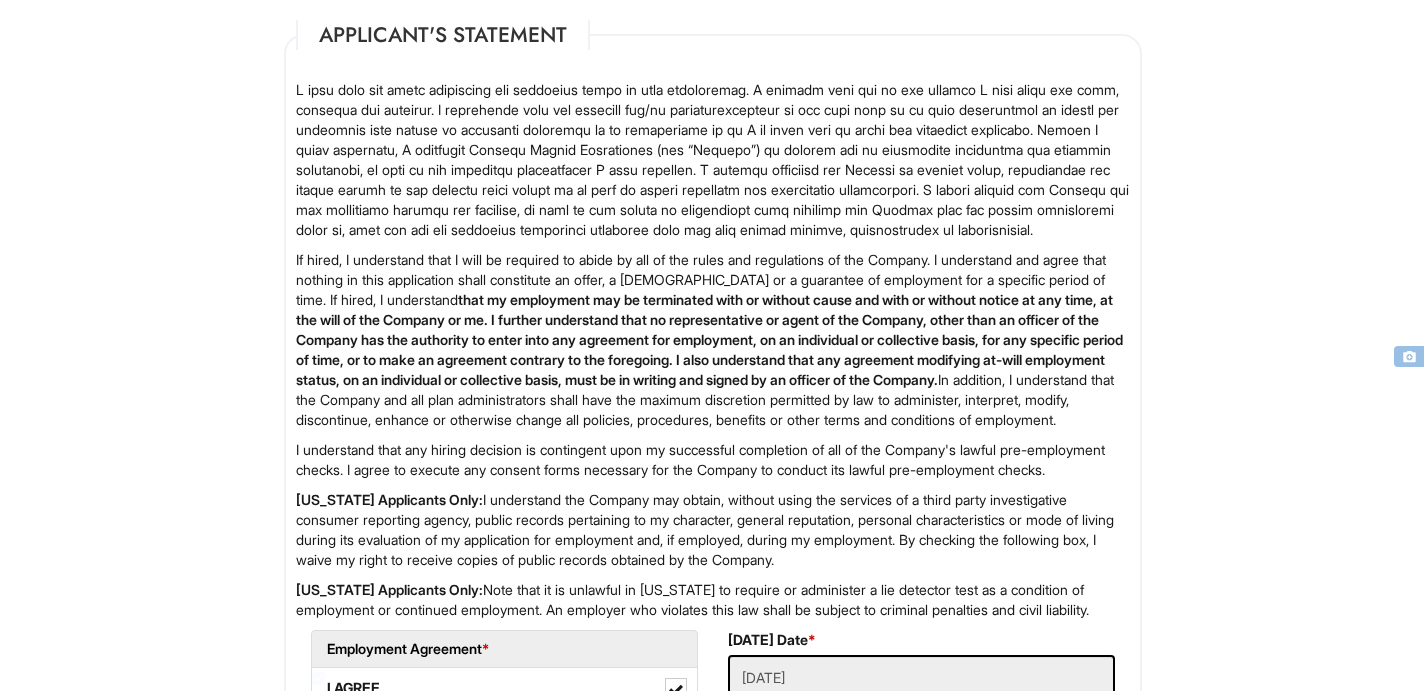 scroll, scrollTop: 3295, scrollLeft: 0, axis: vertical 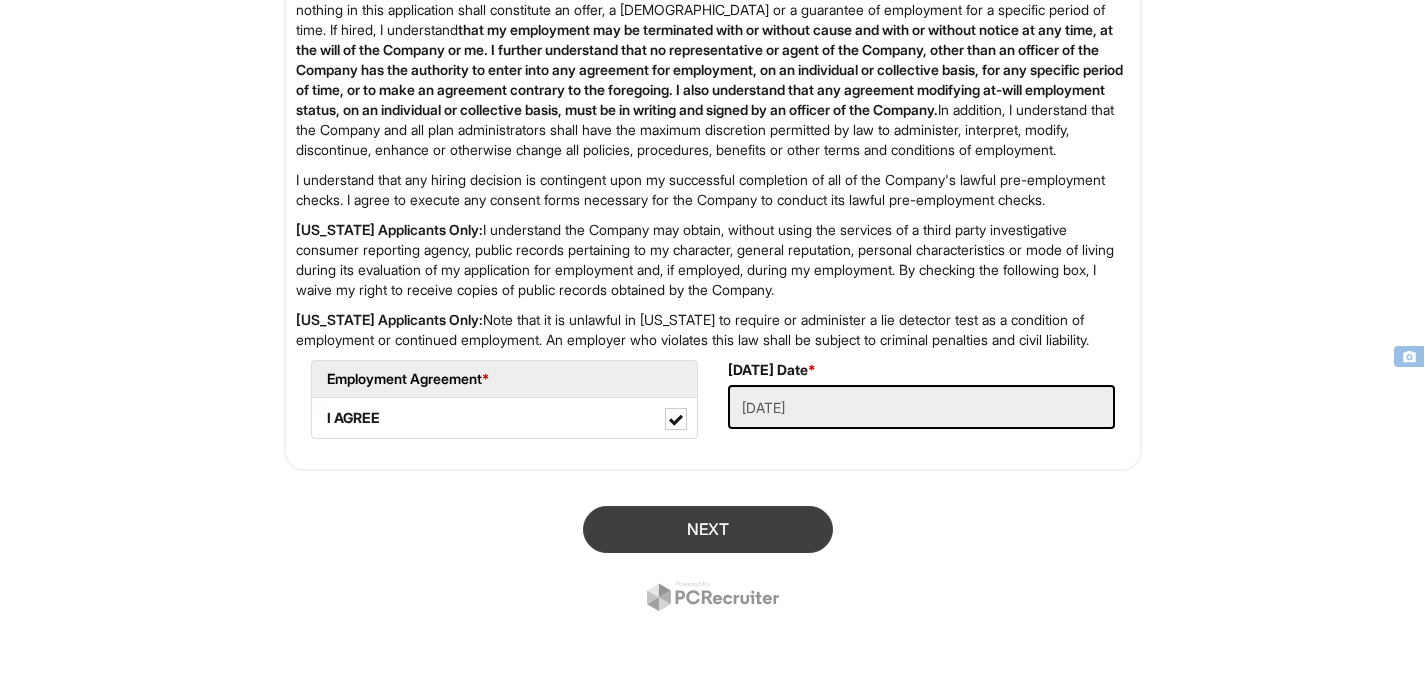 type on "BusAdm Business Admin AS" 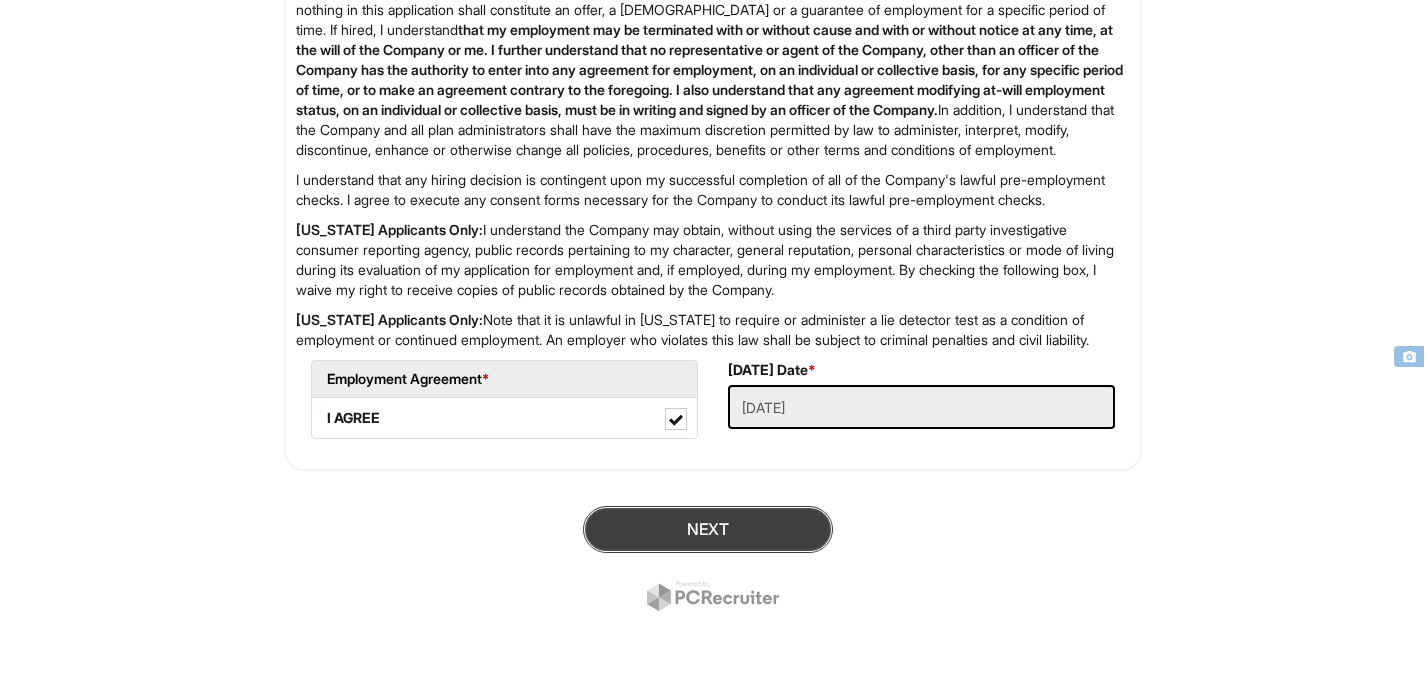click on "Next" at bounding box center [708, 529] 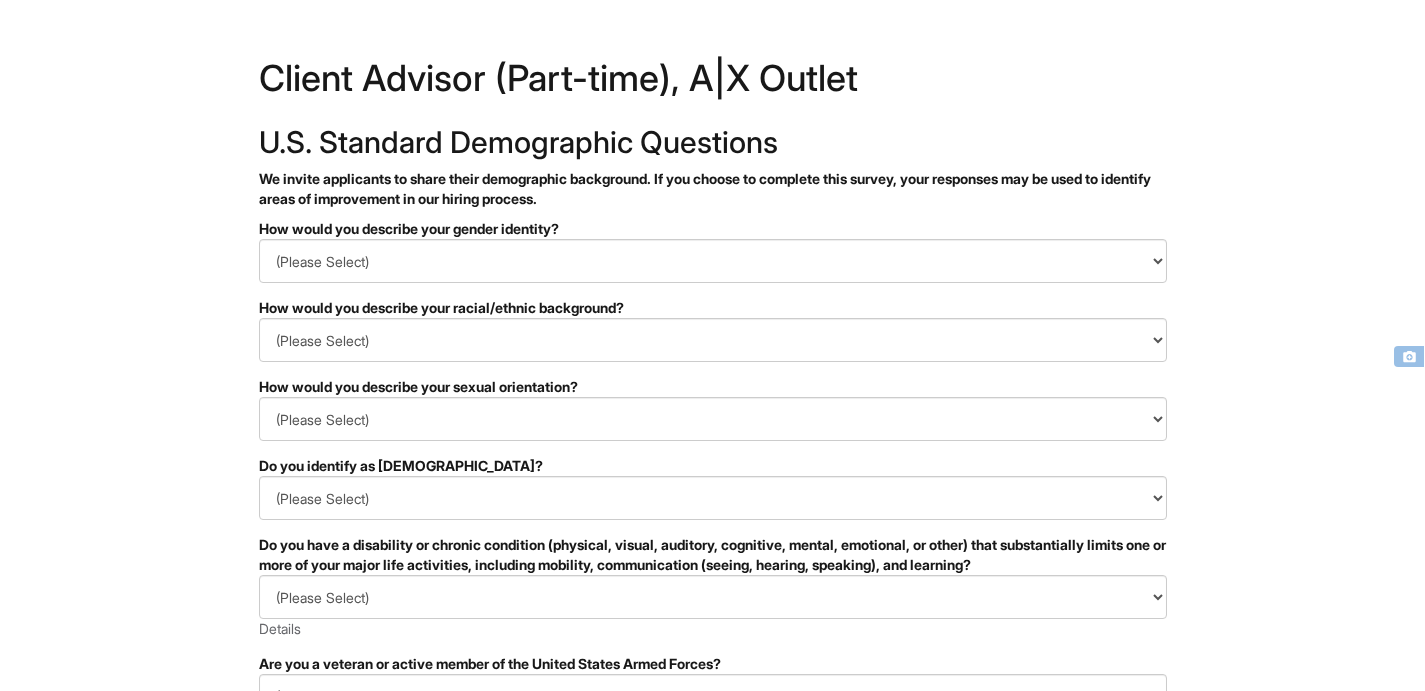 scroll, scrollTop: 50, scrollLeft: 0, axis: vertical 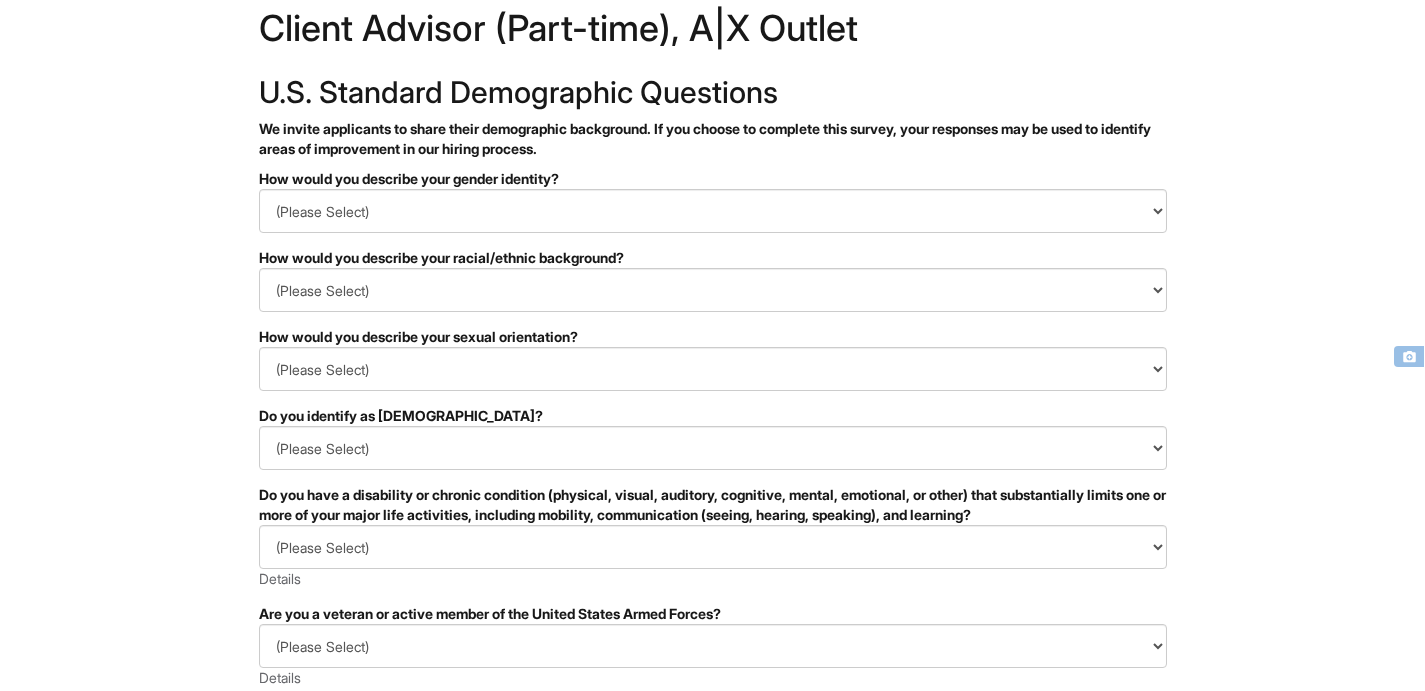 click on "How would you describe your gender identity?" at bounding box center (713, 179) 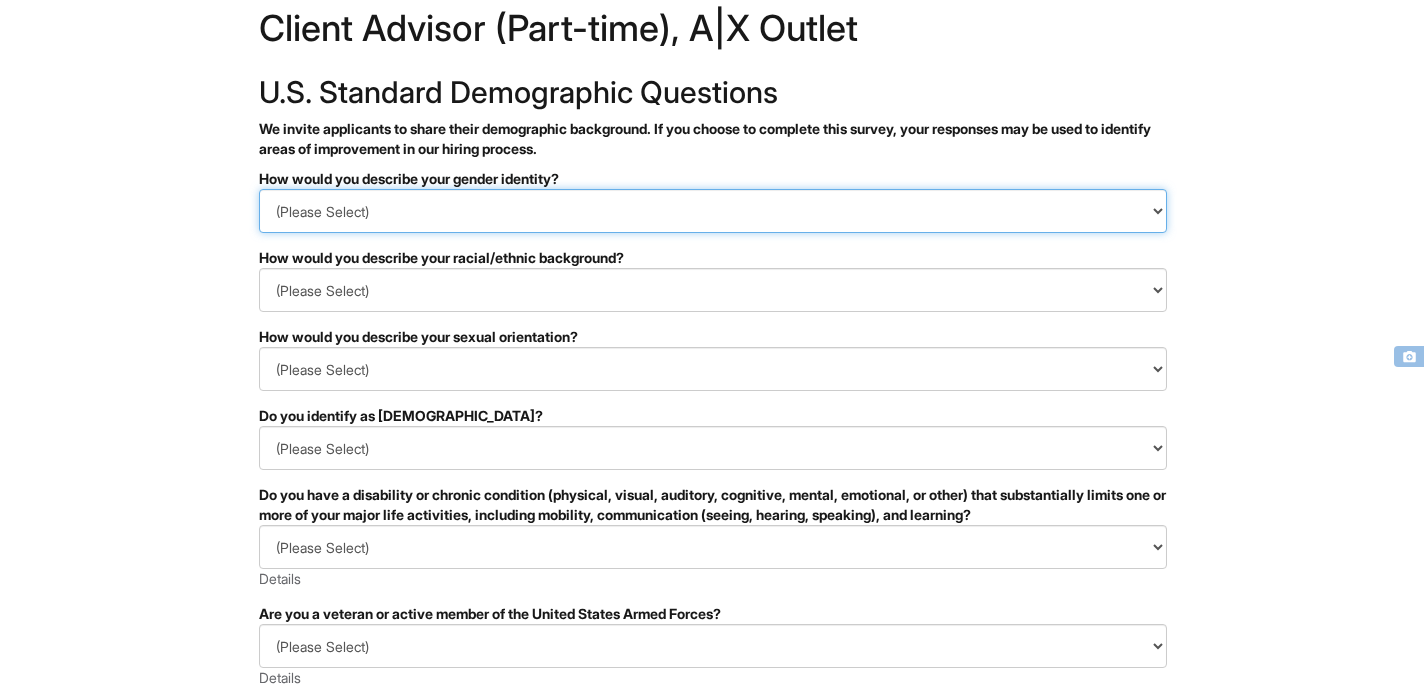 click on "(Please Select) Man Woman Non-binary I prefer to self-describe I don't wish to answer" at bounding box center [713, 211] 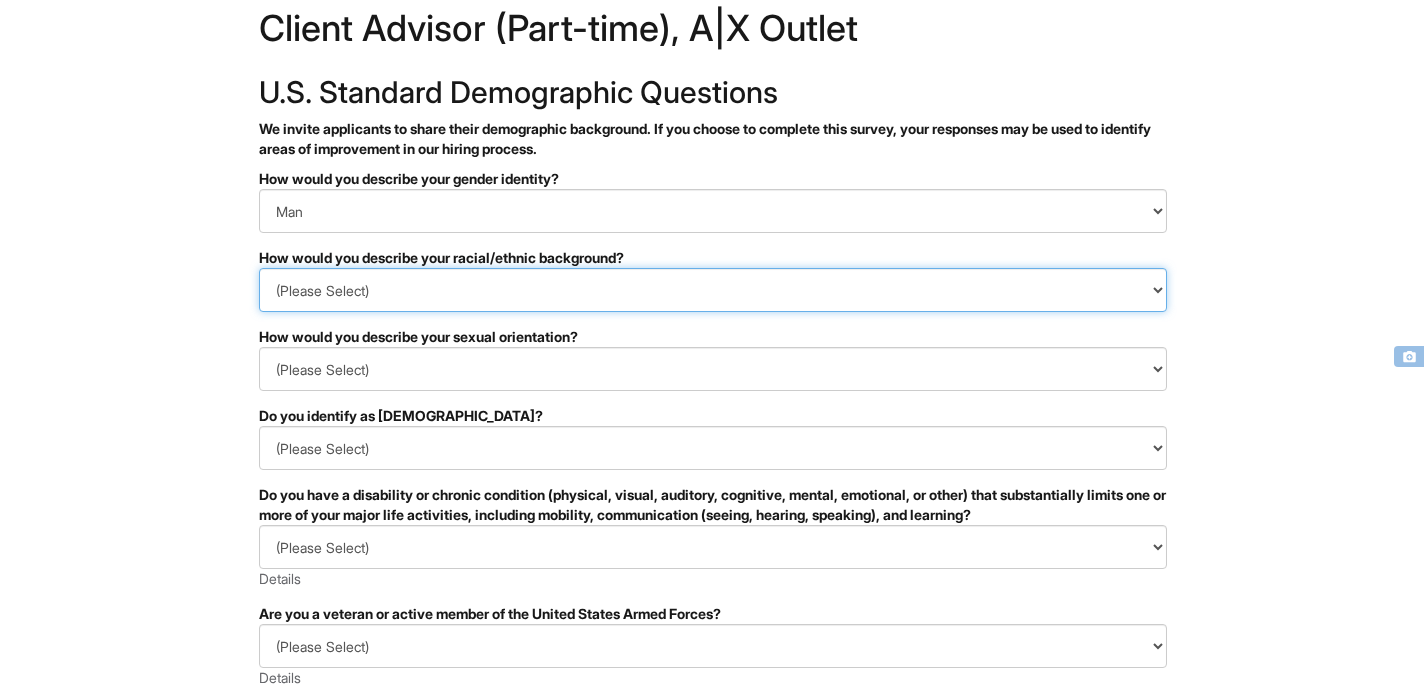 click on "(Please Select) Black or of African descent    East Asian    Hispanic, Latinx or of Spanish Origin    Indigenous, American Indian or Alaska Native    Middle Eastern or North African    Native Hawaiian or Pacific Islander    South Asian    Southeast Asian    White or European    I prefer to self-describe    I don't wish to answer" at bounding box center [713, 290] 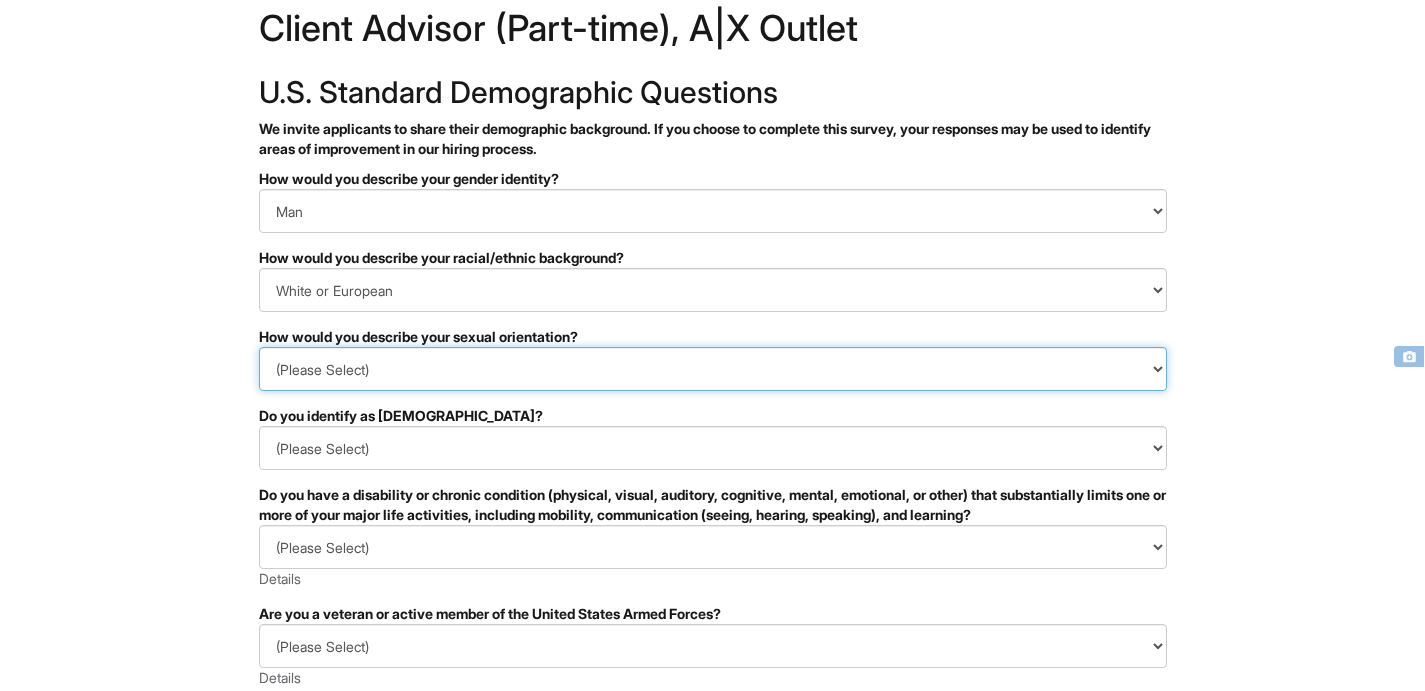 click on "(Please Select) Asexual Bisexual and/or pansexual Gay Heterosexual Lesbian Queer I prefer to self-describe I don't wish to answer" at bounding box center (713, 369) 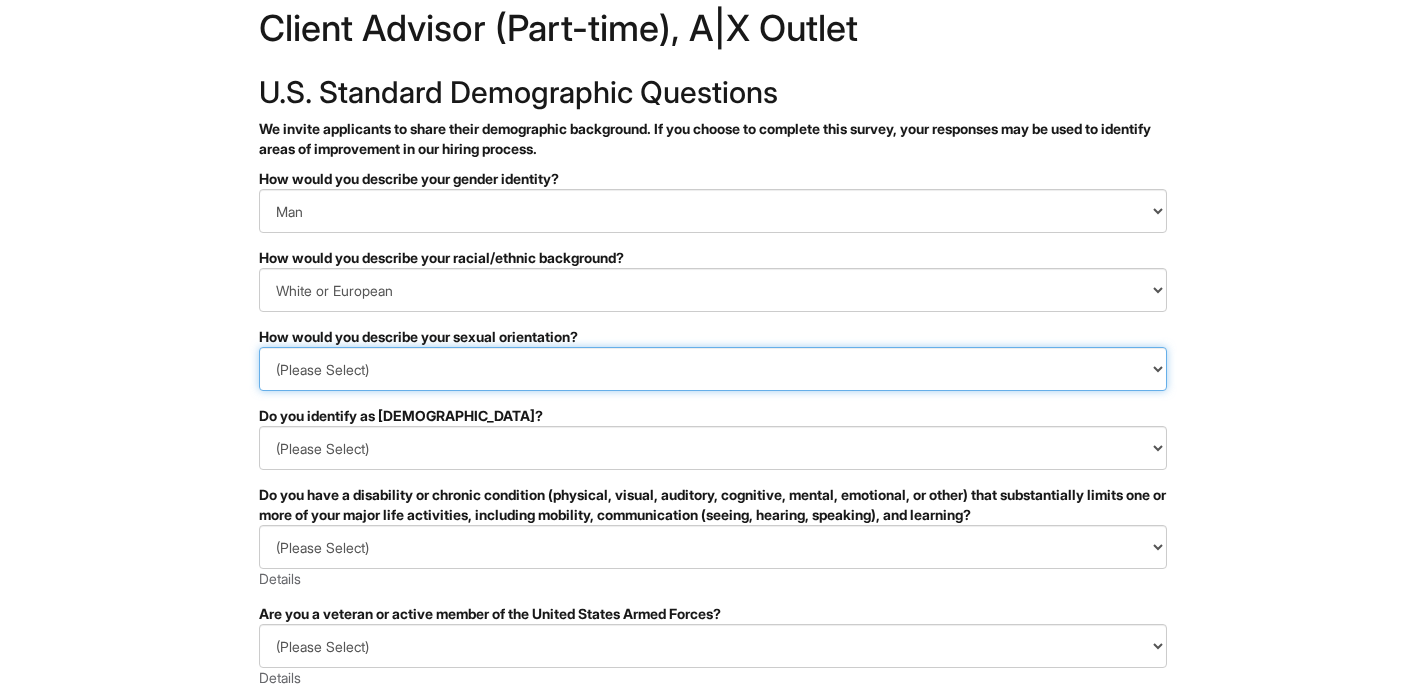 select on "I don't wish to answer" 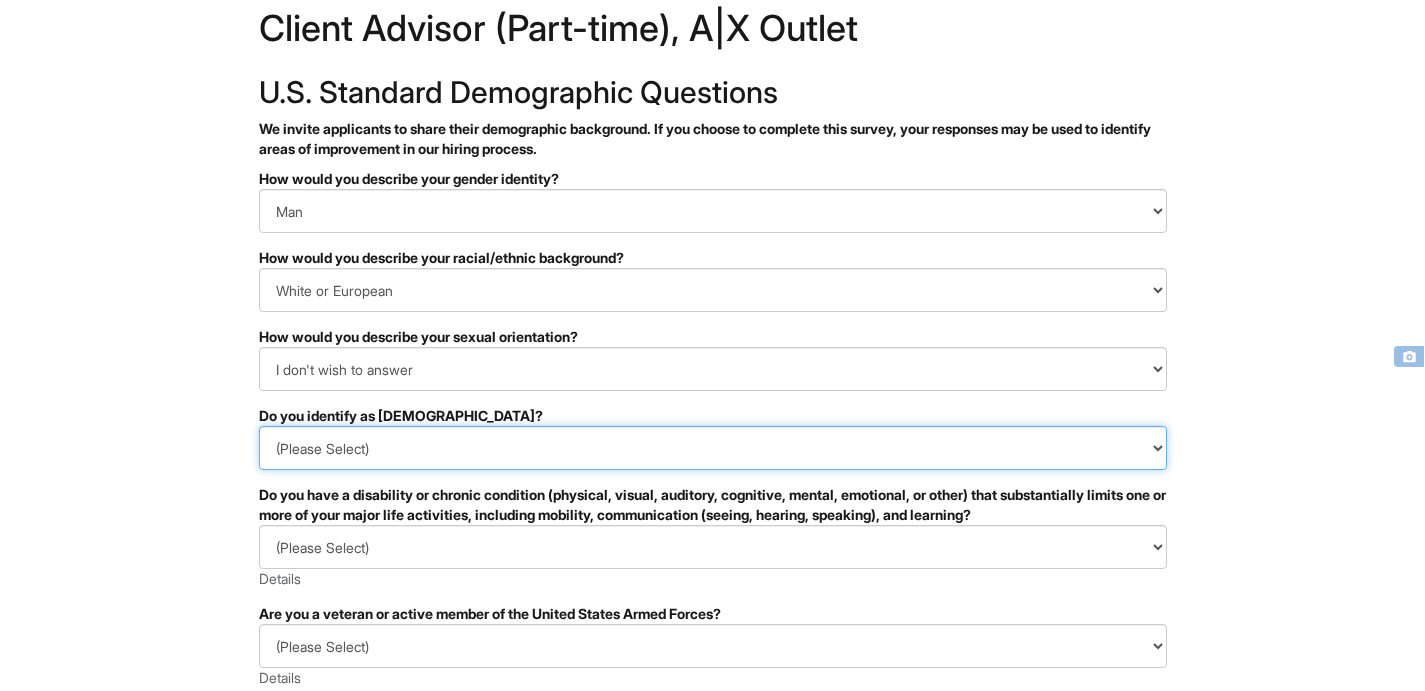 drag, startPoint x: 402, startPoint y: 541, endPoint x: 360, endPoint y: 452, distance: 98.4124 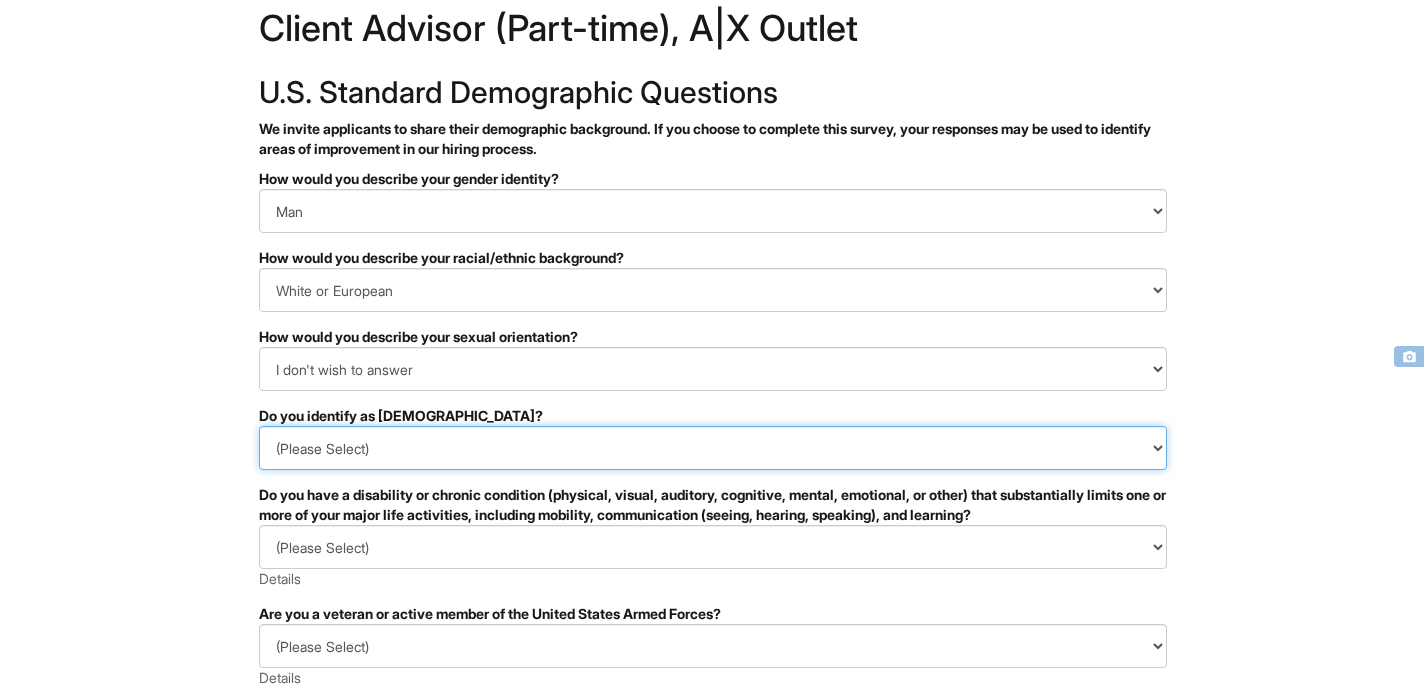 select on "No" 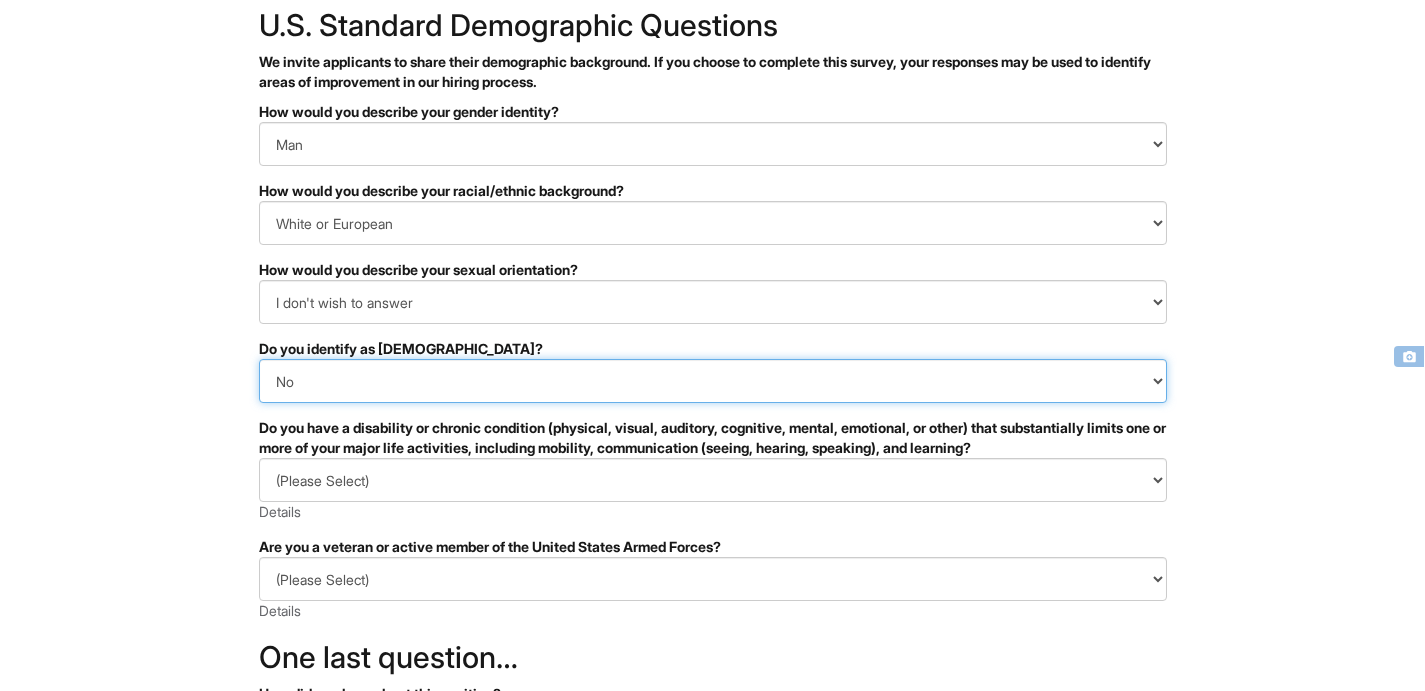 scroll, scrollTop: 123, scrollLeft: 0, axis: vertical 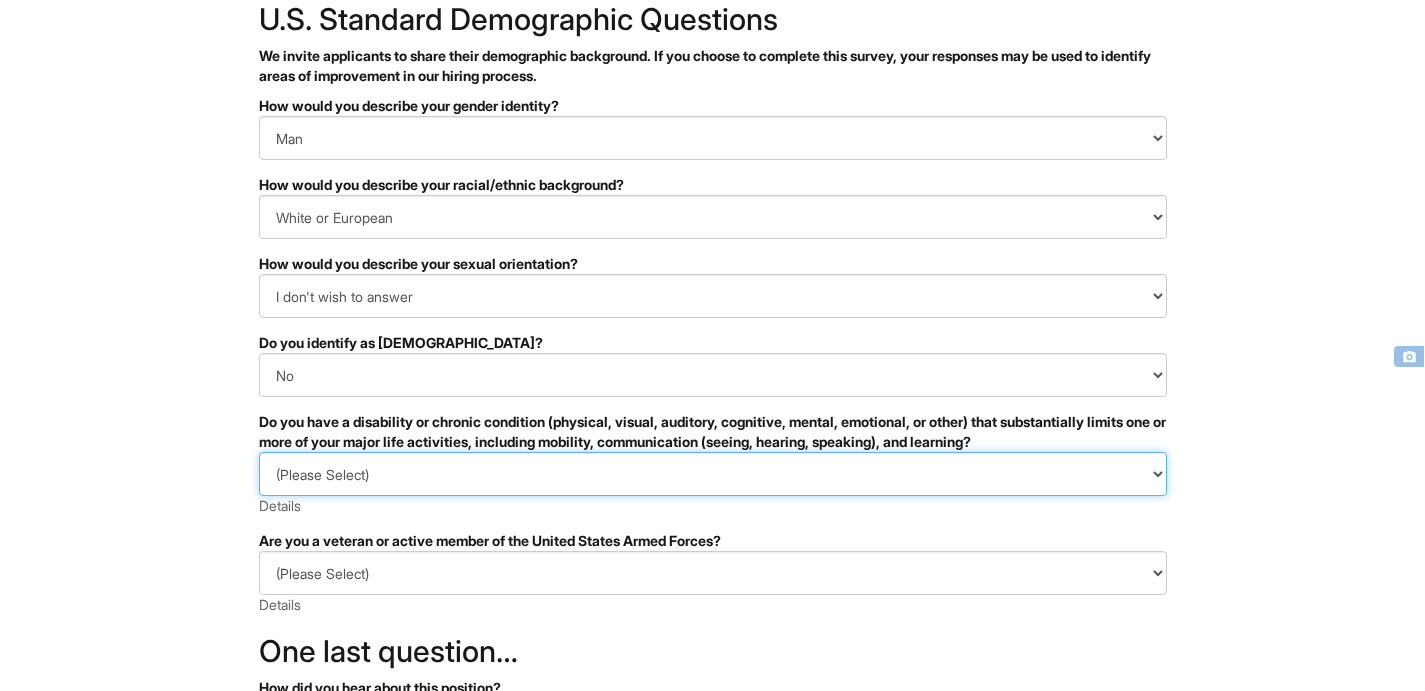 click on "(Please Select) YES, I HAVE A DISABILITY (or previously had a disability) NO, I DON'T HAVE A DISABILITY I DON'T WISH TO ANSWER" at bounding box center (713, 474) 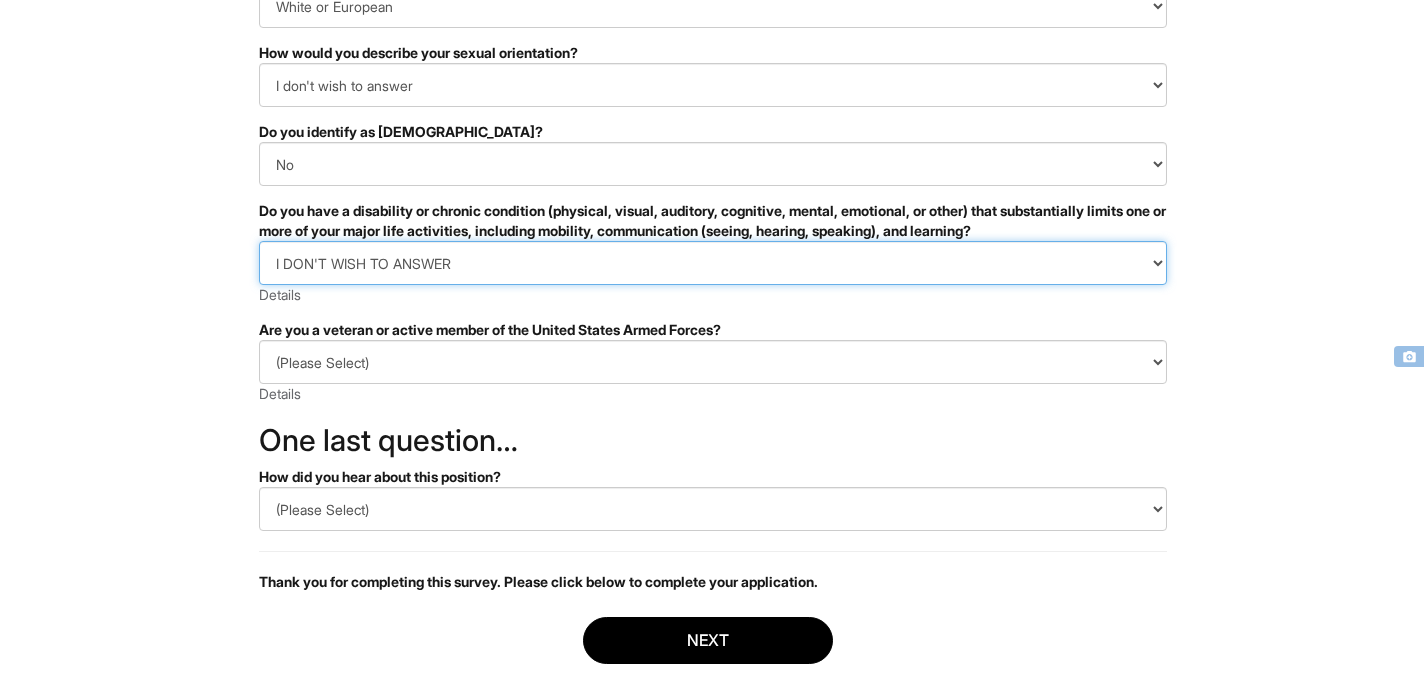 scroll, scrollTop: 335, scrollLeft: 0, axis: vertical 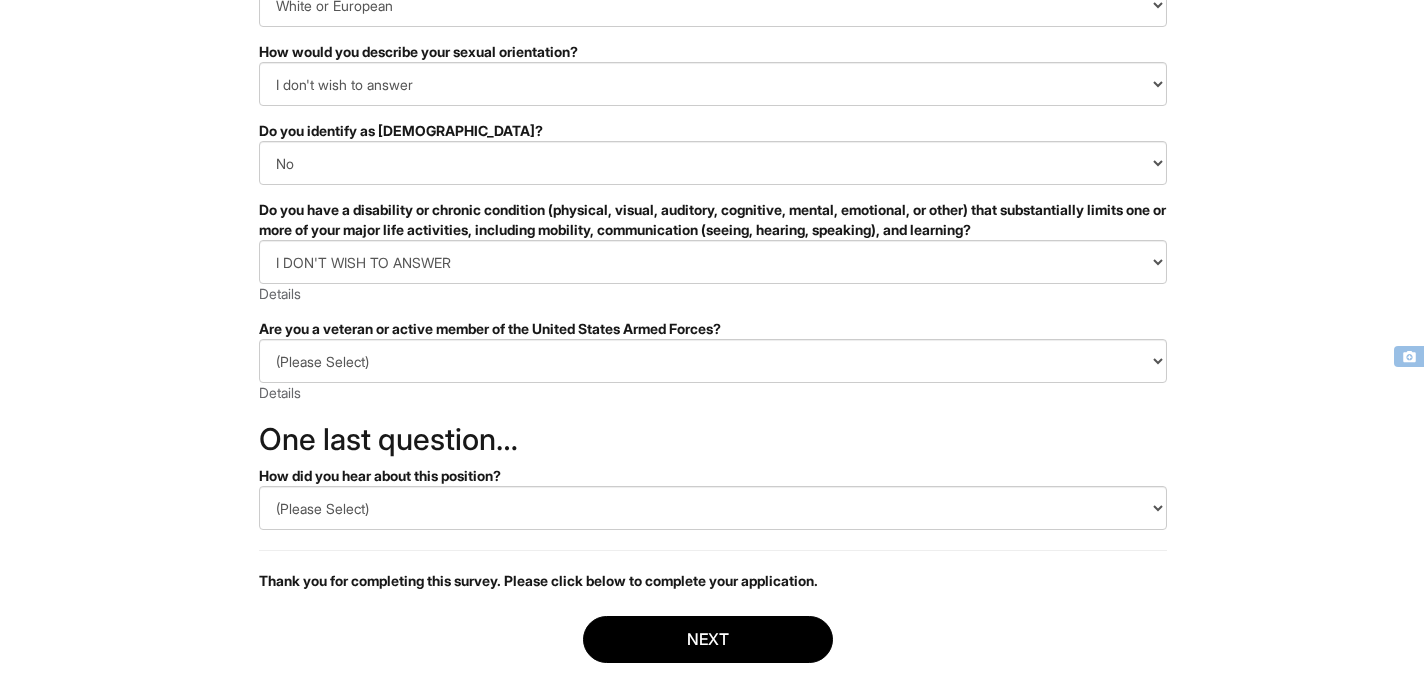 click on "Do you have a disability or chronic condition (physical, visual, auditory, cognitive, mental,
emotional, or other) that substantially limits one or more of your major life activities, including mobility, communication (seeing, hearing, speaking), and learning?" at bounding box center [713, 220] 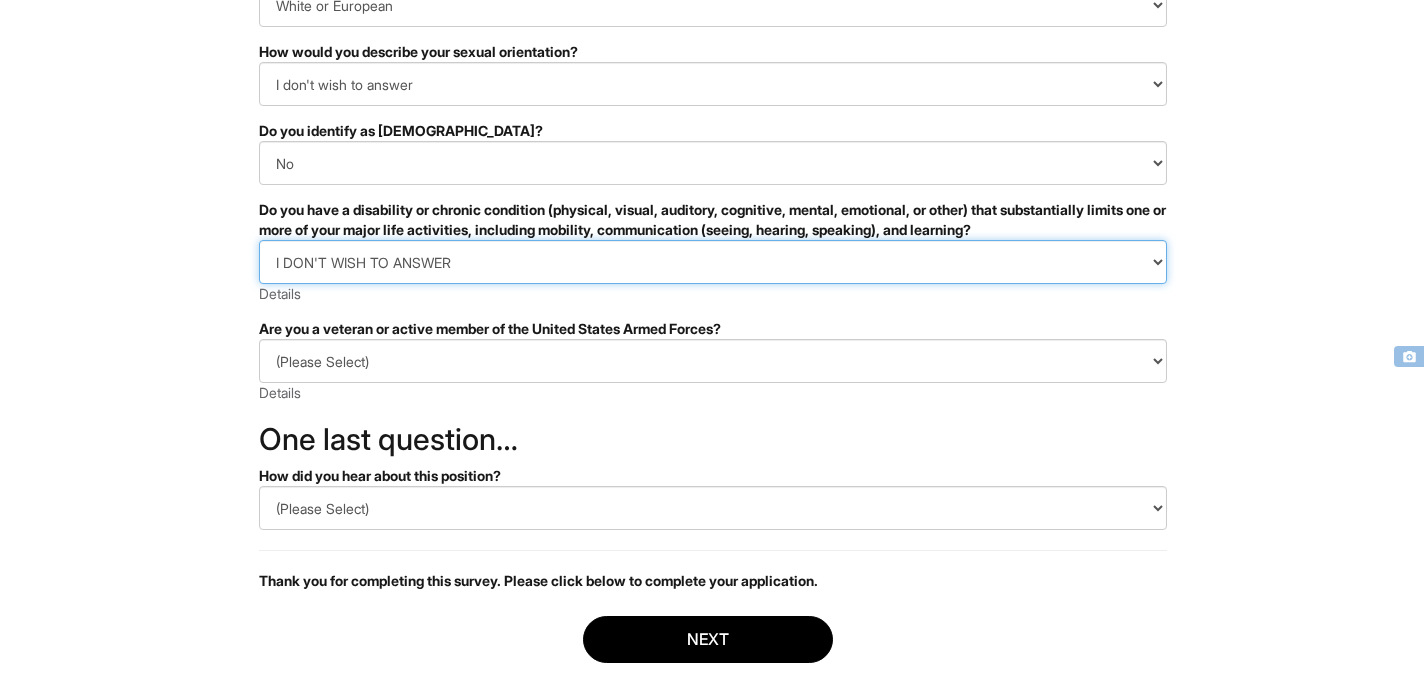 select on "NO, I DON'T HAVE A DISABILITY" 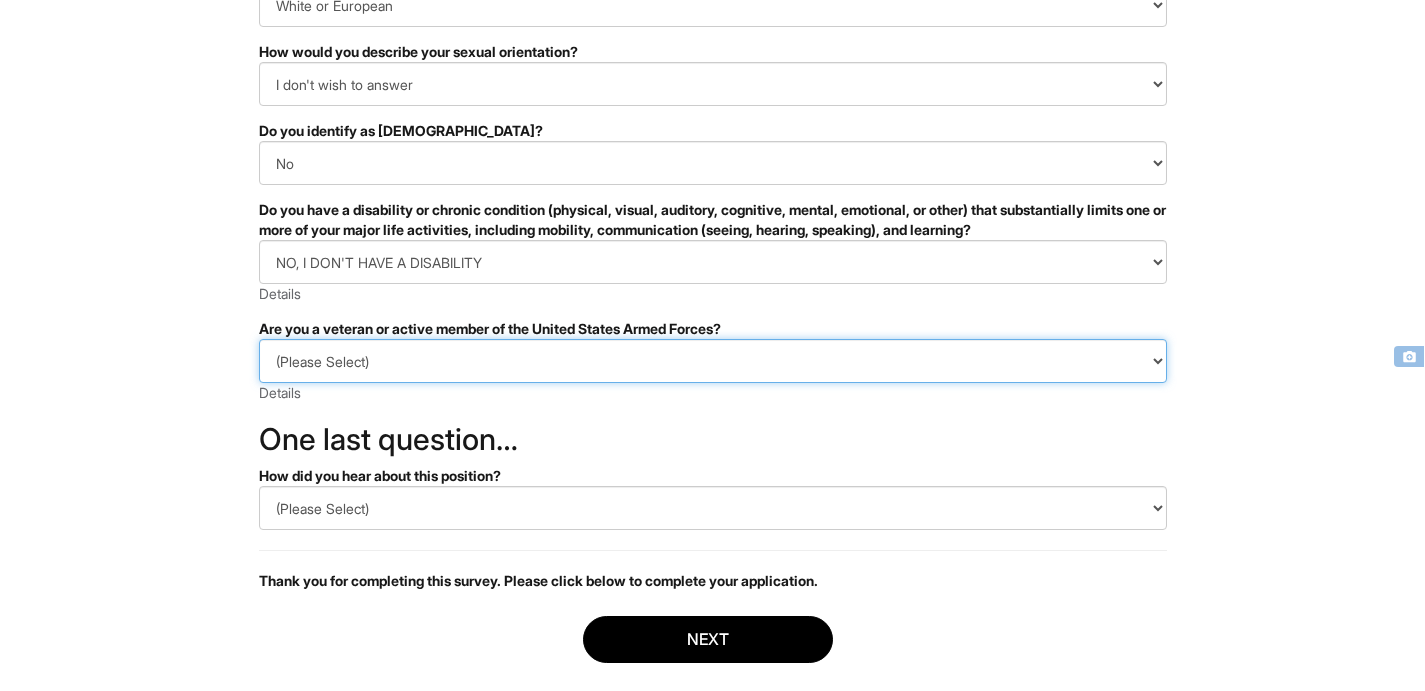 click on "(Please Select) I IDENTIFY AS ONE OR MORE OF THE CLASSIFICATIONS OF PROTECTED VETERANS LISTED I AM NOT A PROTECTED VETERAN I PREFER NOT TO ANSWER" at bounding box center (713, 361) 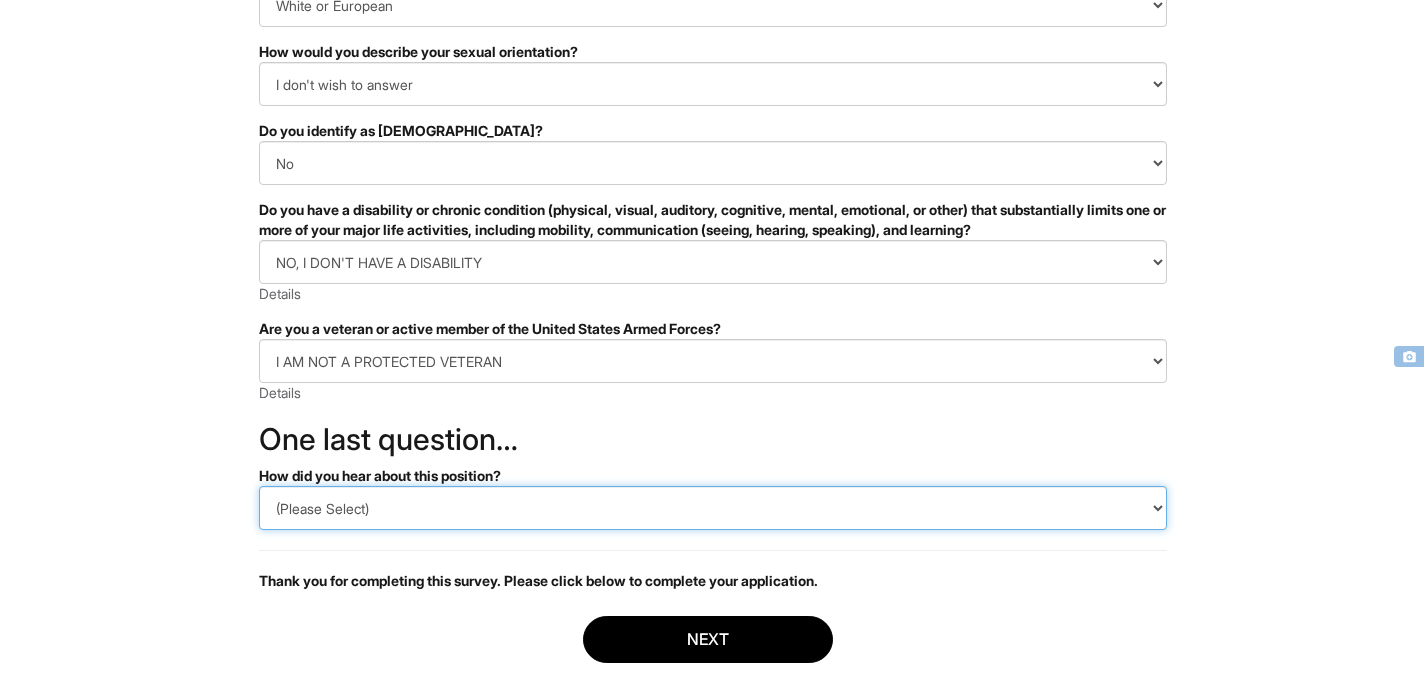 click on "(Please Select) CareerBuilder Indeed LinkedIn Monster Referral Other" at bounding box center [713, 508] 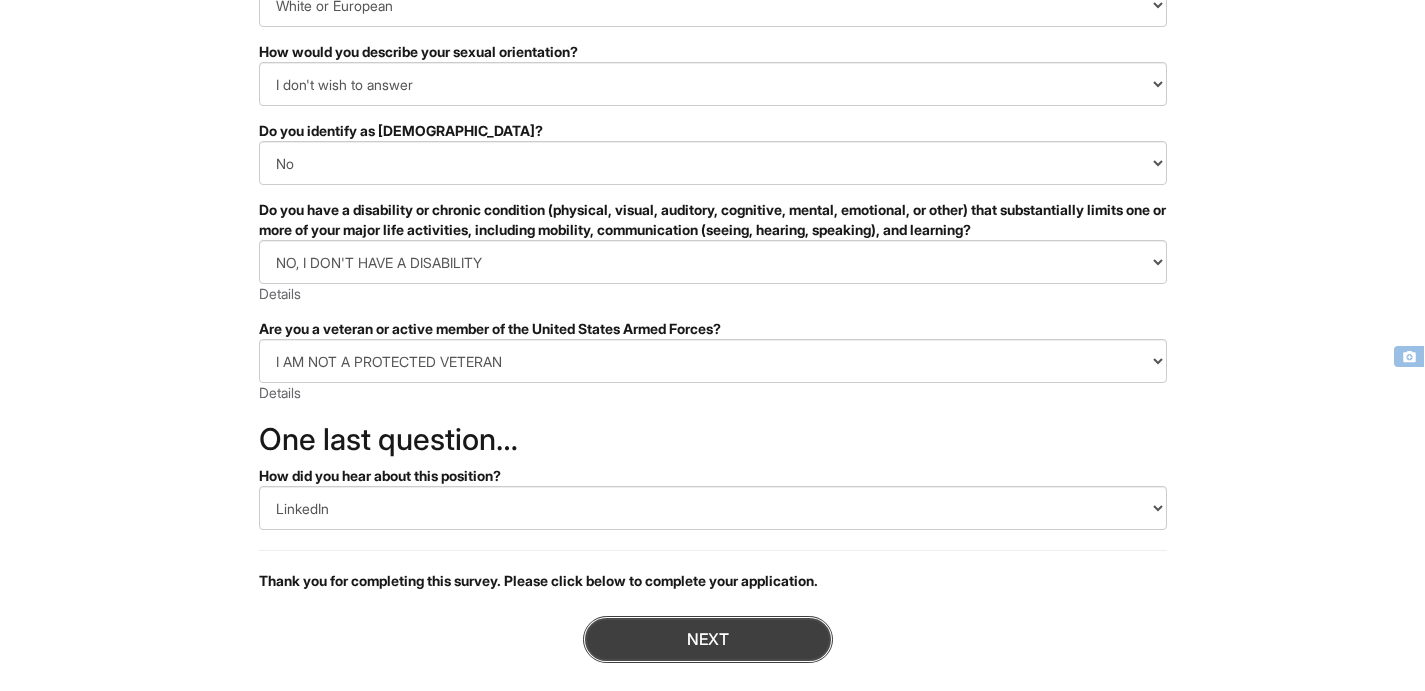 click on "Next" at bounding box center [708, 639] 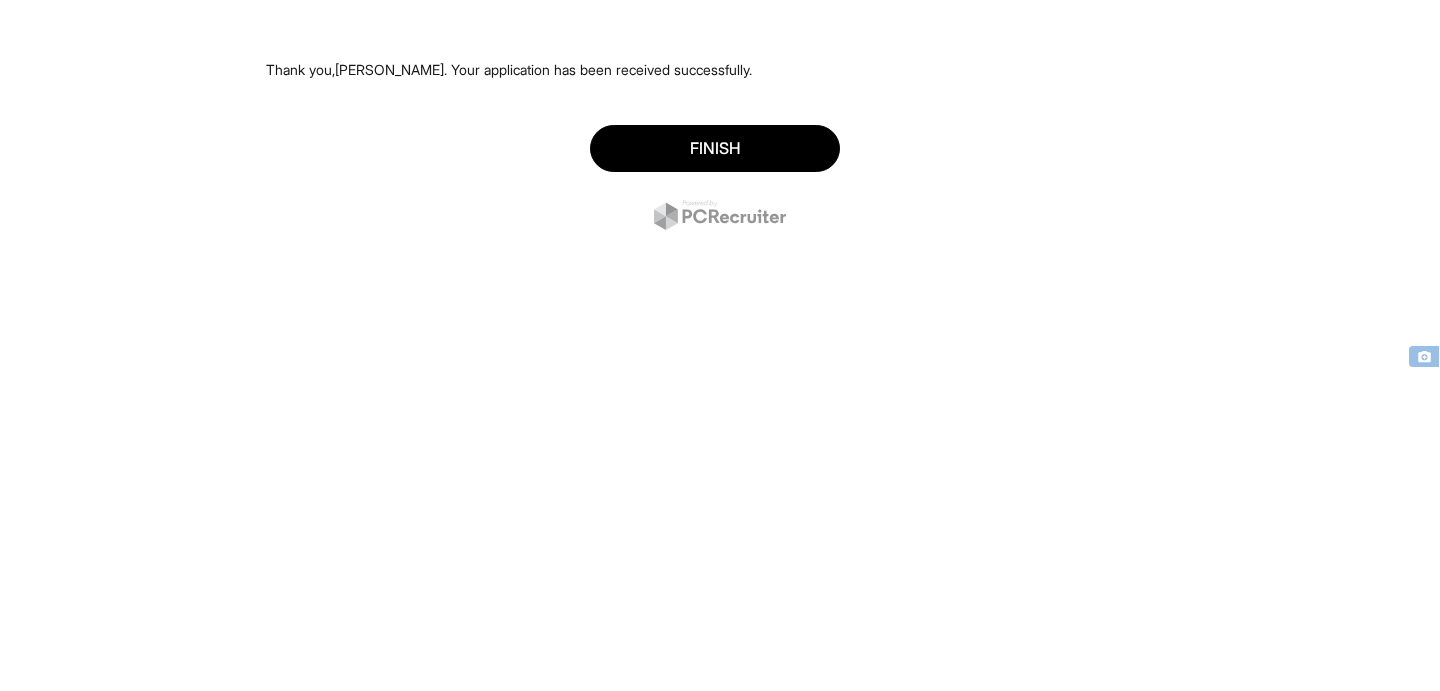 scroll, scrollTop: 0, scrollLeft: 0, axis: both 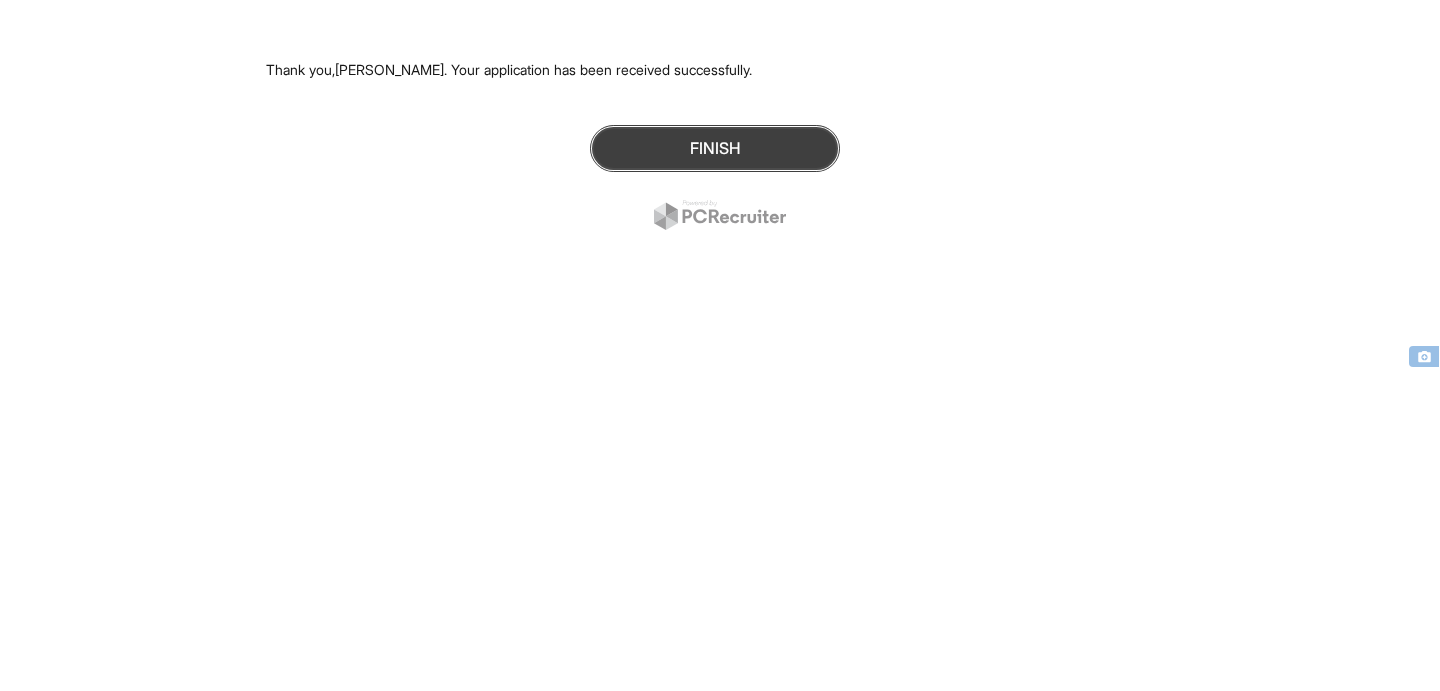 click on "Finish" at bounding box center (715, 148) 